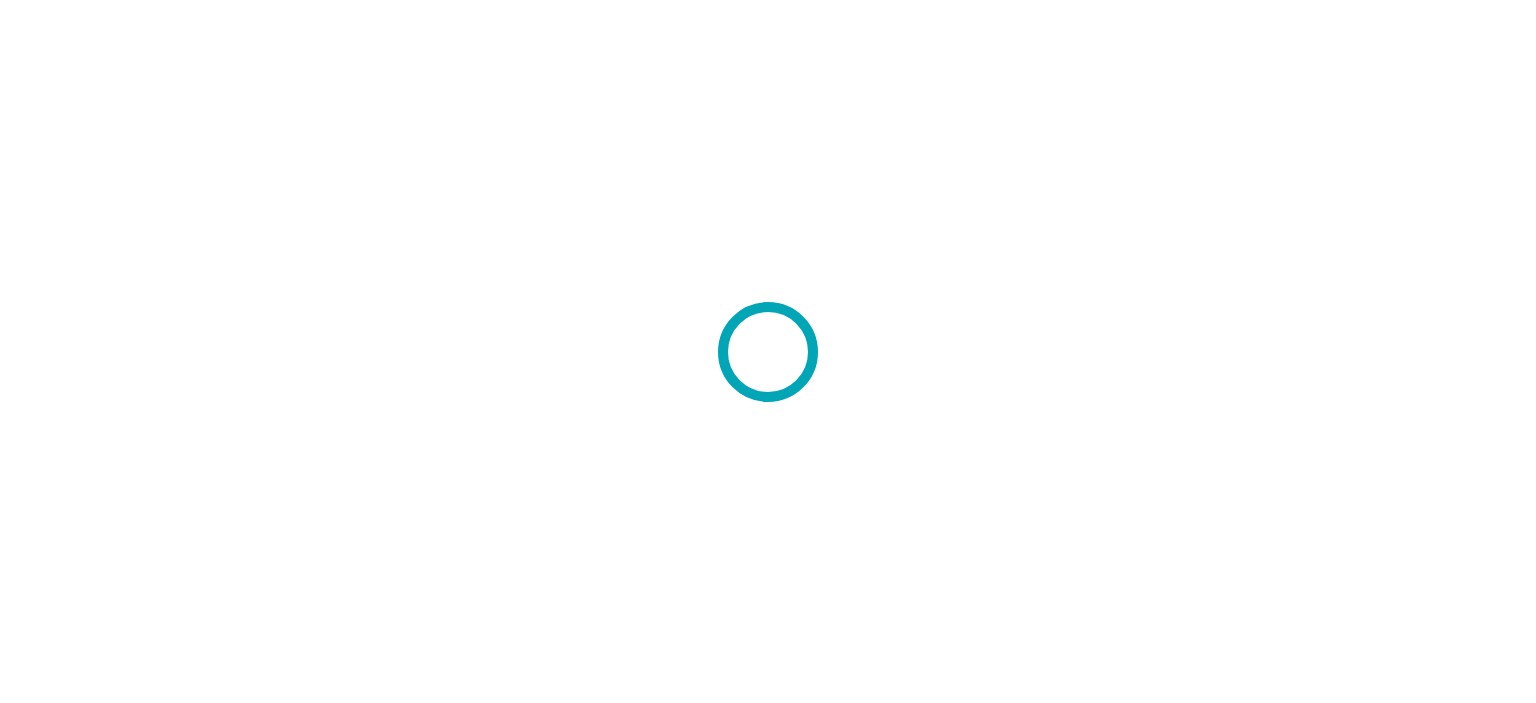 scroll, scrollTop: 0, scrollLeft: 0, axis: both 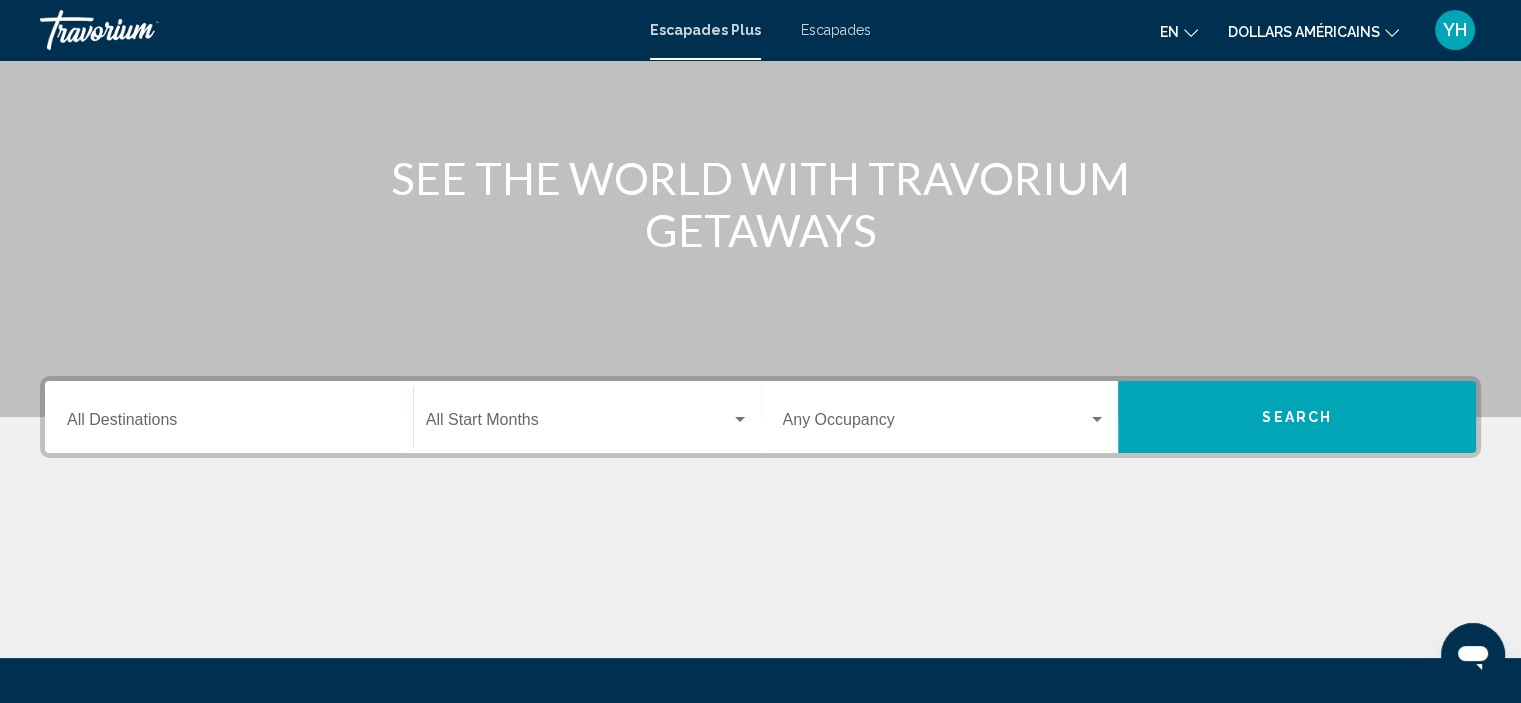 click on "Destination All Destinations" at bounding box center (229, 417) 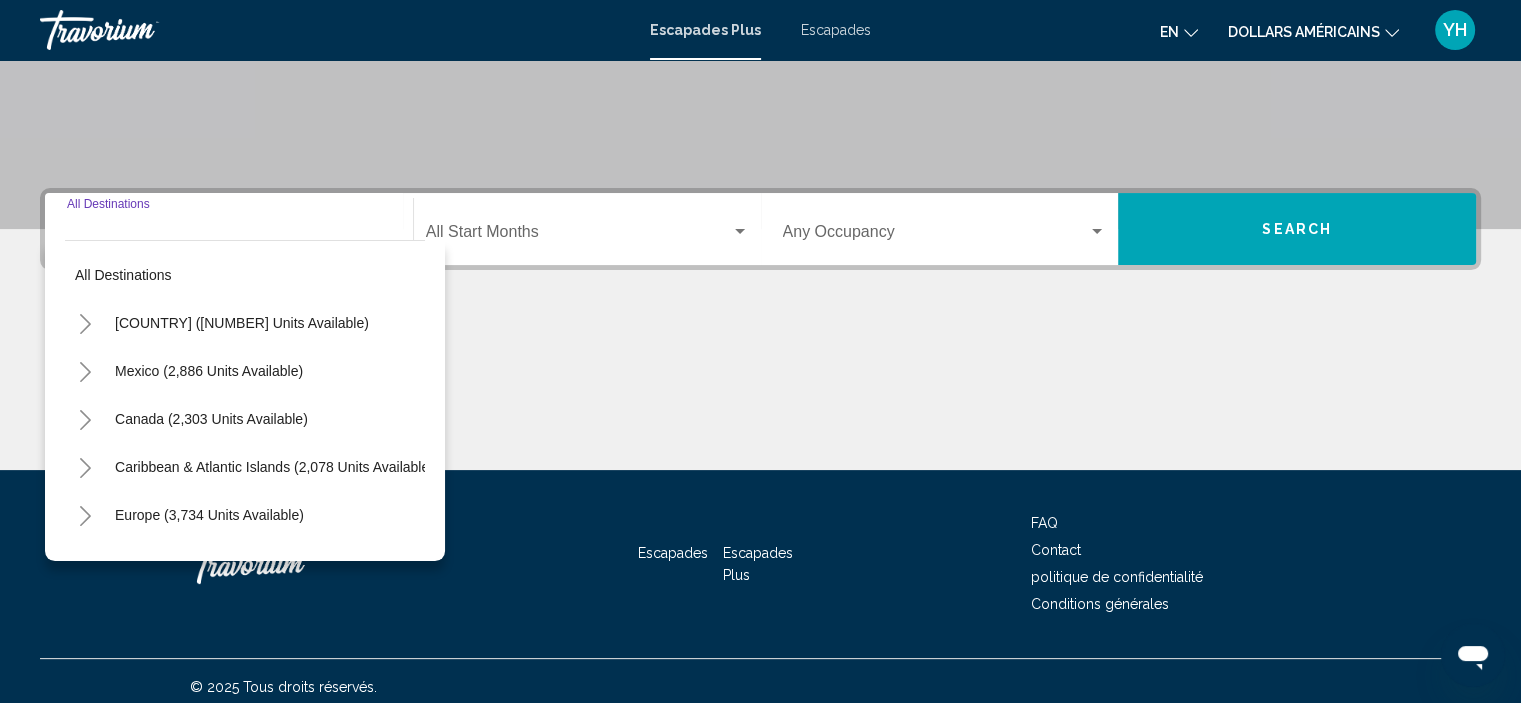 scroll, scrollTop: 382, scrollLeft: 0, axis: vertical 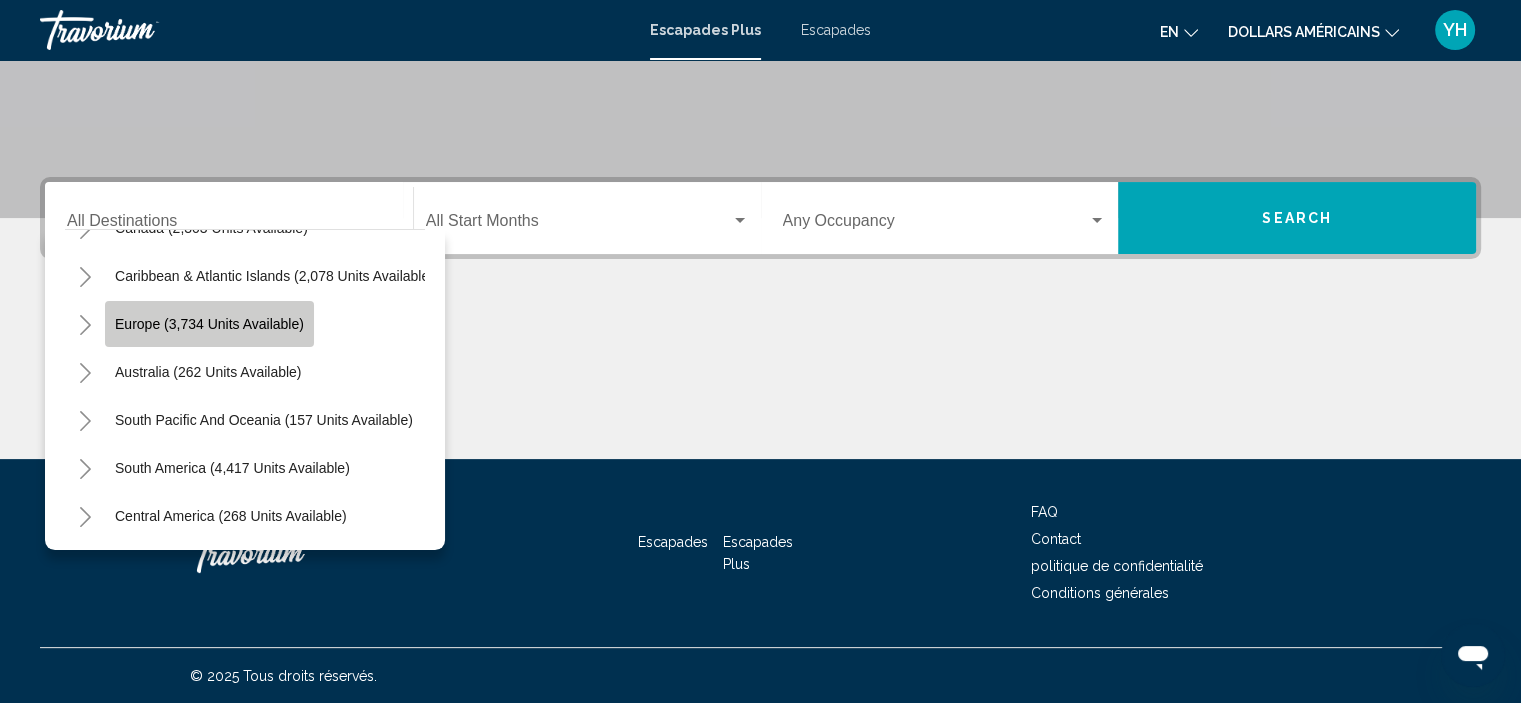 click on "Europe (3,734 units available)" 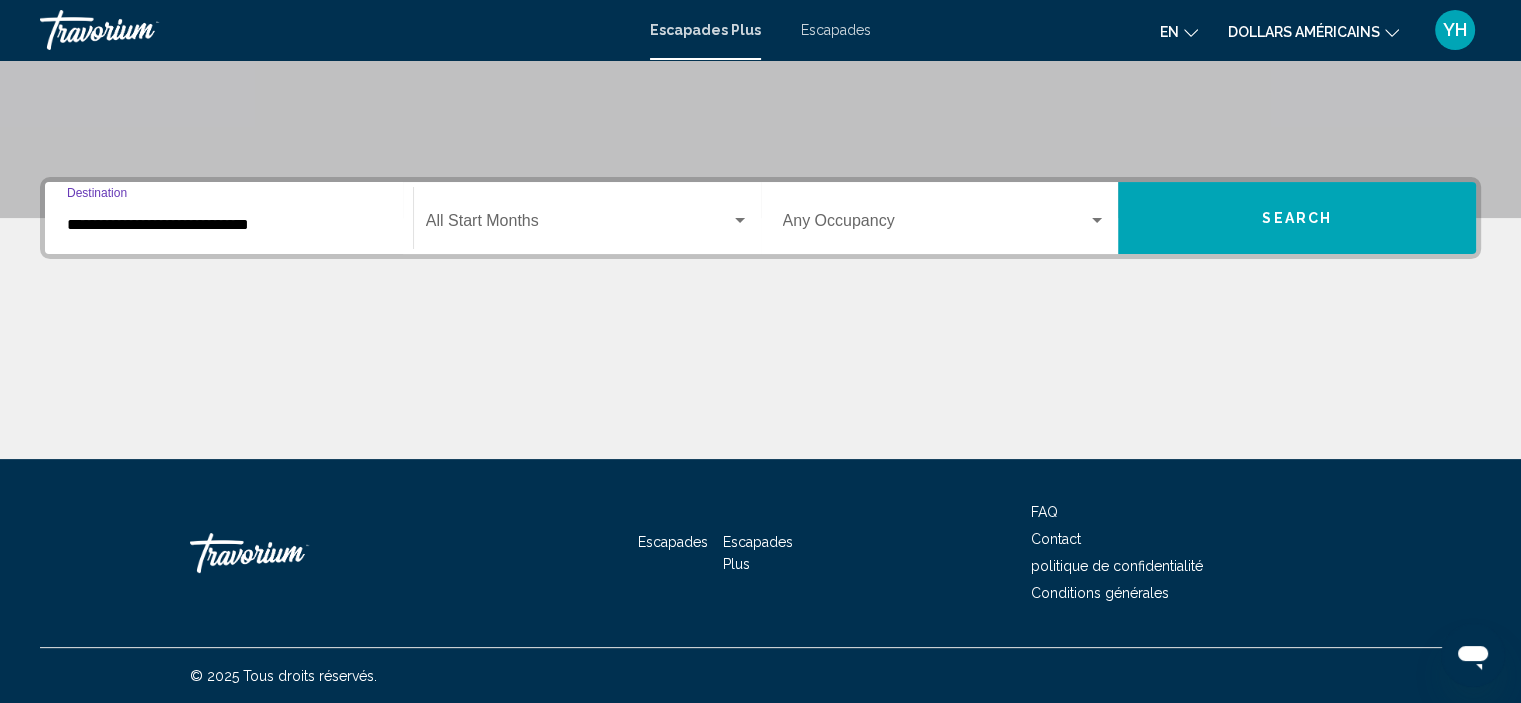 click at bounding box center [578, 225] 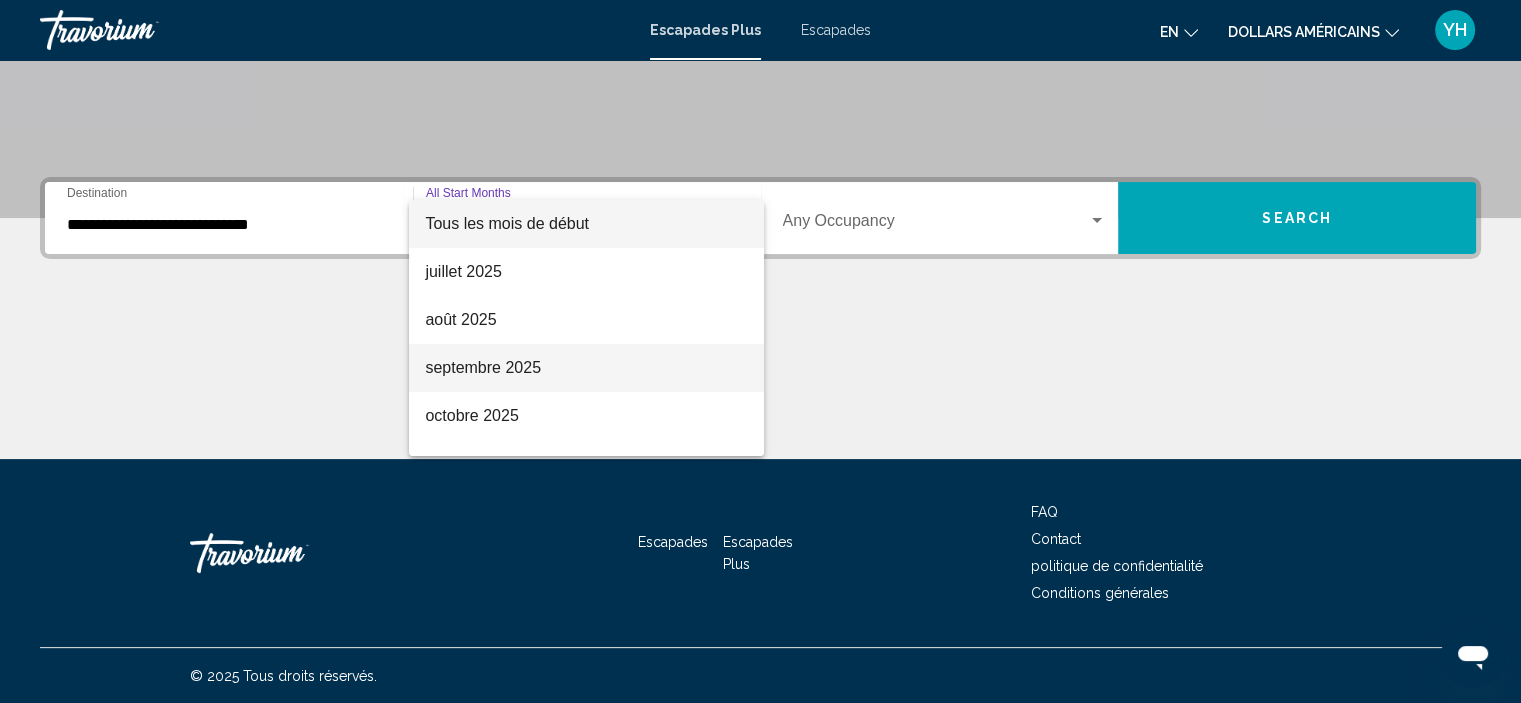 click on "septembre 2025" at bounding box center [483, 367] 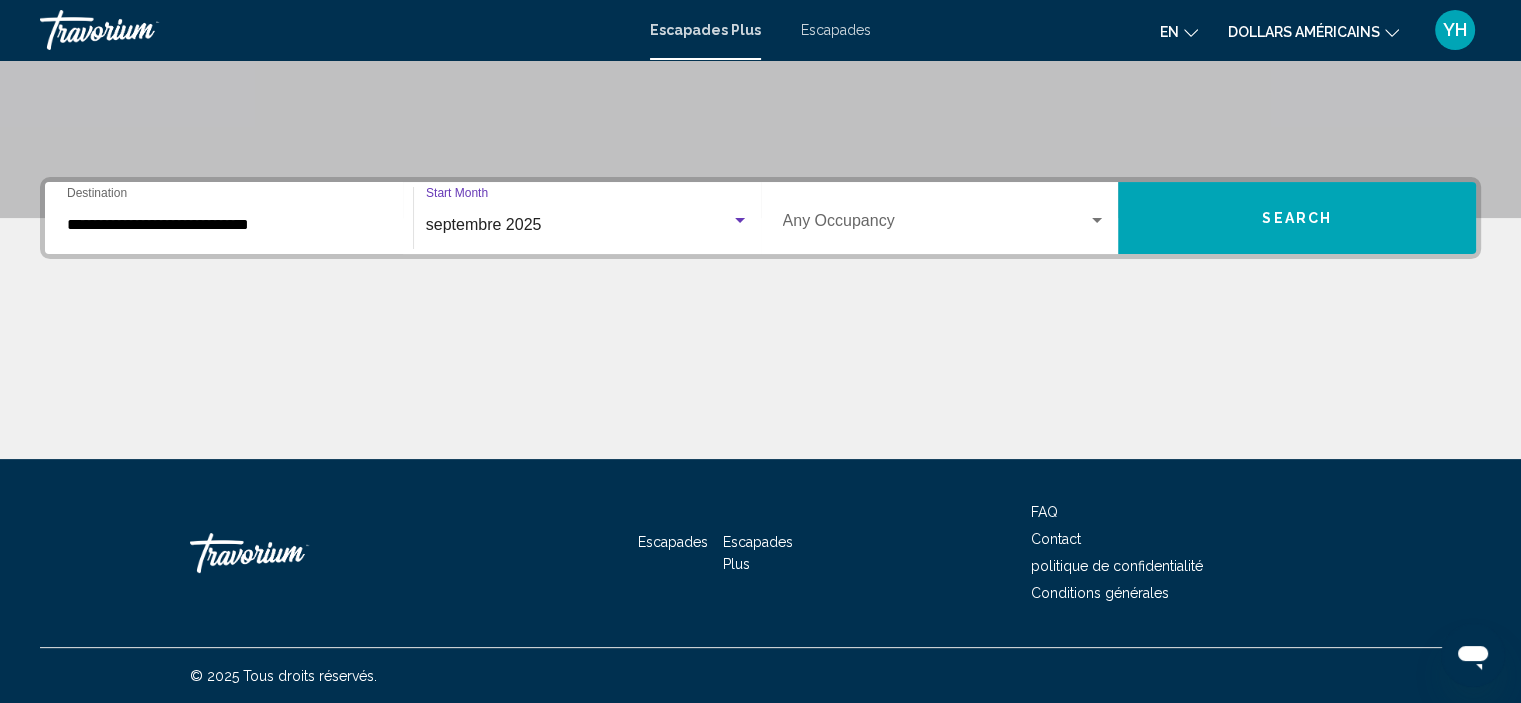 click at bounding box center (936, 225) 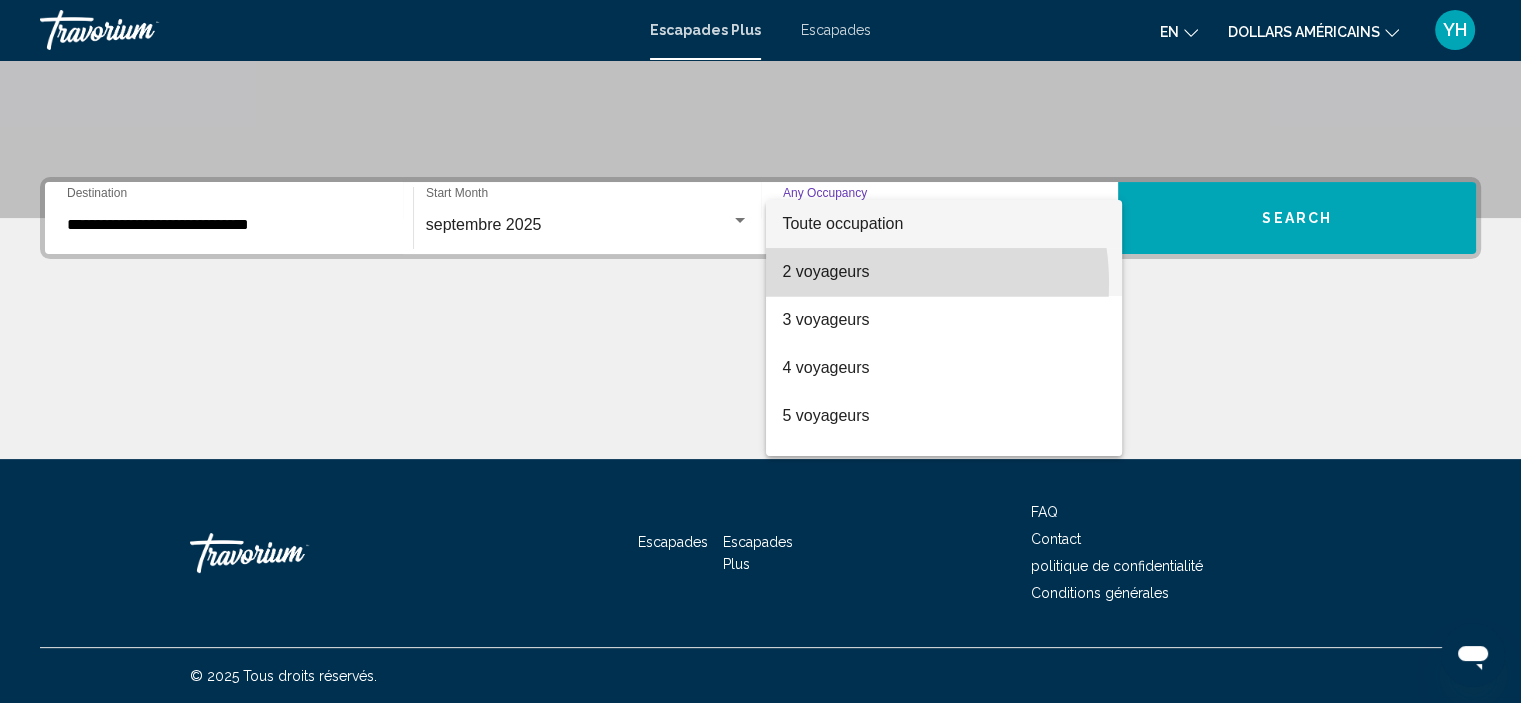 click on "2 voyageurs" at bounding box center (944, 272) 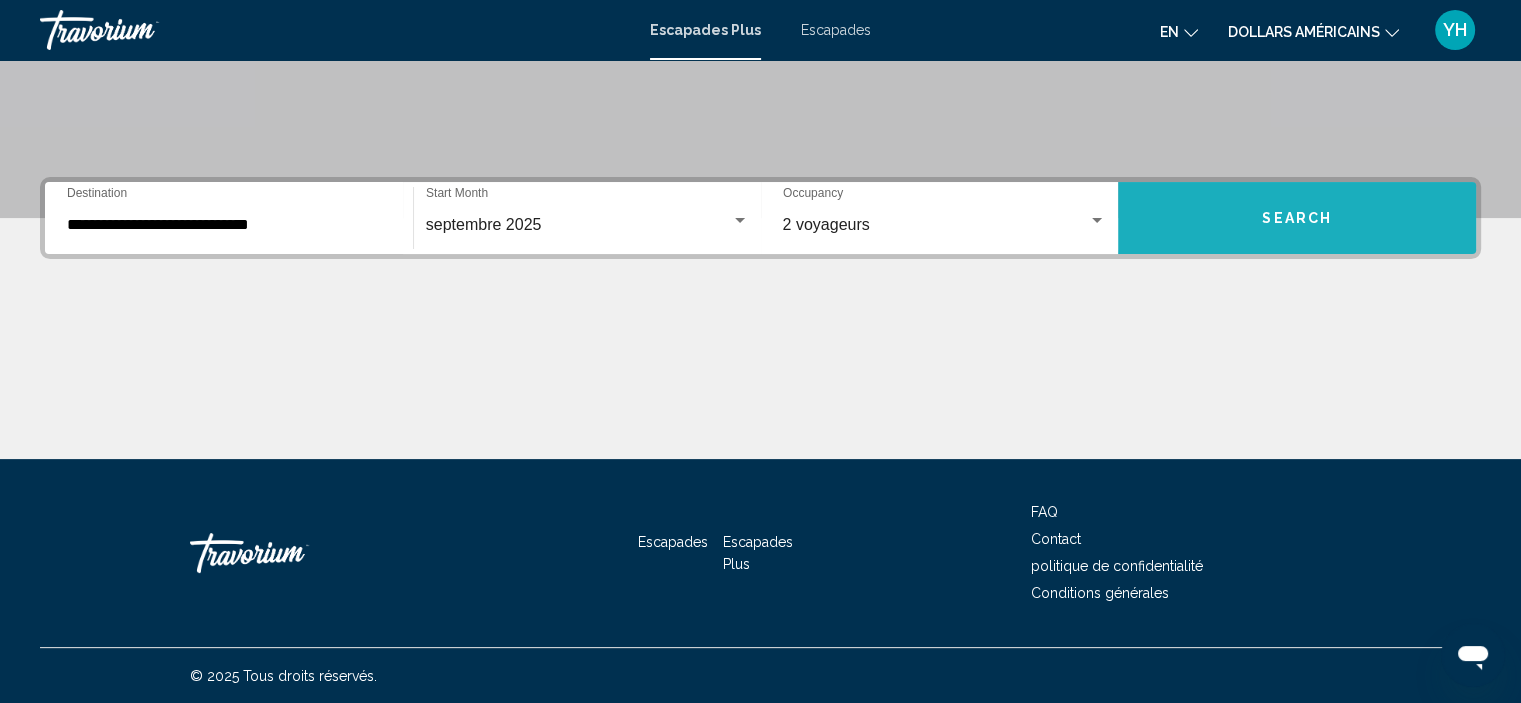 click on "Search" at bounding box center (1297, 219) 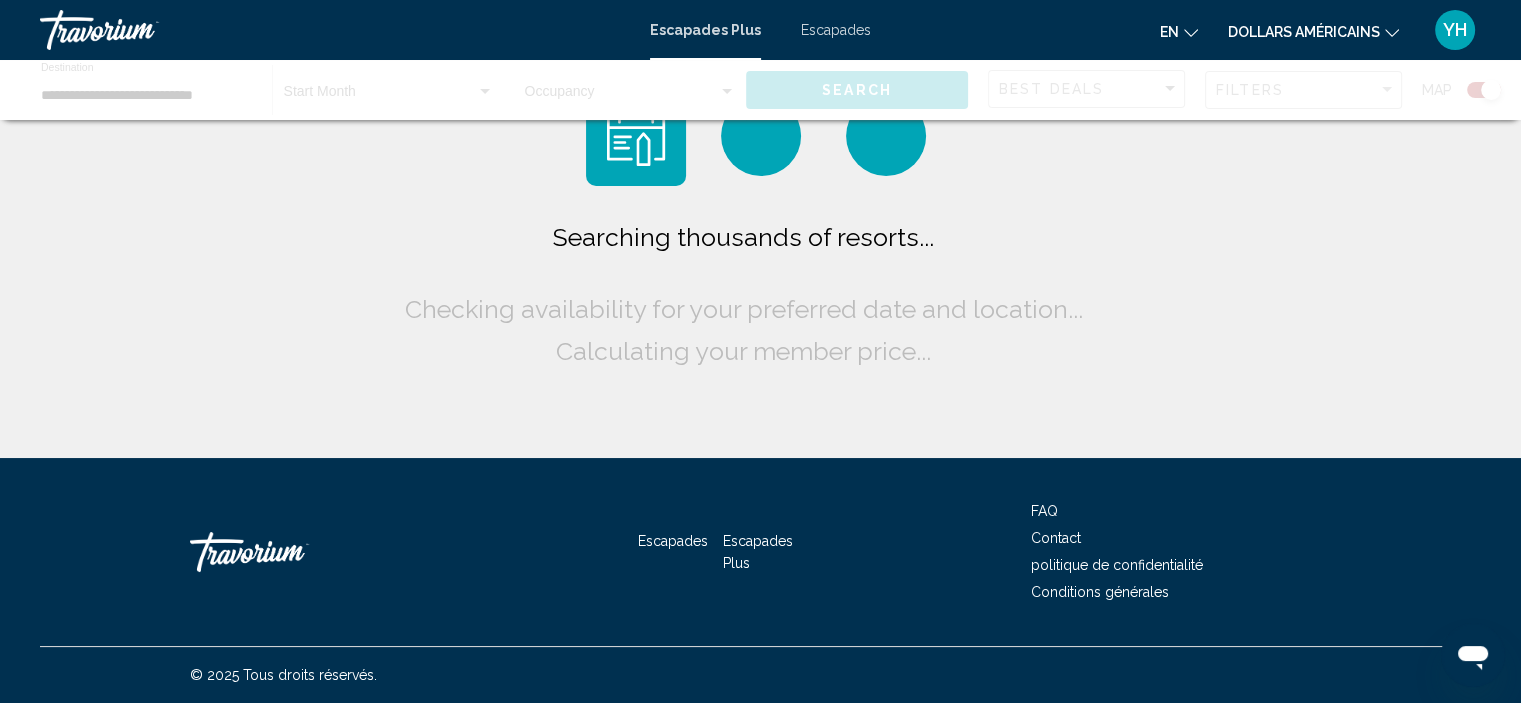 scroll, scrollTop: 0, scrollLeft: 0, axis: both 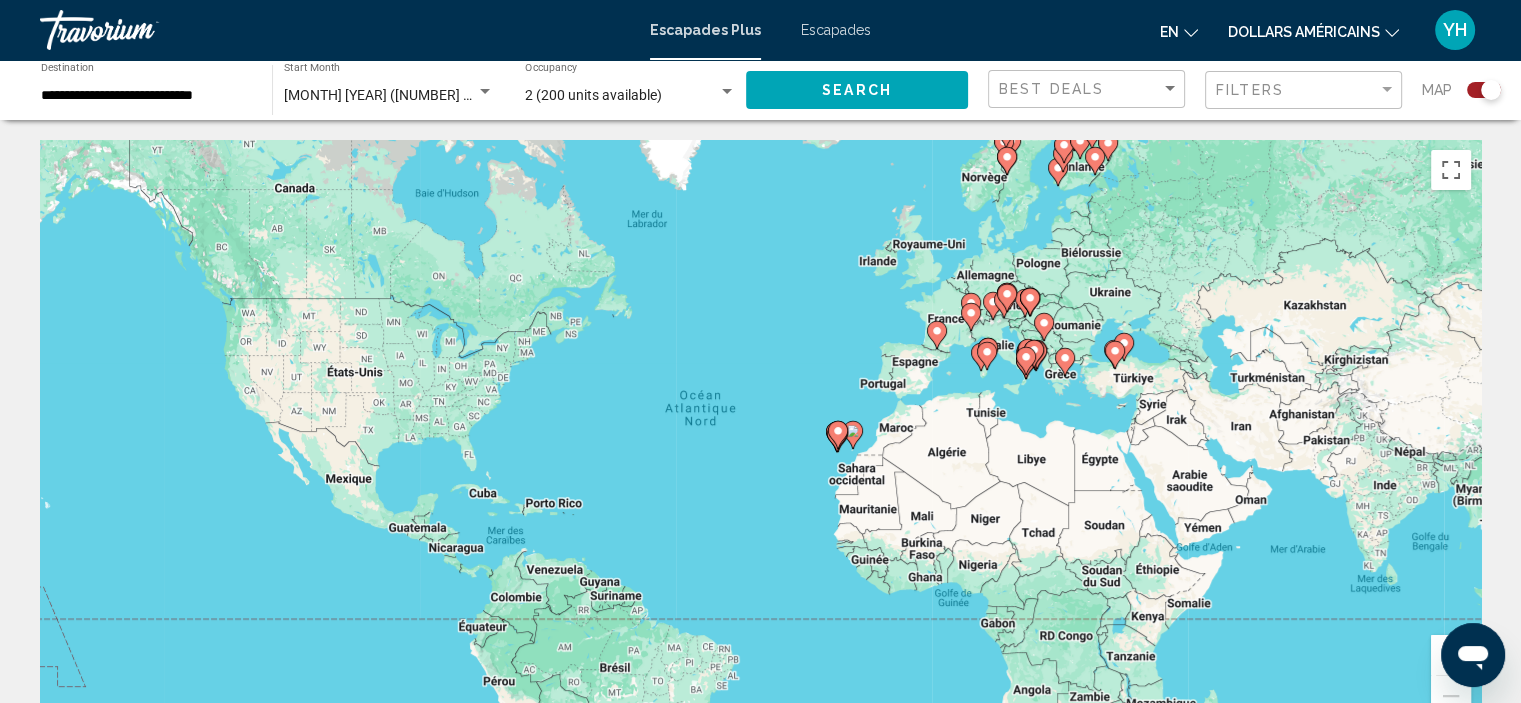 click on "Escapades" at bounding box center [836, 30] 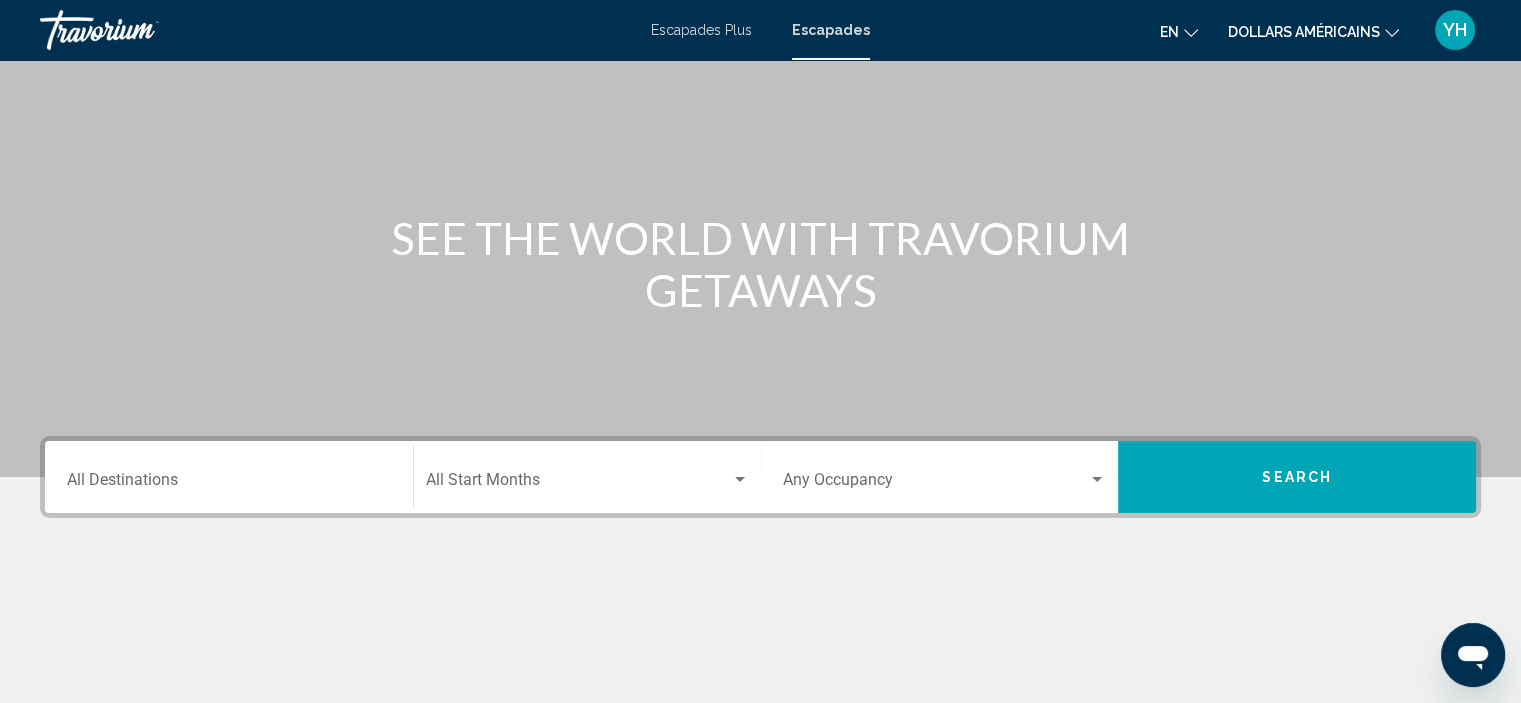 scroll, scrollTop: 128, scrollLeft: 0, axis: vertical 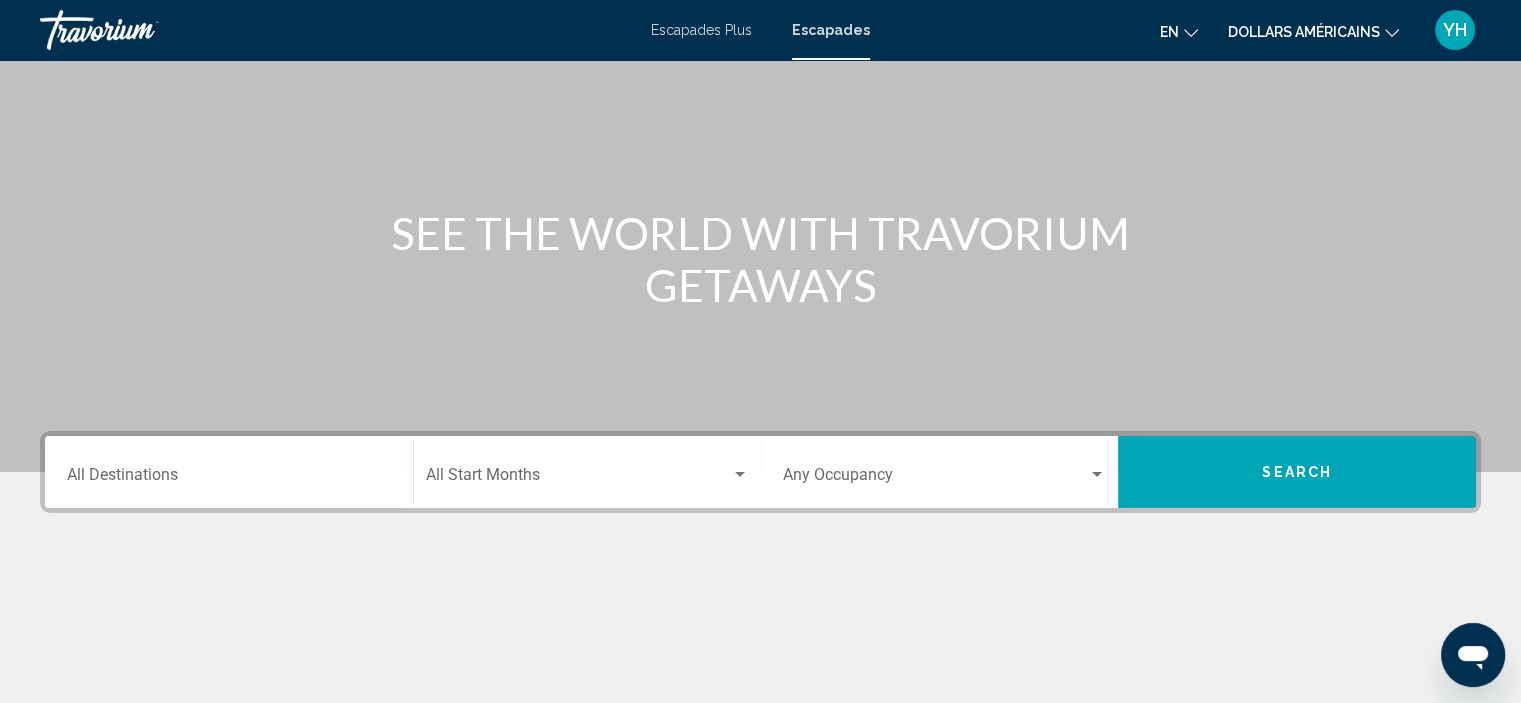 click on "SEE THE WORLD WITH TRAVORIUM GETAWAYS" at bounding box center [761, 259] 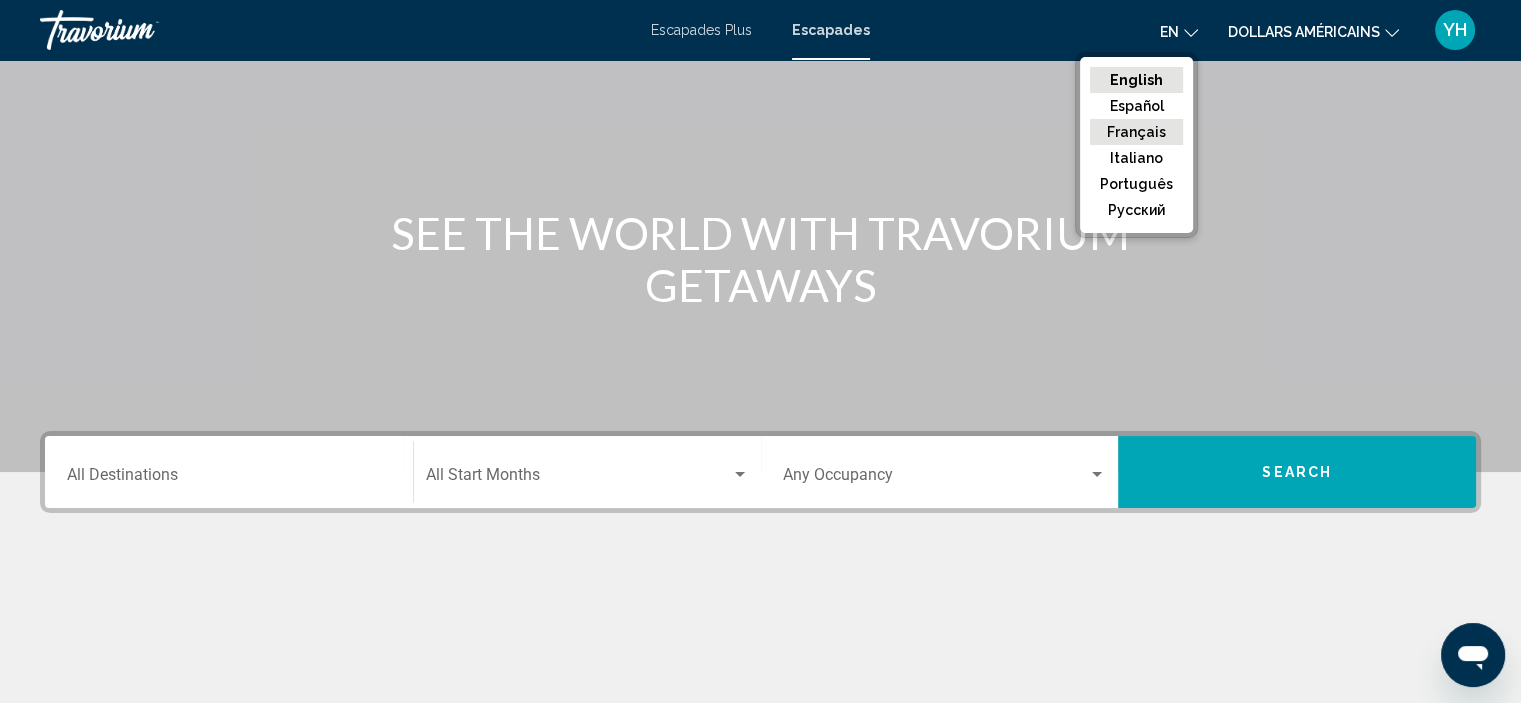click on "Français" 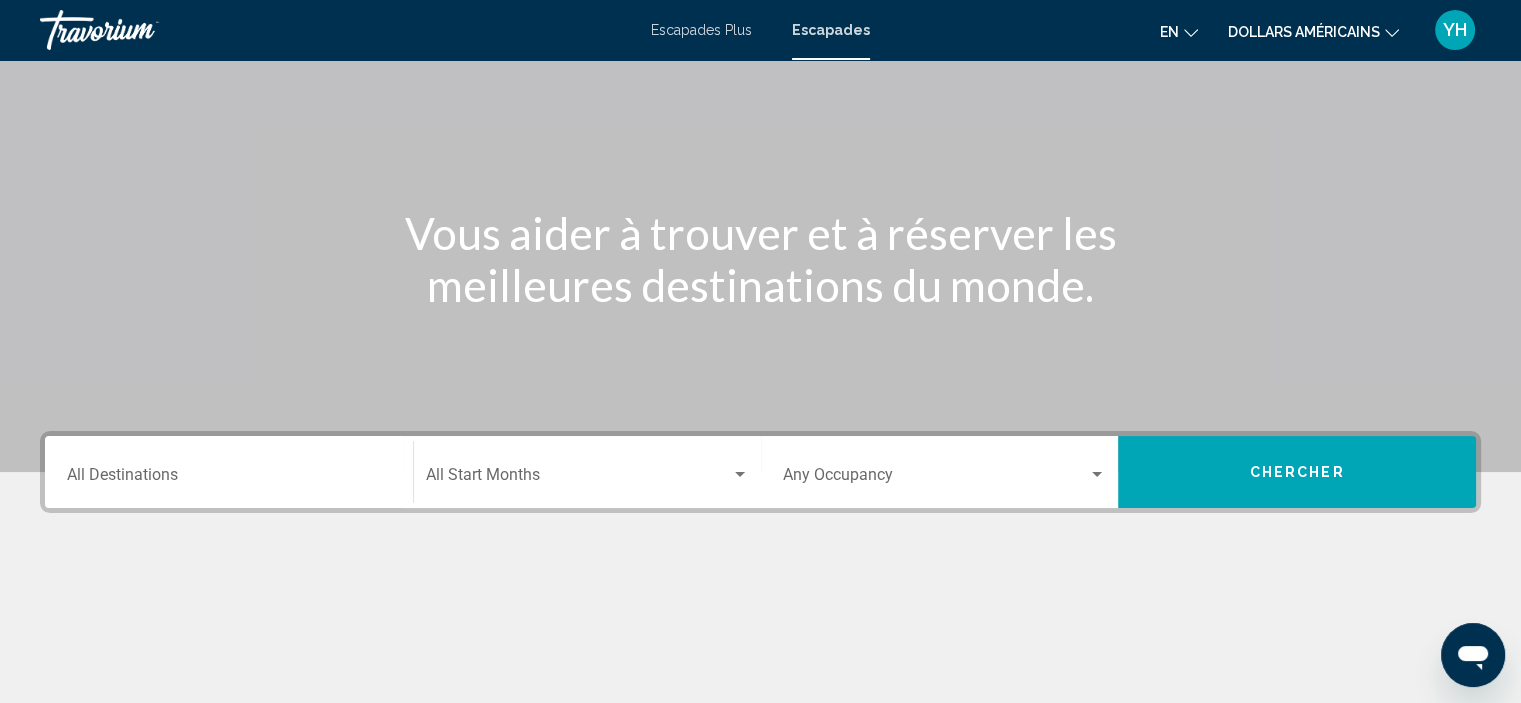 click at bounding box center (578, 479) 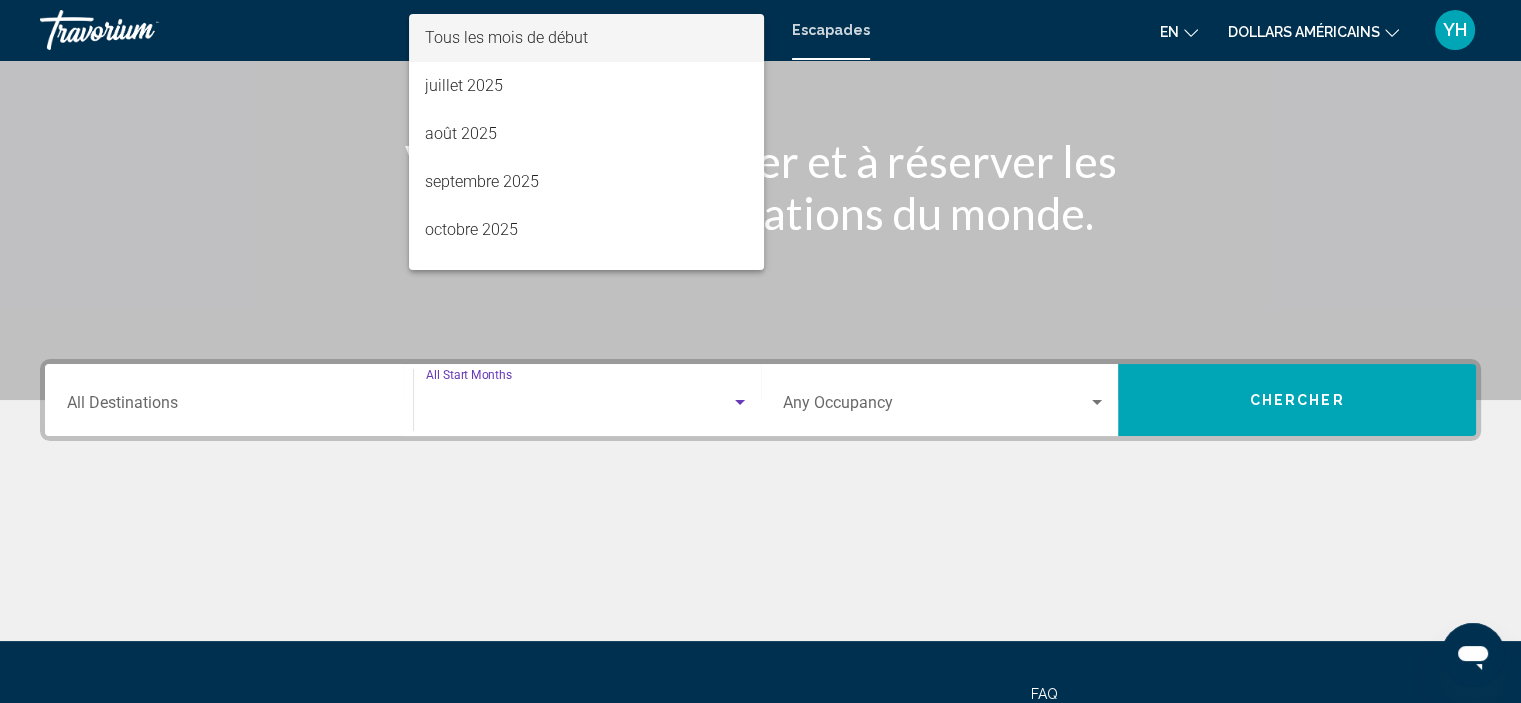 scroll, scrollTop: 382, scrollLeft: 0, axis: vertical 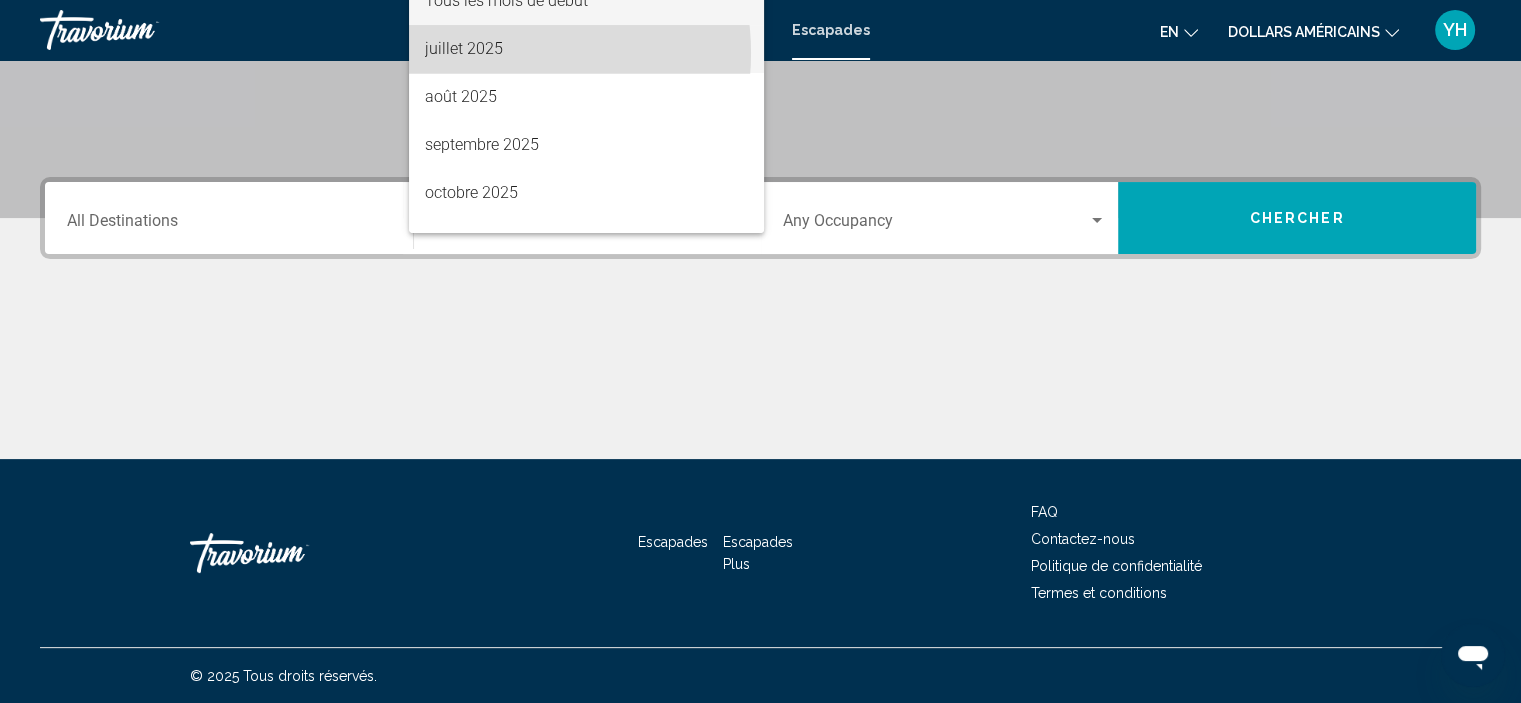 click on "juillet 2025" at bounding box center (464, 48) 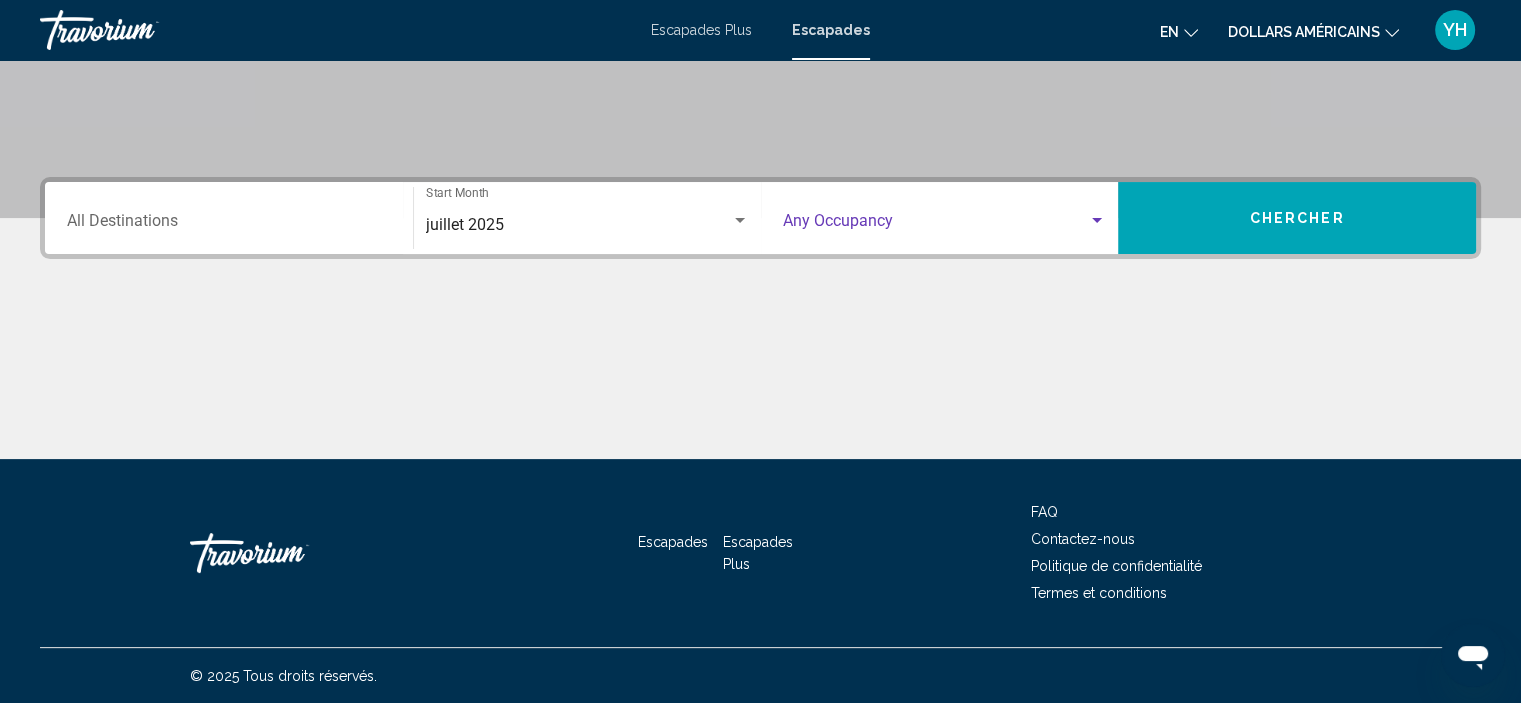 click at bounding box center [936, 225] 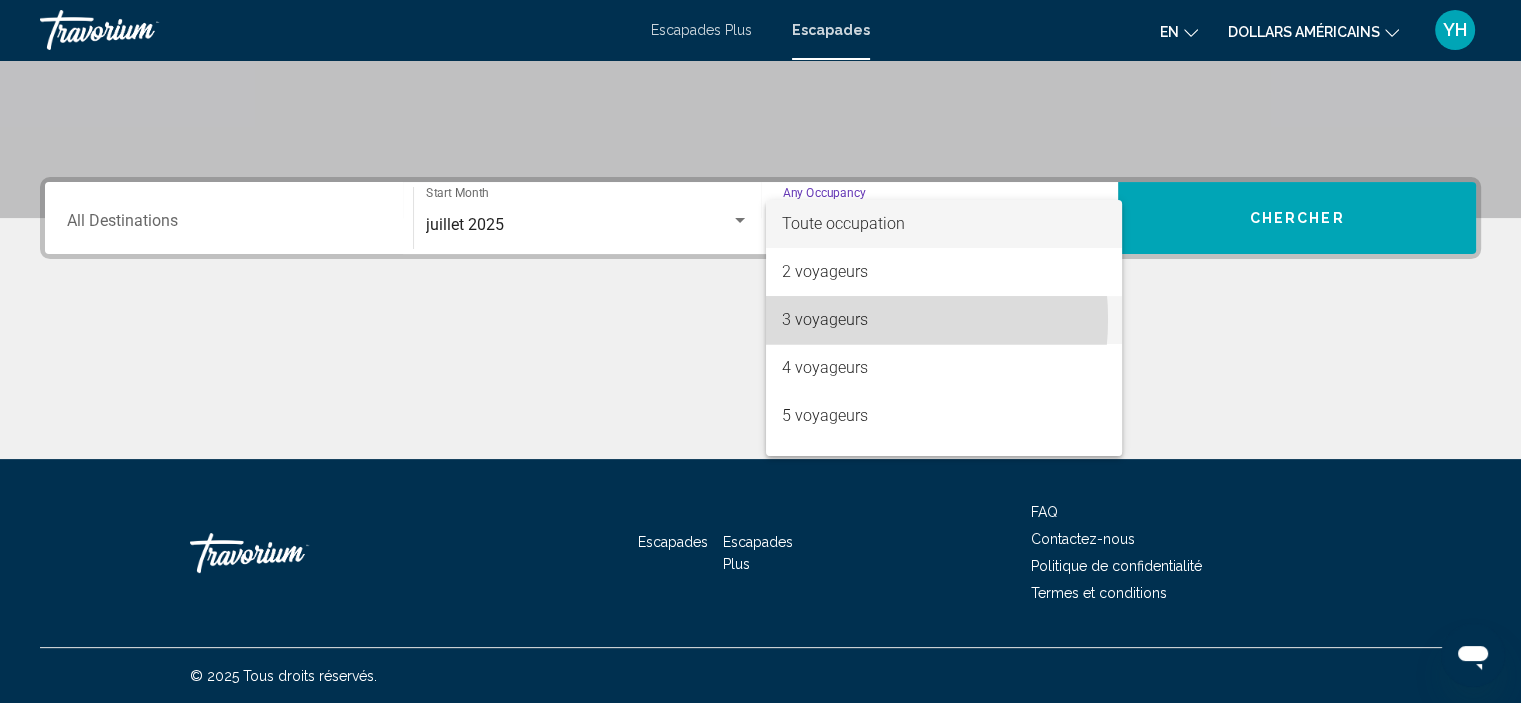 click on "3 voyageurs" at bounding box center (825, 319) 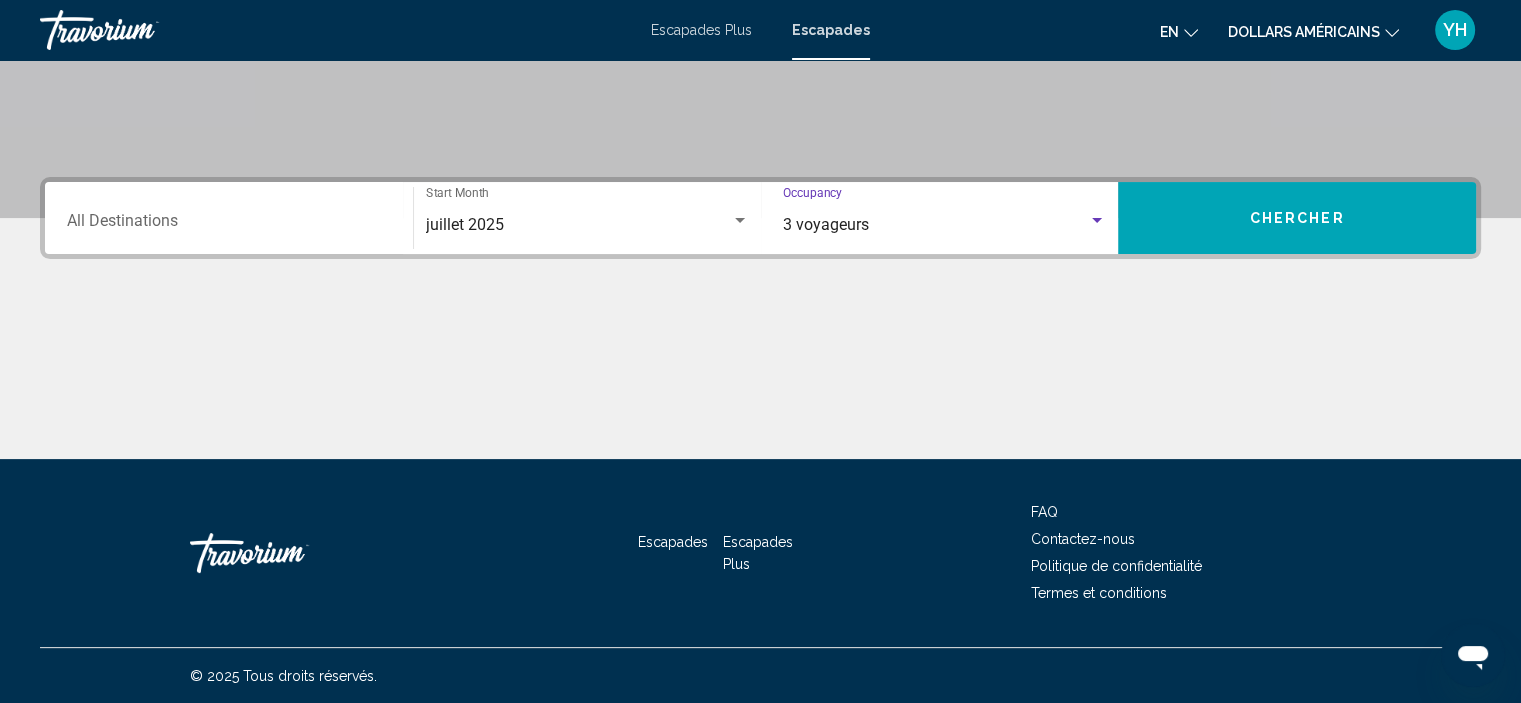 click on "Chercher" at bounding box center [1297, 219] 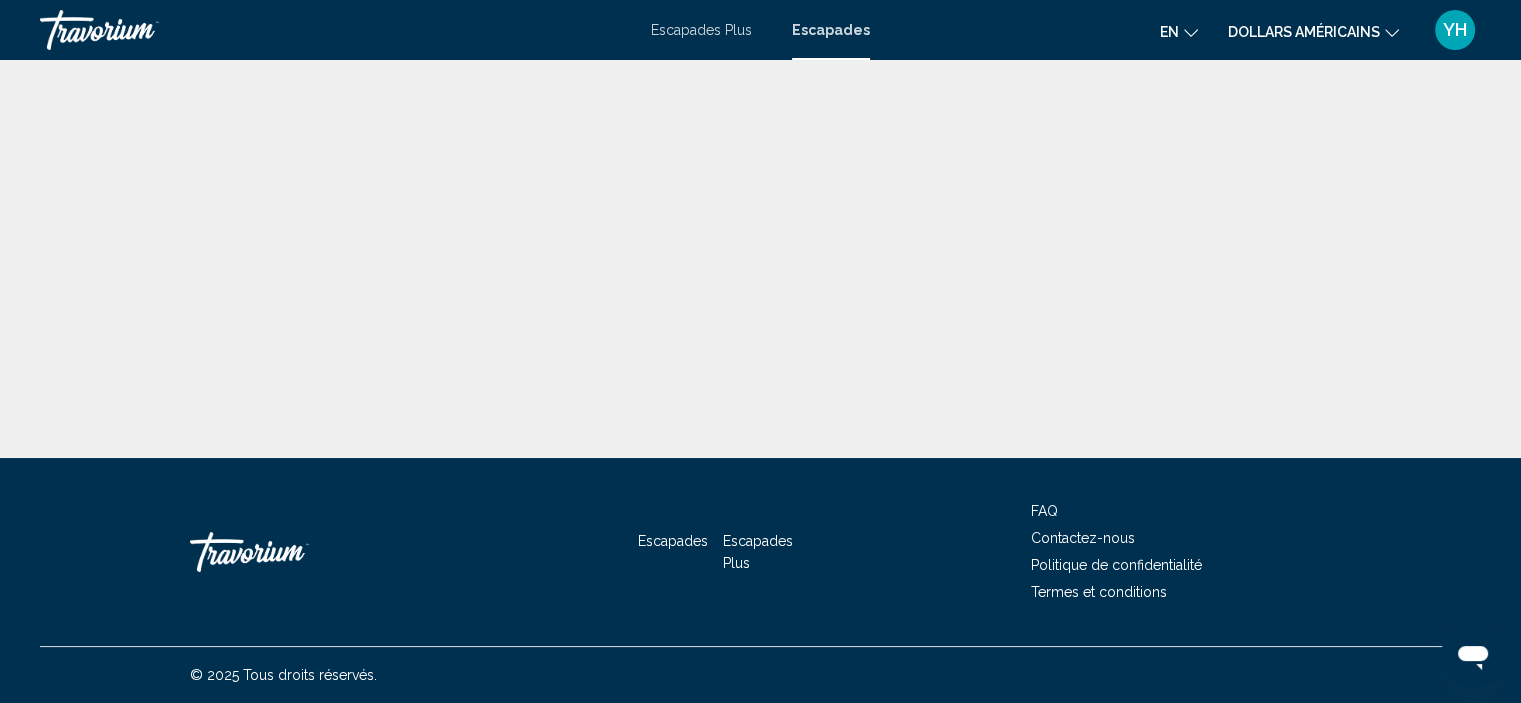 scroll, scrollTop: 0, scrollLeft: 0, axis: both 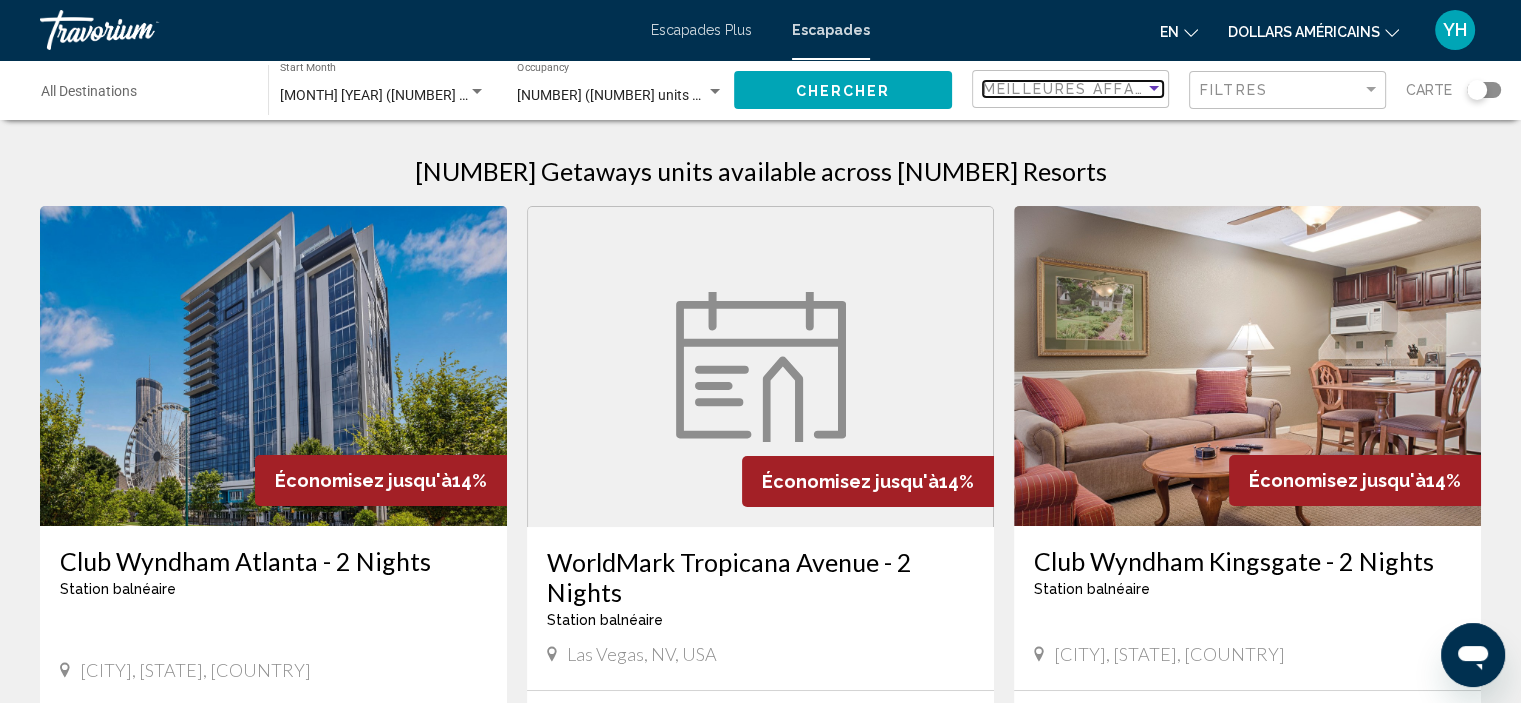 click at bounding box center [1154, 89] 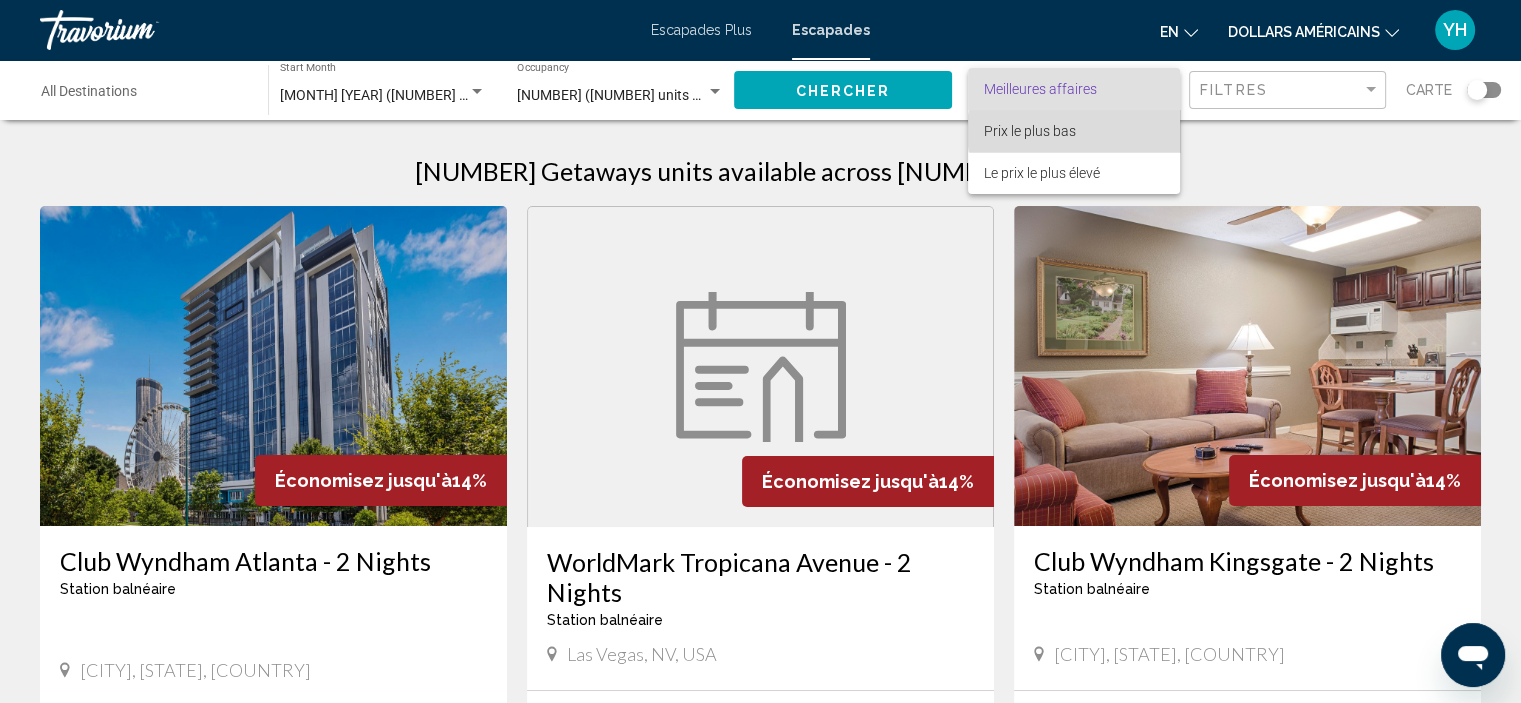click on "Prix le plus bas" at bounding box center [1074, 131] 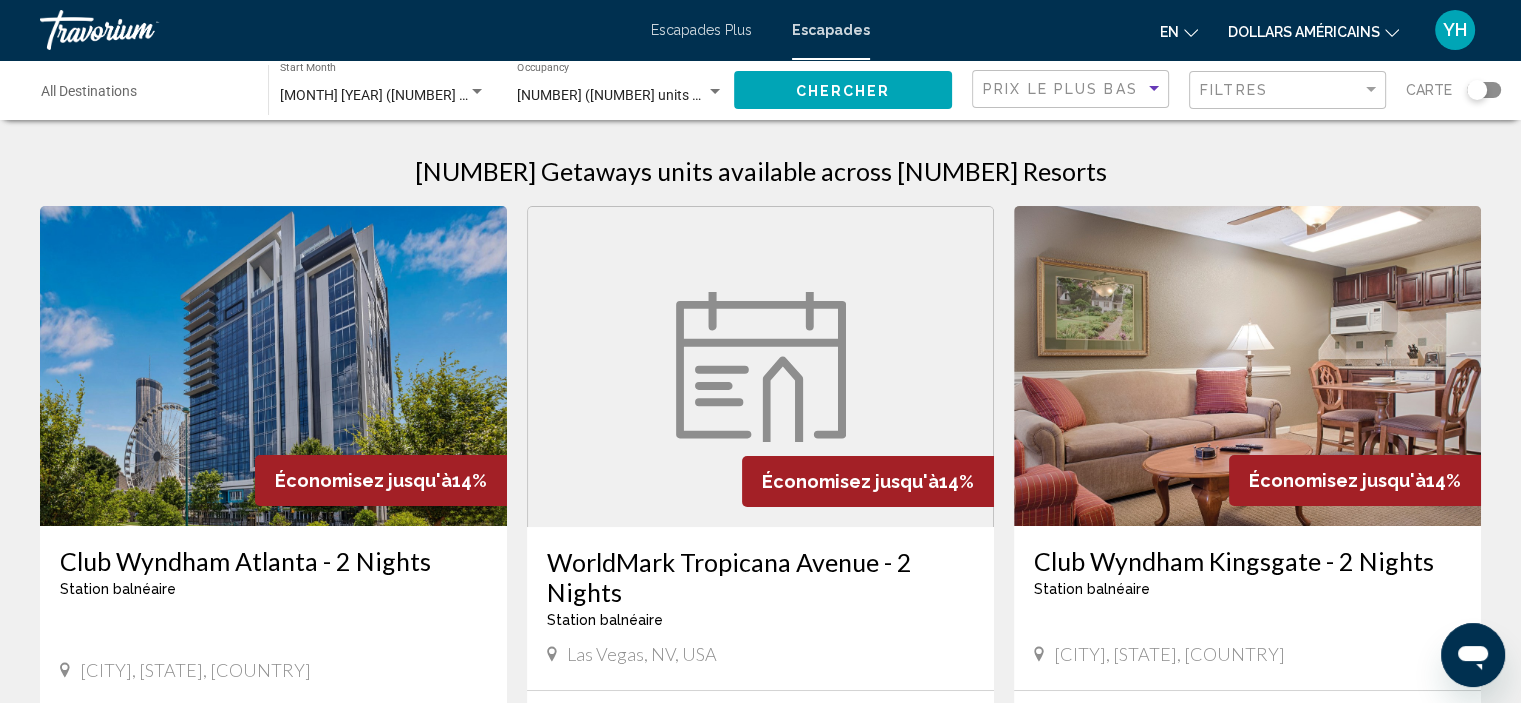 click on "Destination All Destinations" at bounding box center (144, 96) 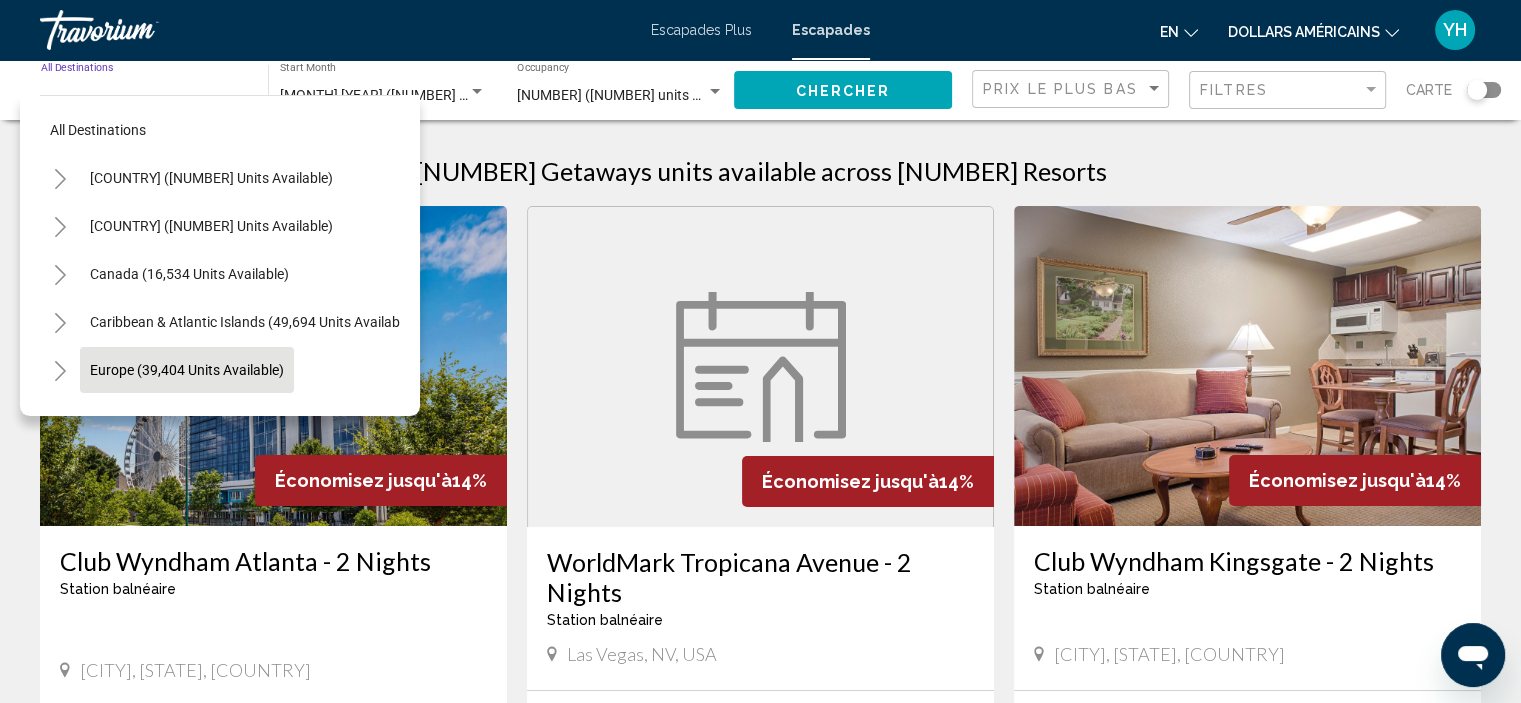 click on "Europe (39,404 units available)" at bounding box center [211, 418] 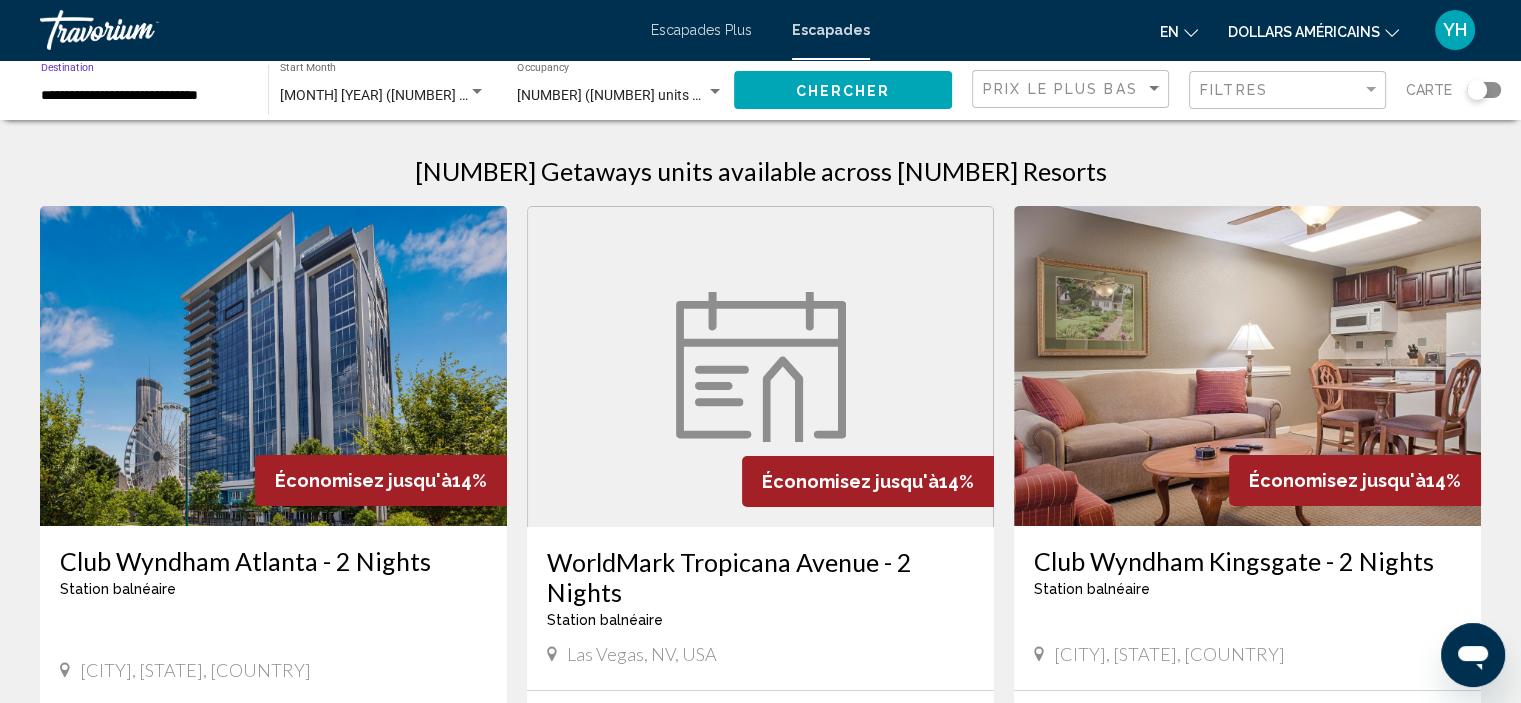 click on "Chercher" 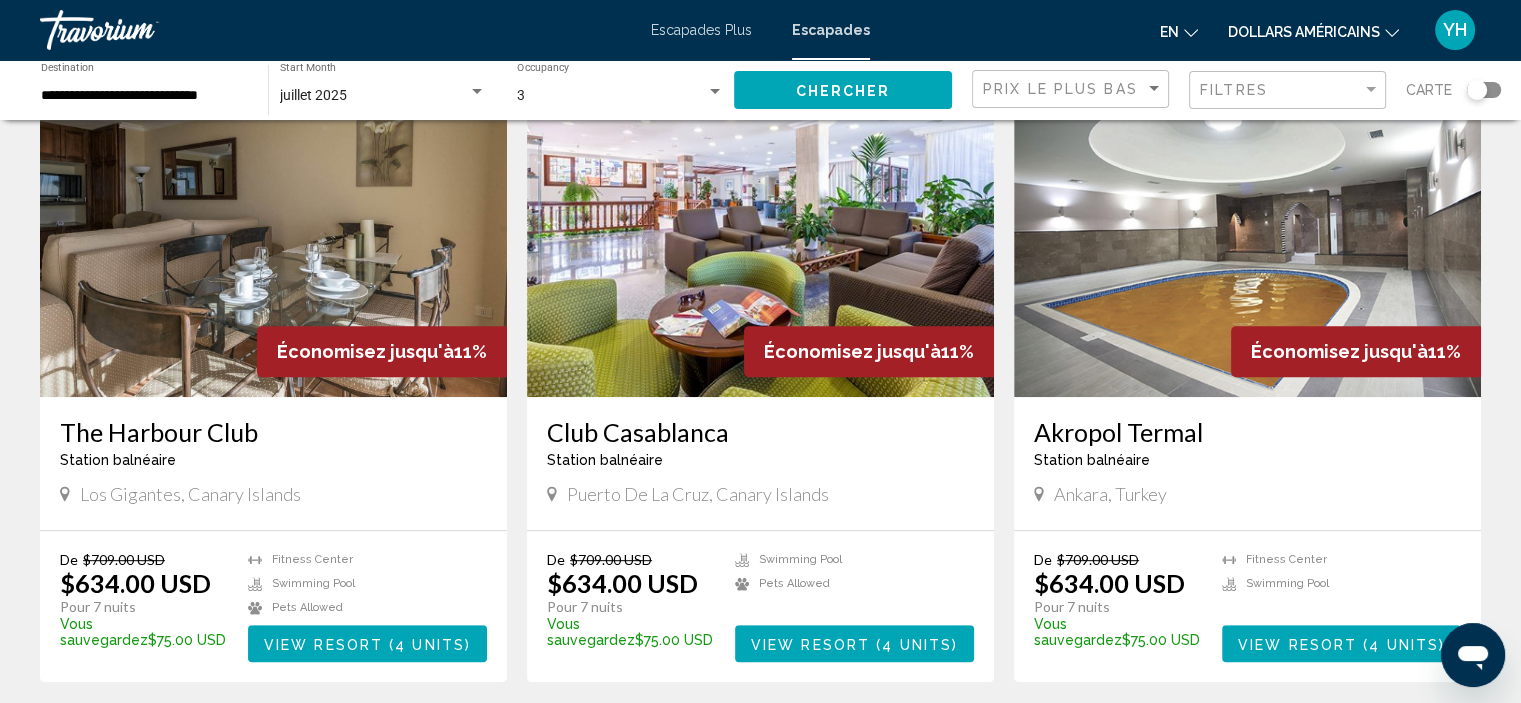scroll, scrollTop: 774, scrollLeft: 0, axis: vertical 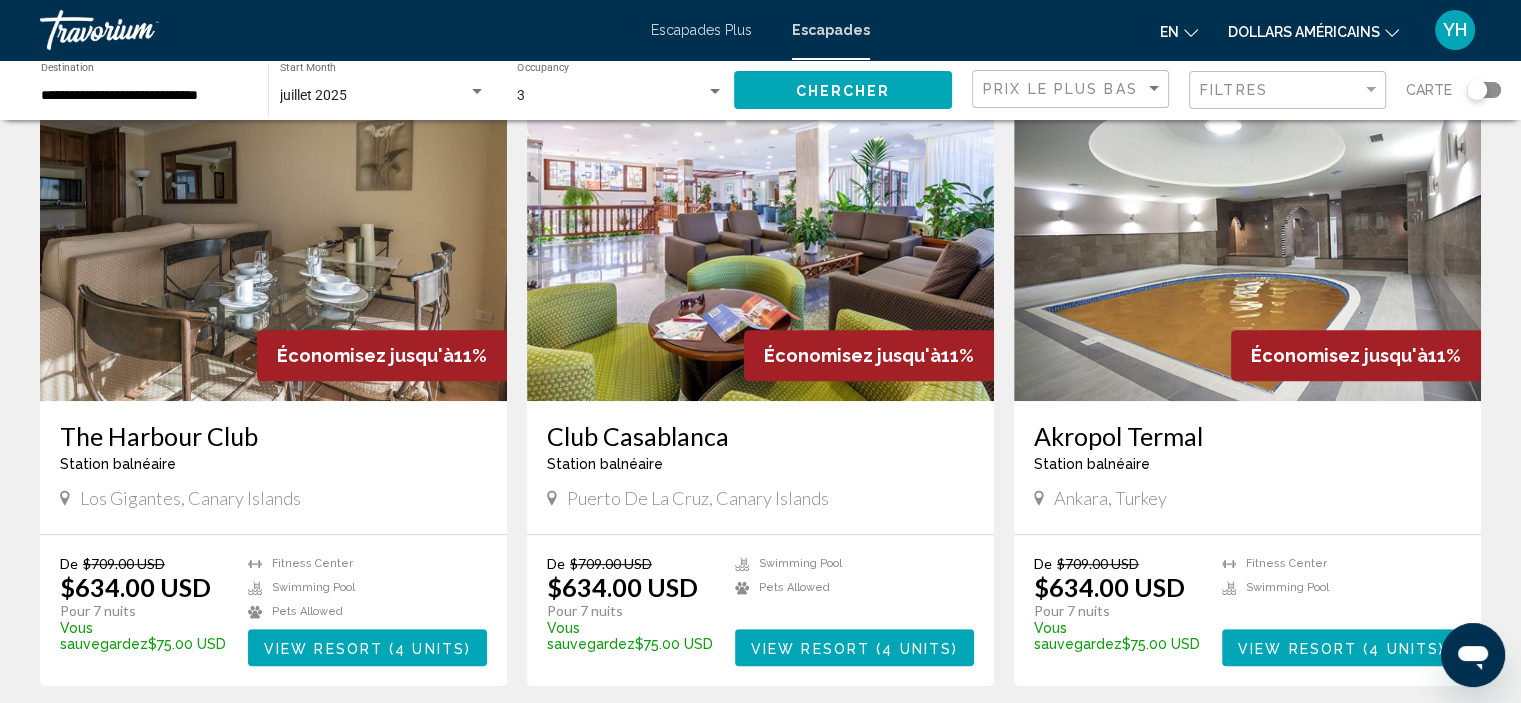 click at bounding box center (1247, 241) 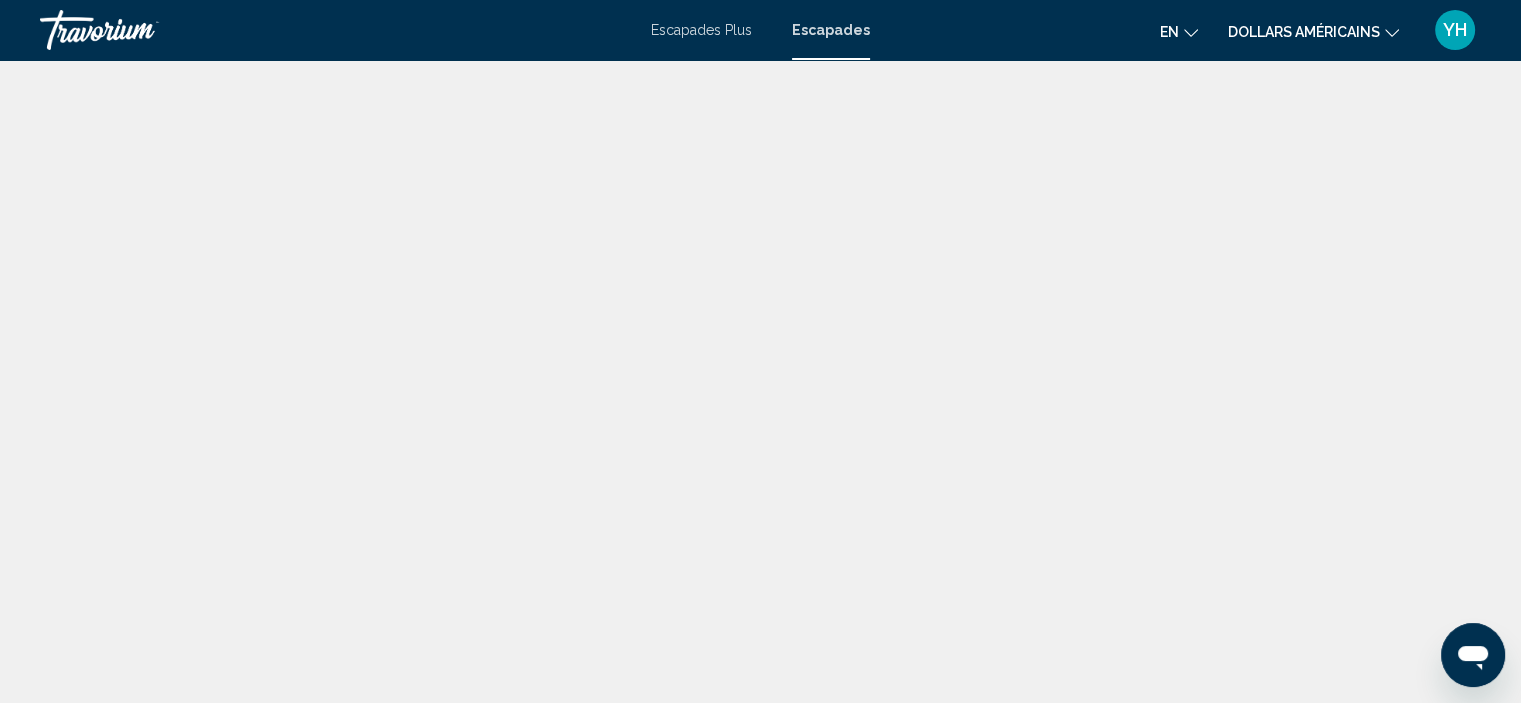 scroll, scrollTop: 8, scrollLeft: 0, axis: vertical 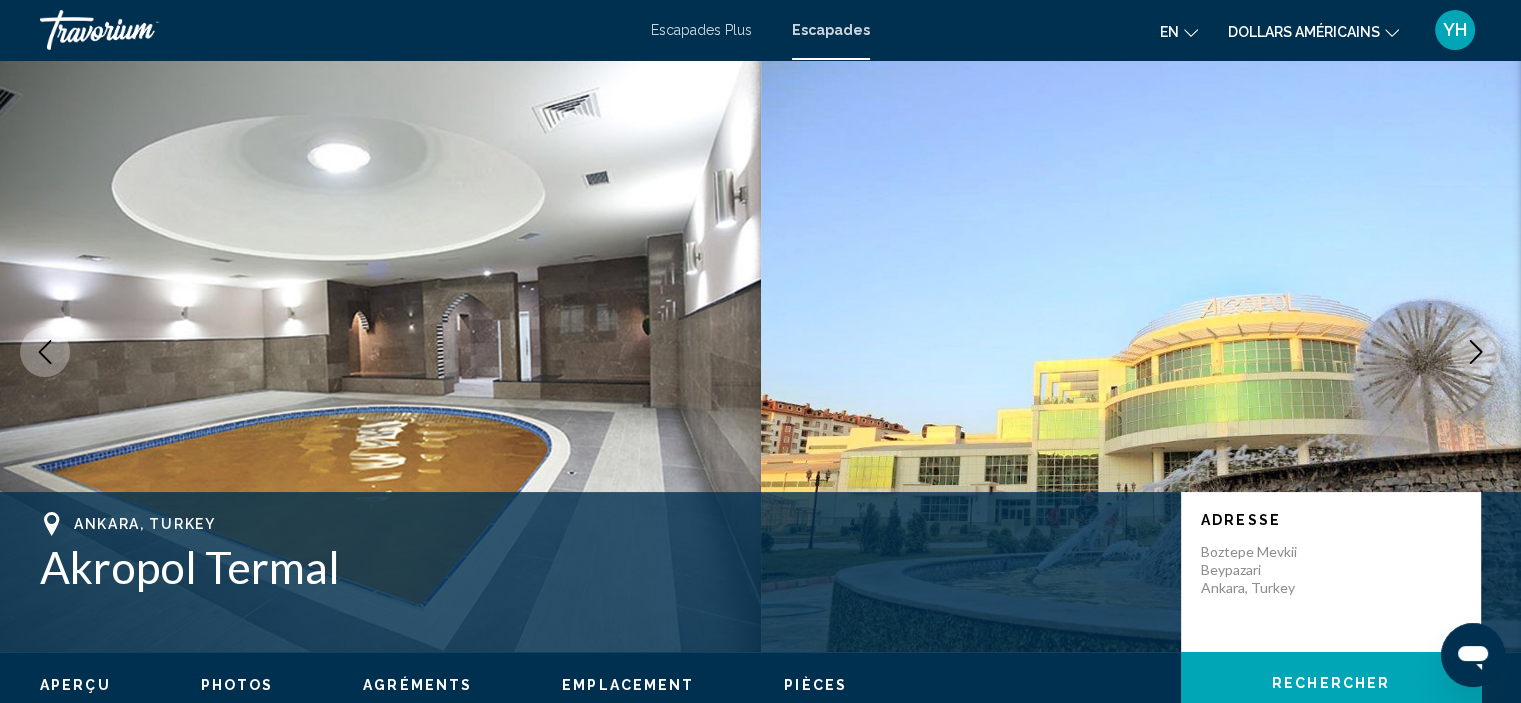 click on "en
English Español Français Italiano Português русский" 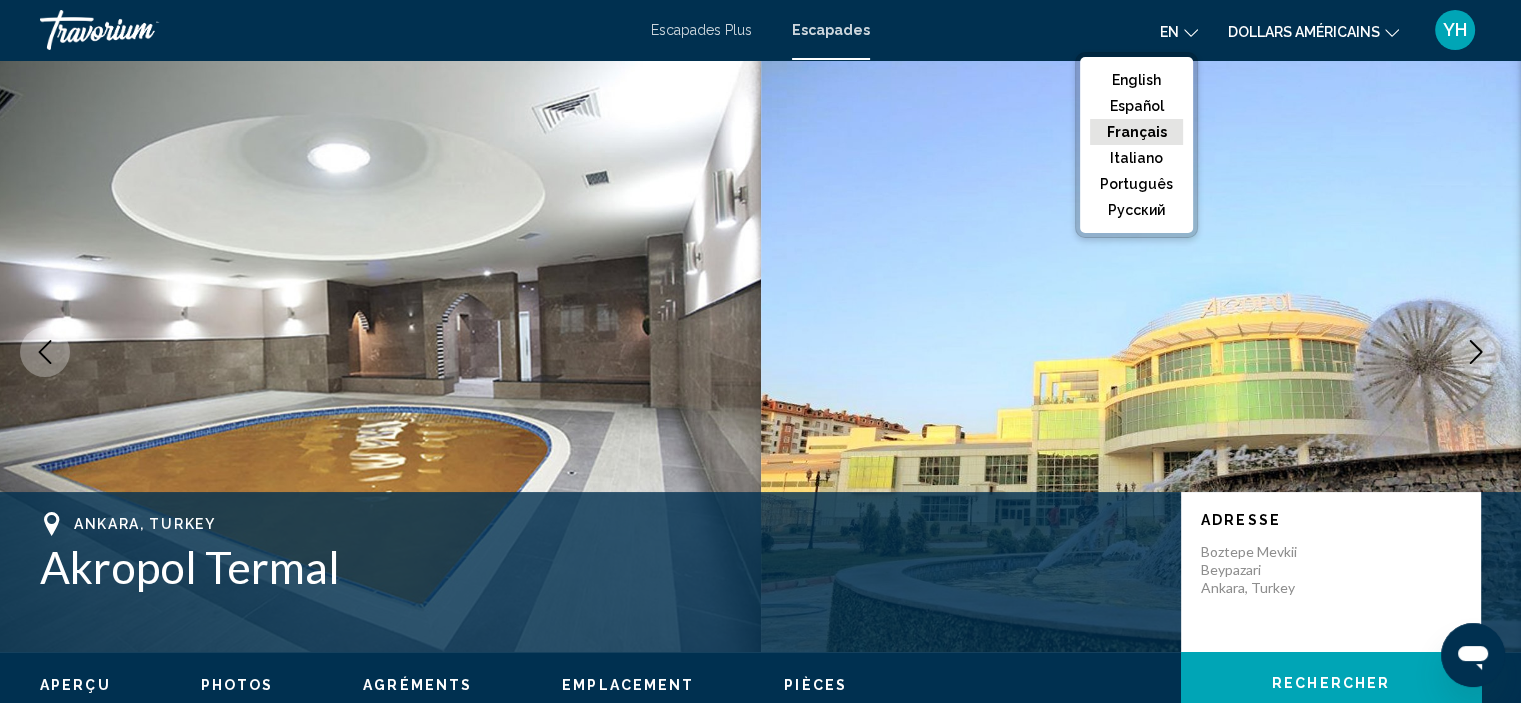 click on "Français" 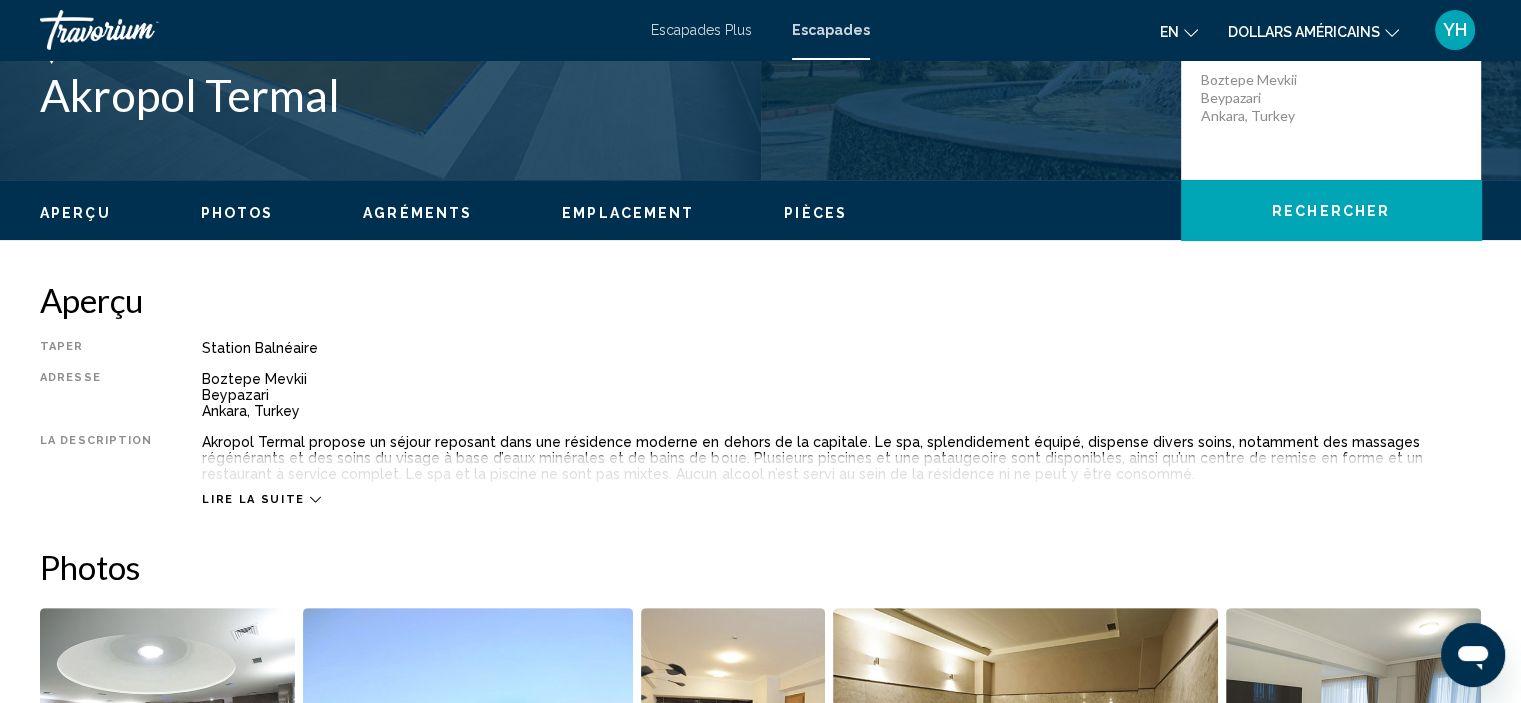 scroll, scrollTop: 619, scrollLeft: 0, axis: vertical 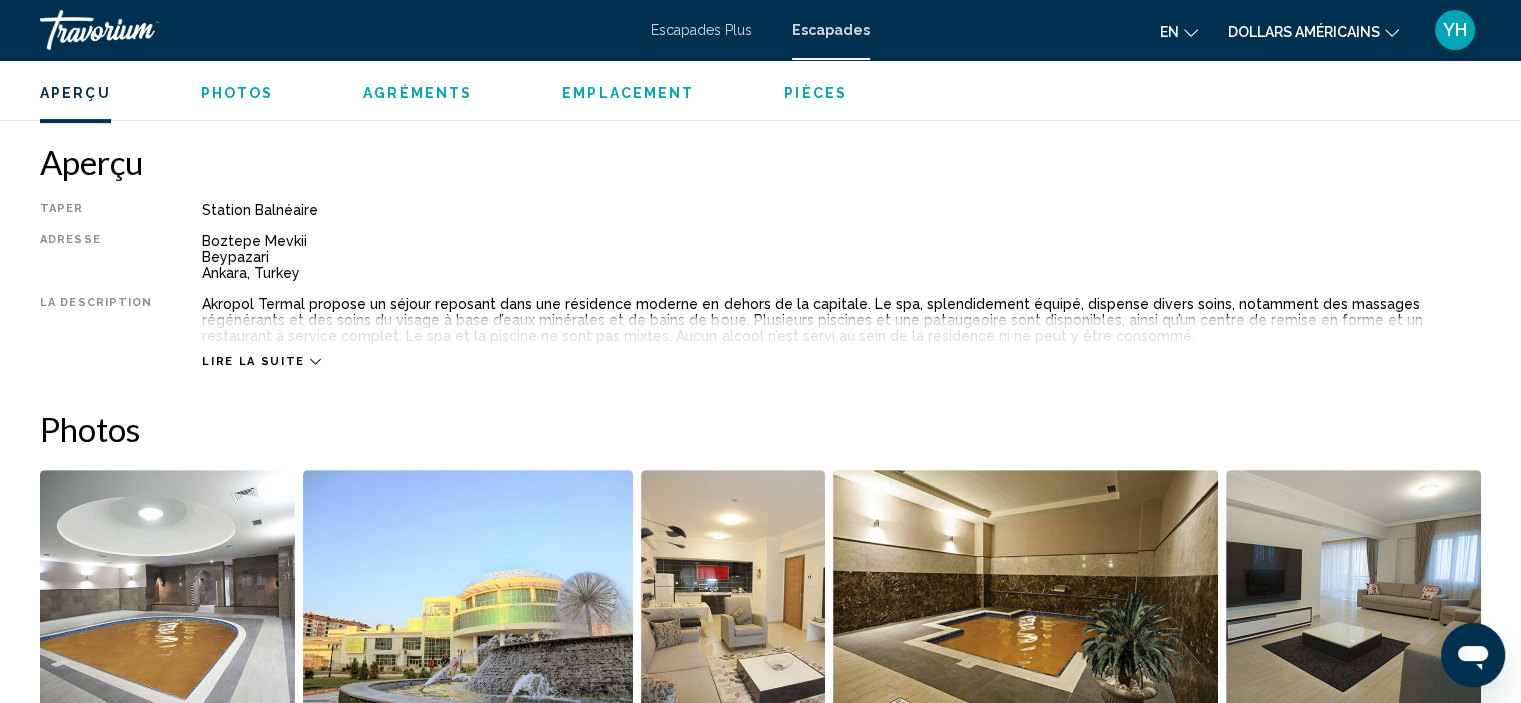 click 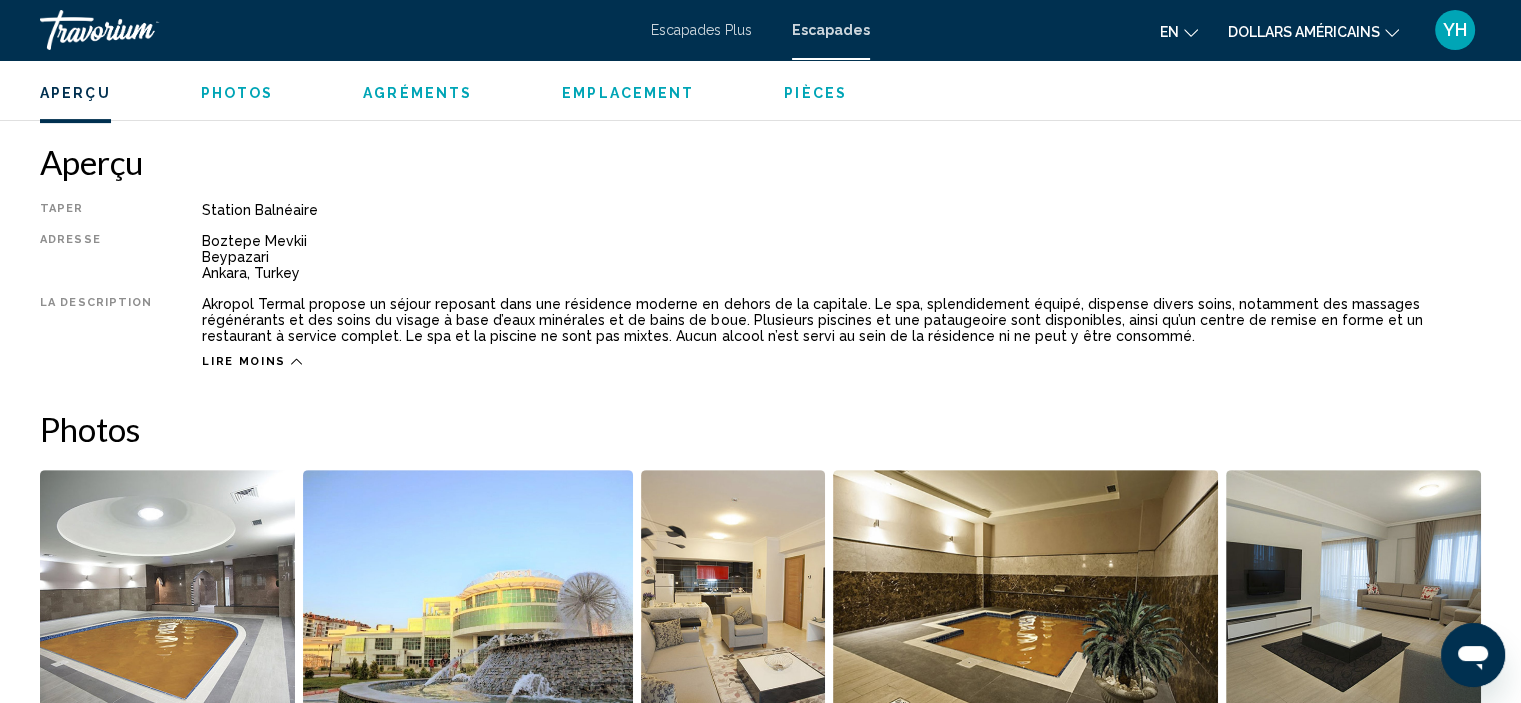 click on "Photos" at bounding box center (237, 93) 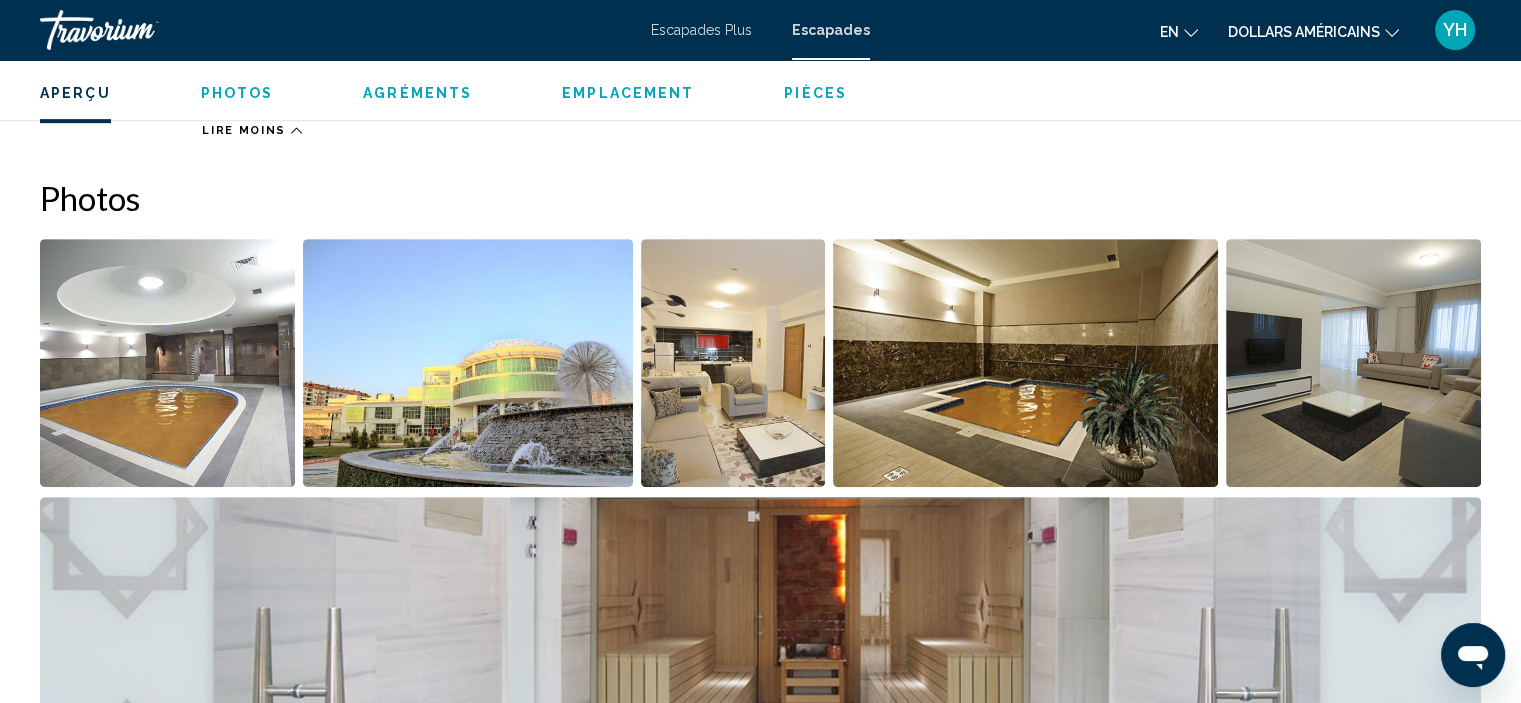 scroll, scrollTop: 908, scrollLeft: 0, axis: vertical 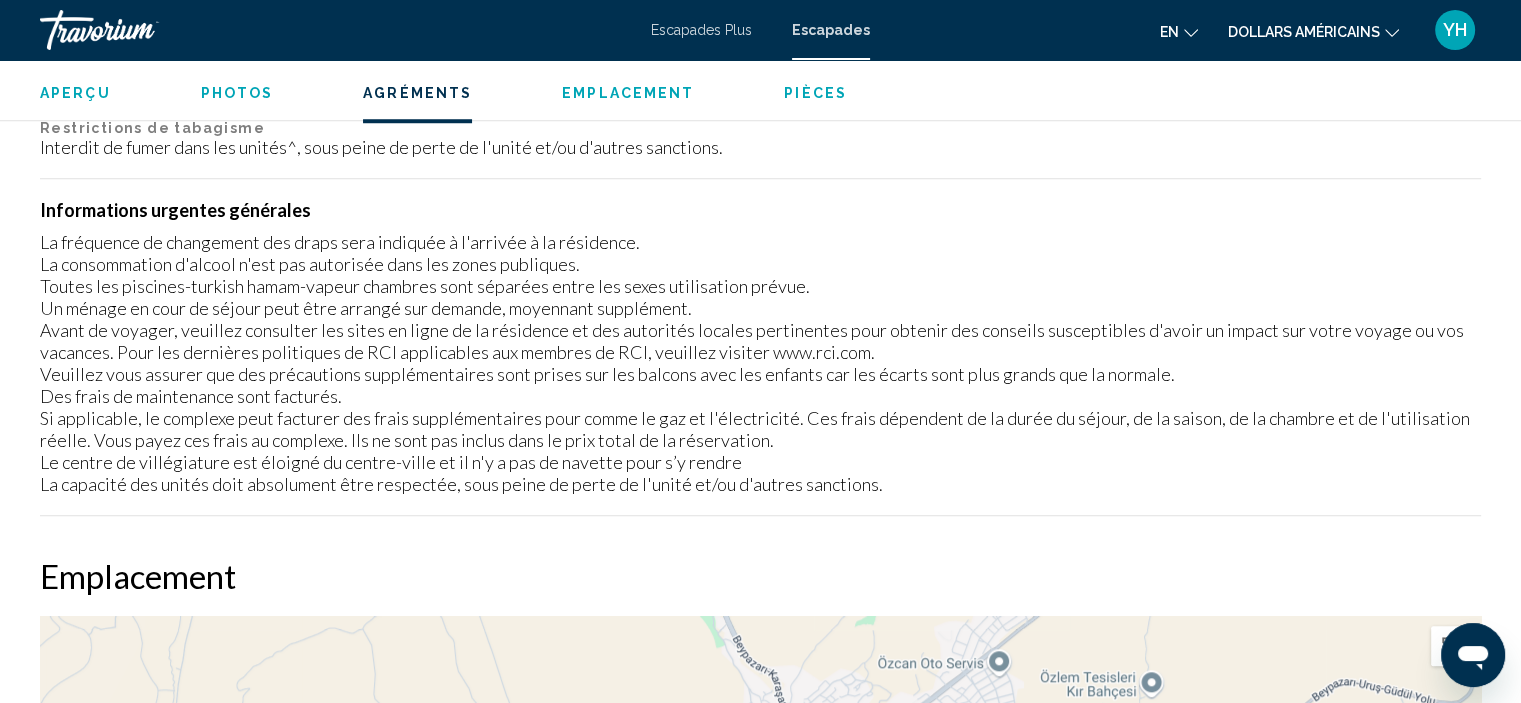 click on "Emplacement" at bounding box center (628, 93) 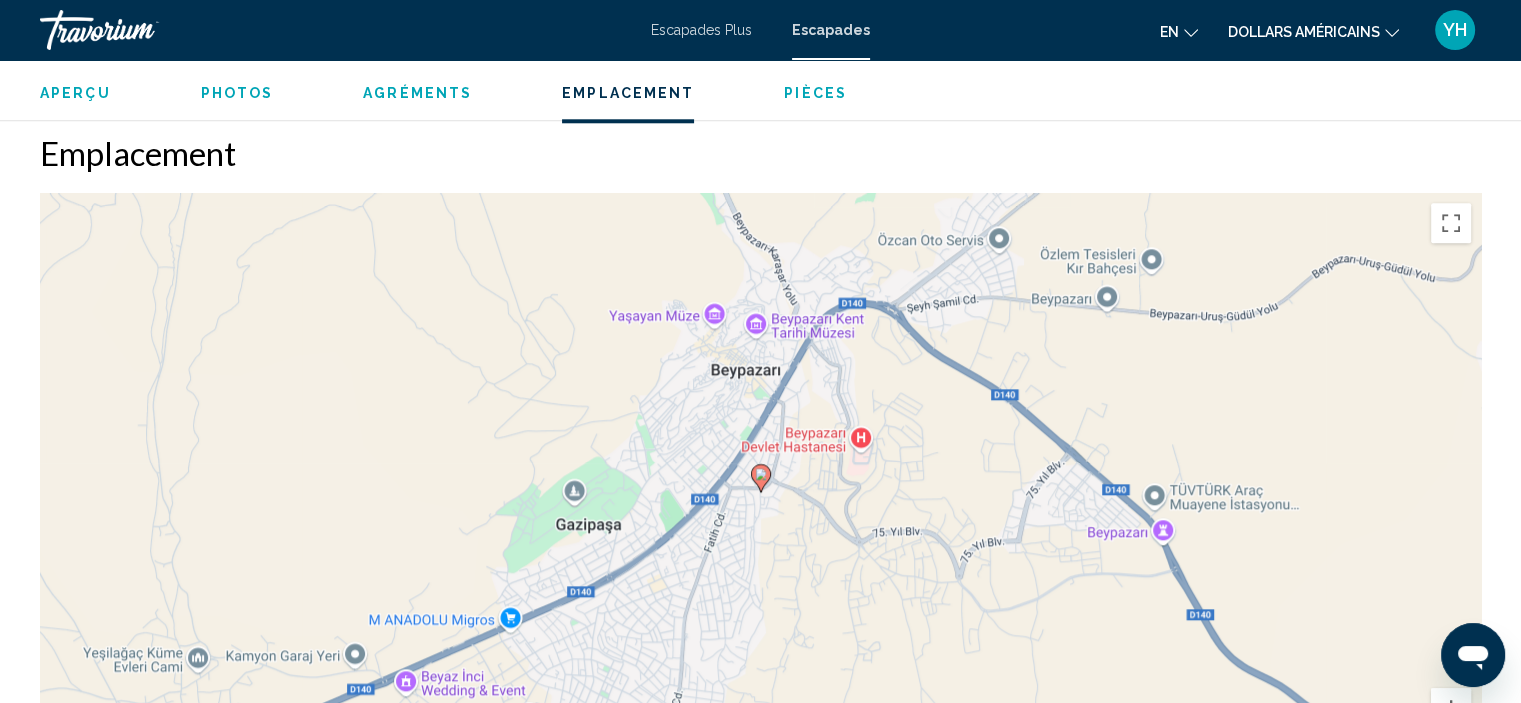 scroll, scrollTop: 2117, scrollLeft: 0, axis: vertical 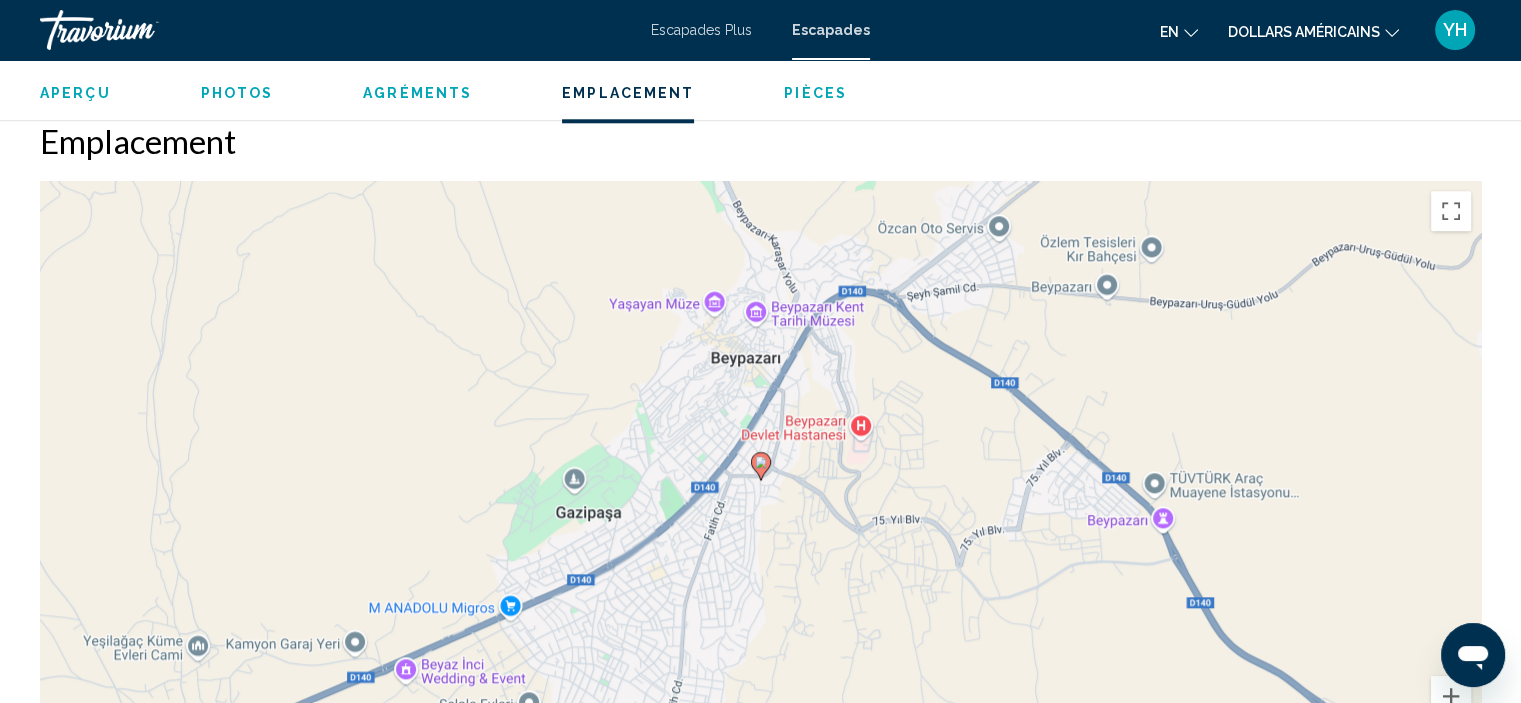 click on "Pièces" at bounding box center [815, 93] 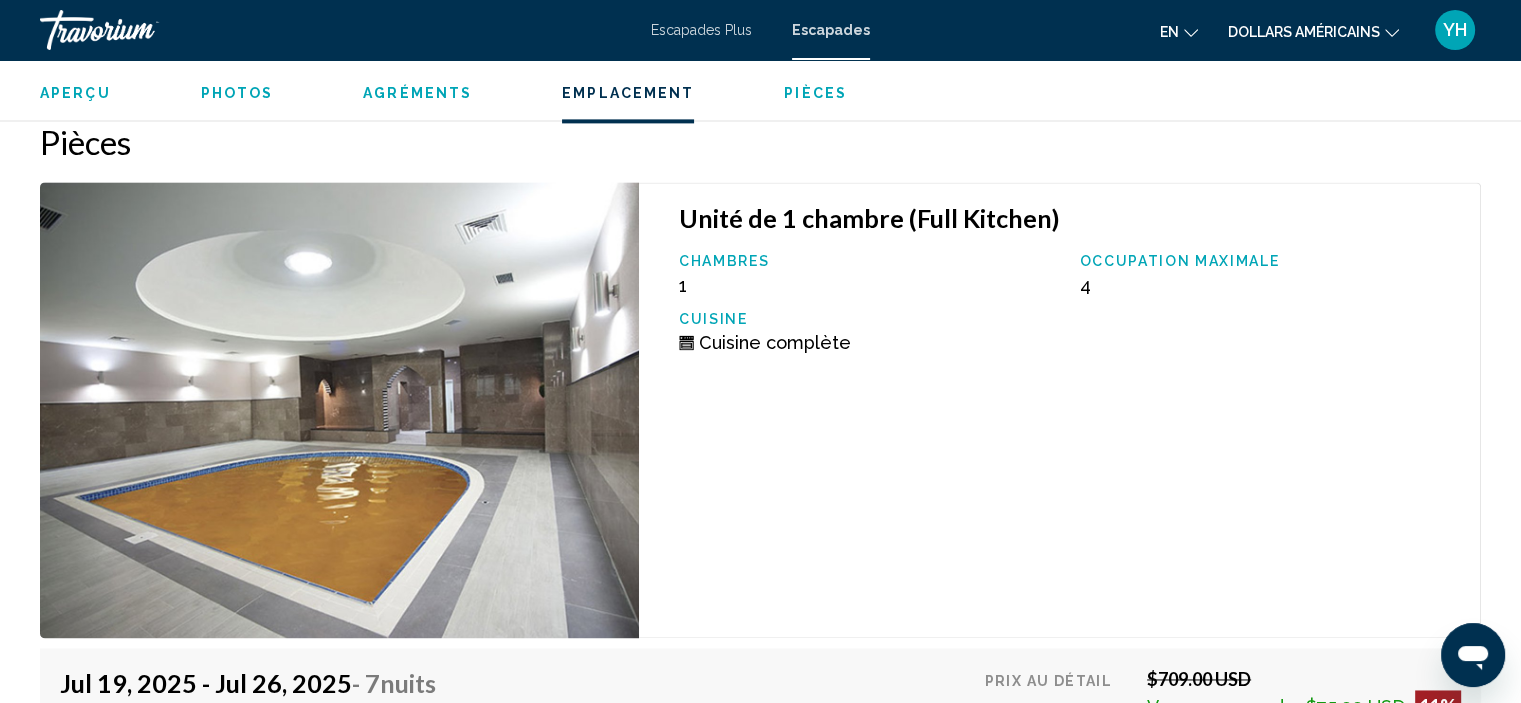 scroll, scrollTop: 2817, scrollLeft: 0, axis: vertical 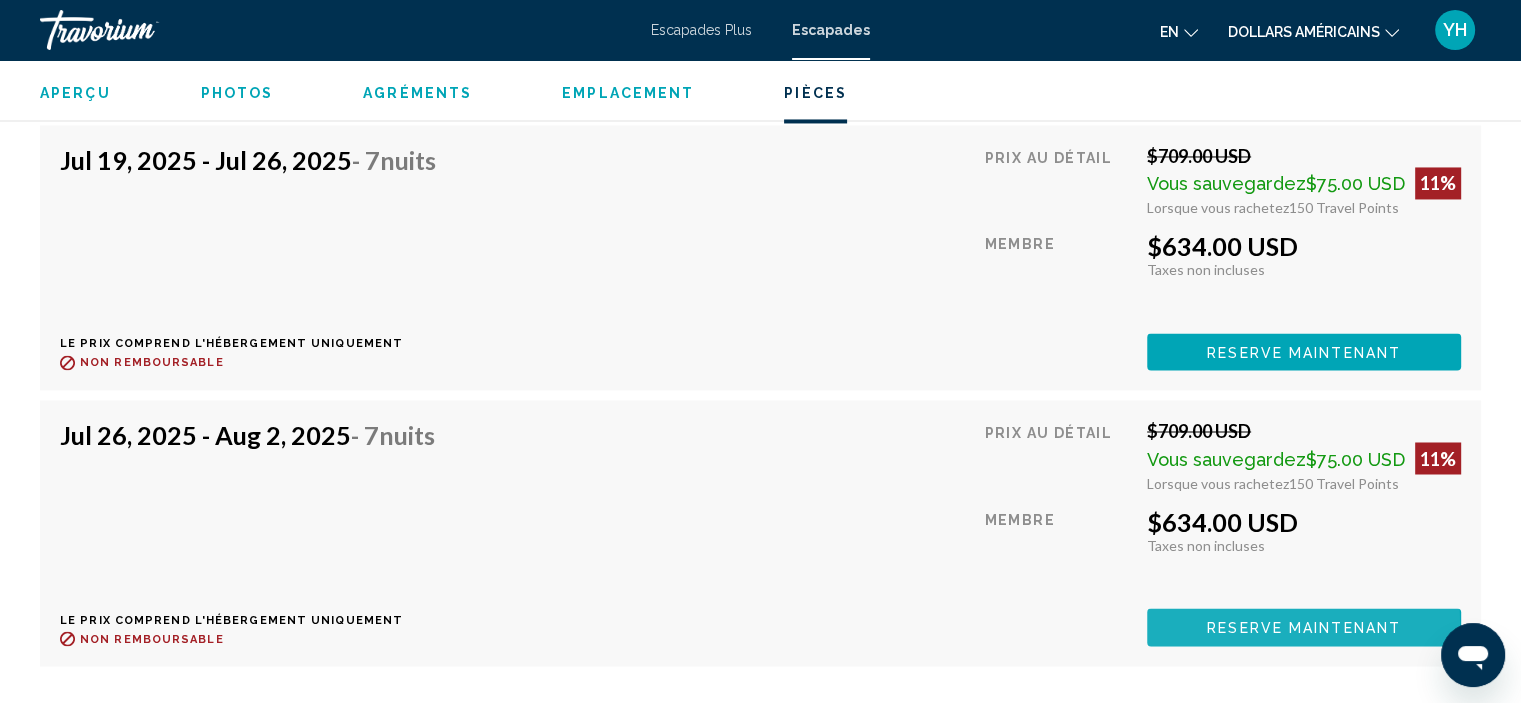 click on "Reserve maintenant" at bounding box center (1304, 628) 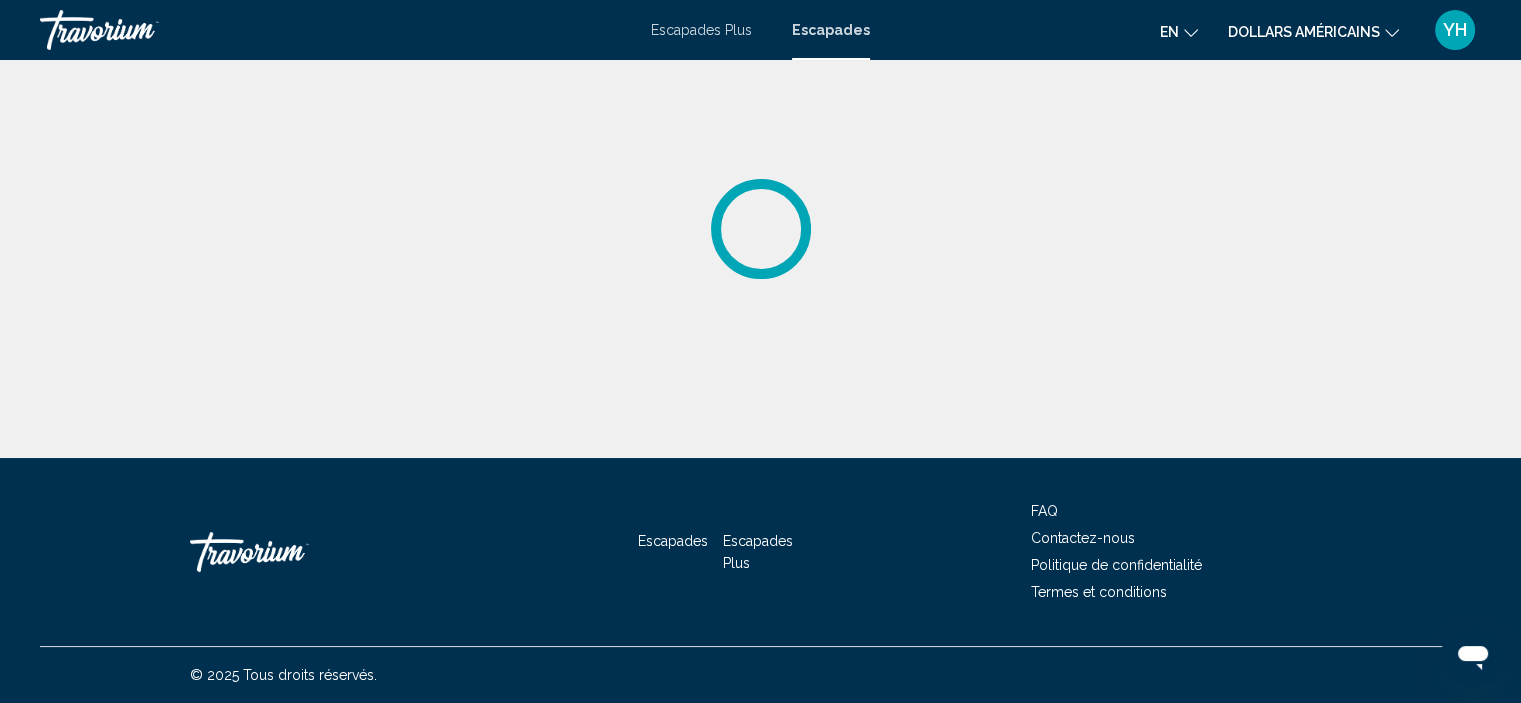 scroll, scrollTop: 0, scrollLeft: 0, axis: both 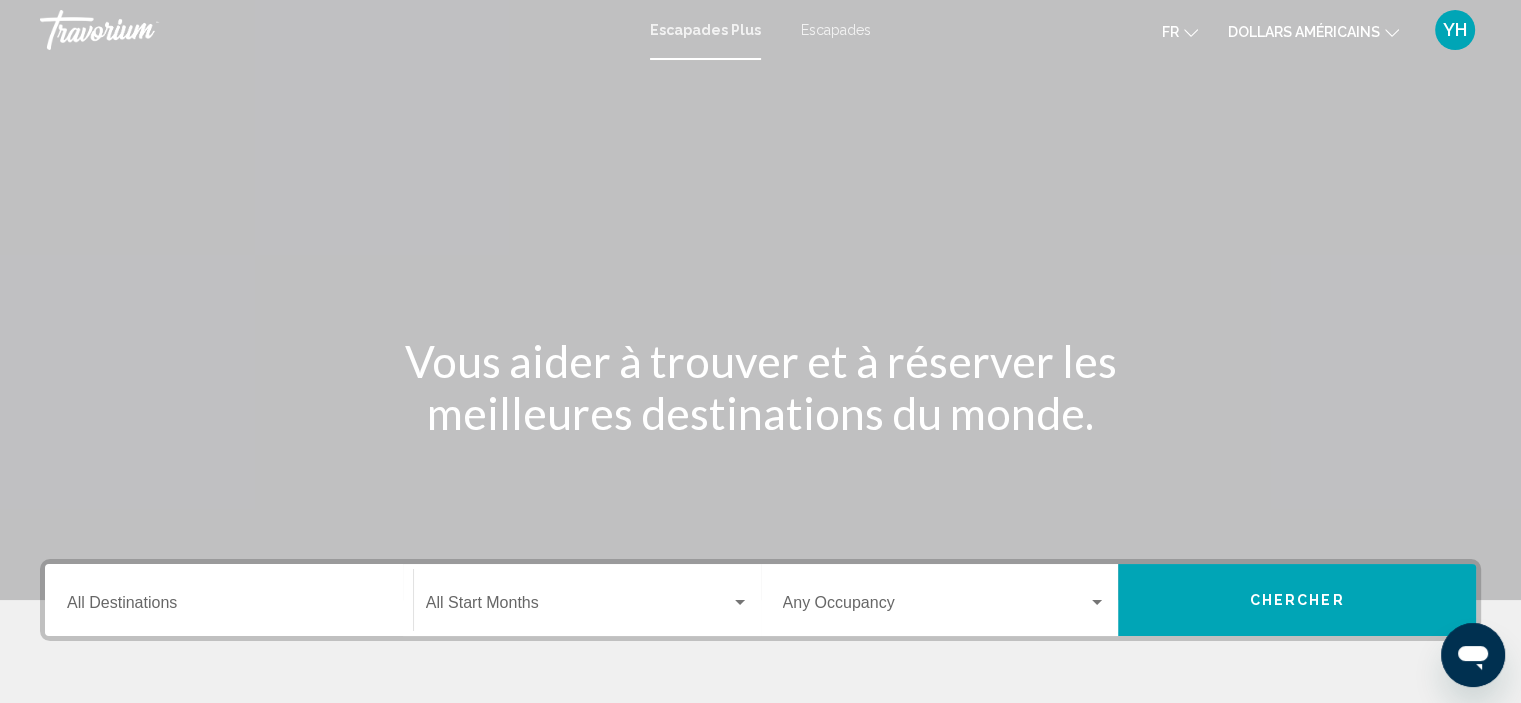 click on "Destination All Destinations" at bounding box center (229, 600) 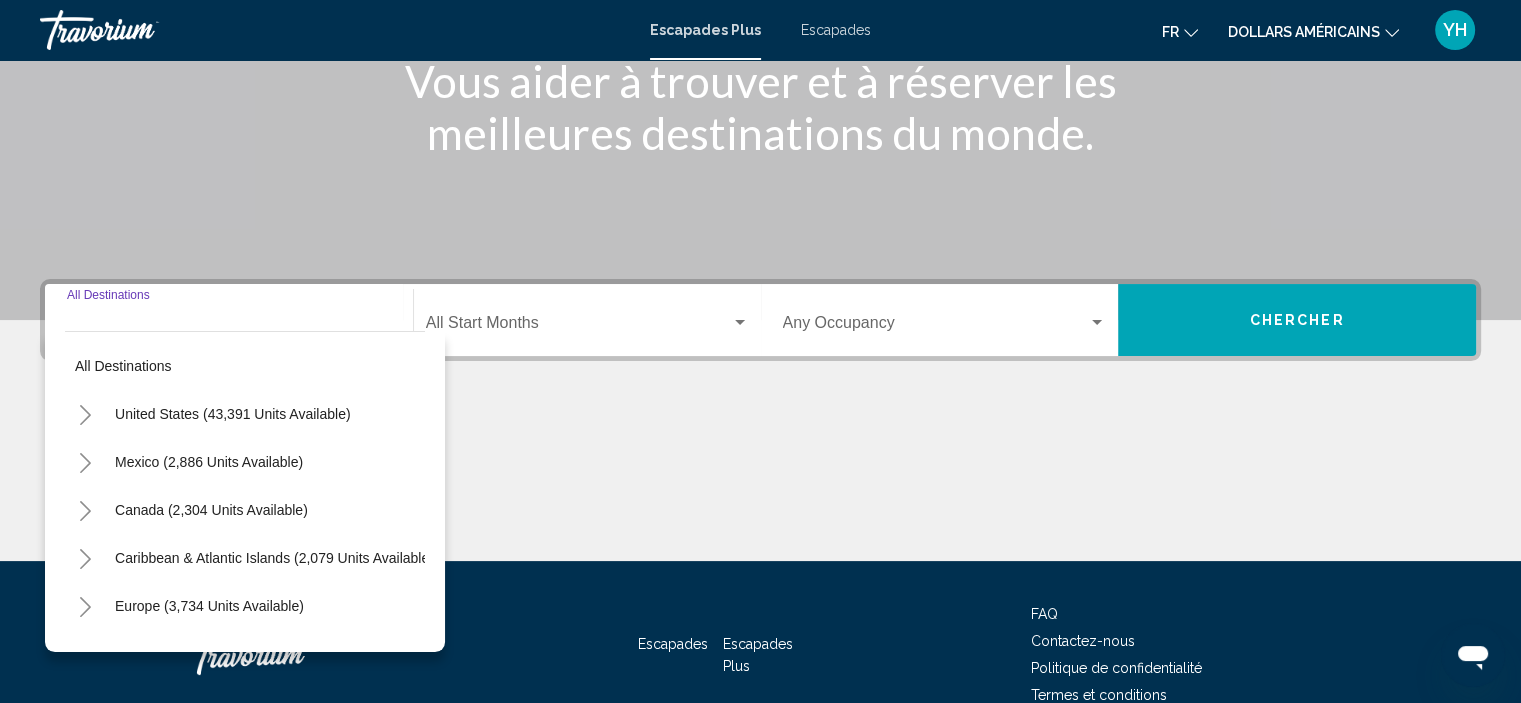 scroll, scrollTop: 382, scrollLeft: 0, axis: vertical 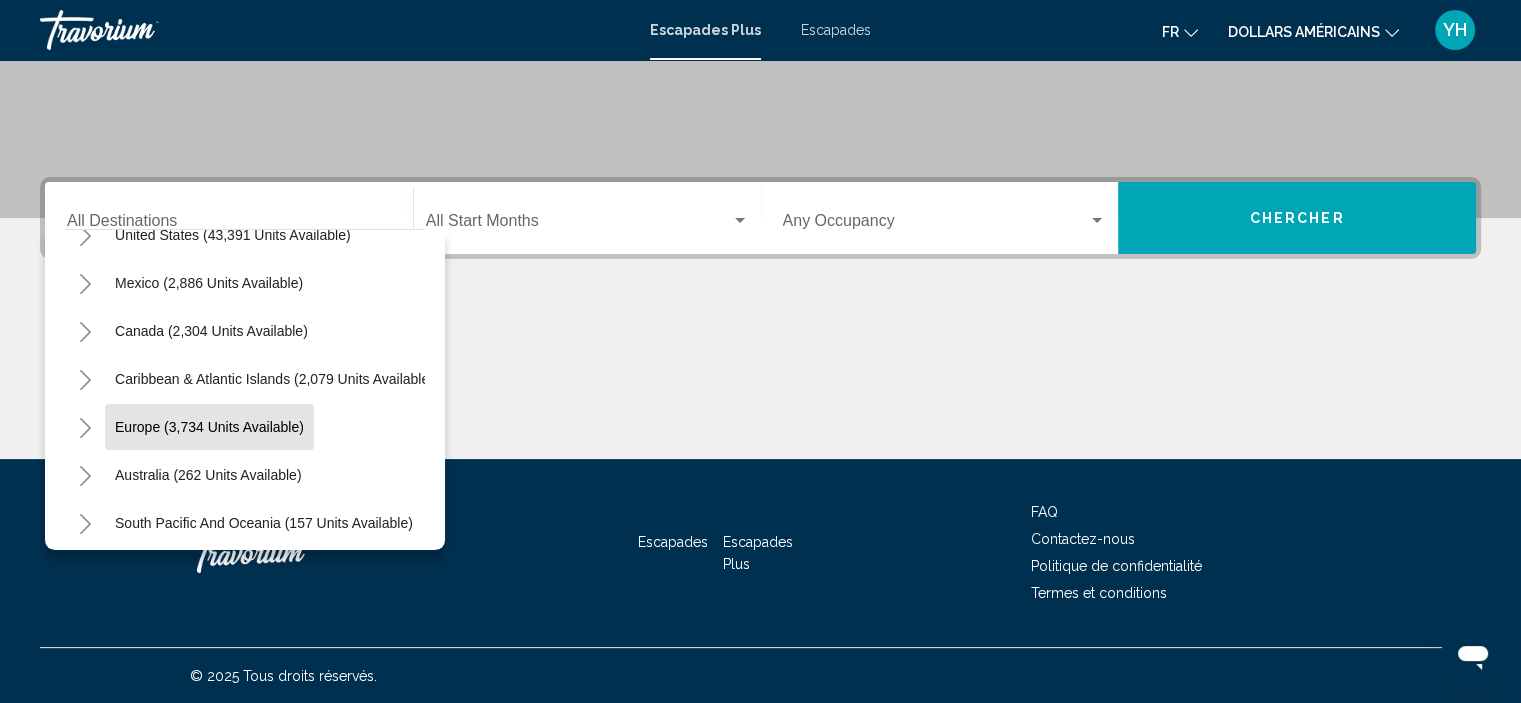 click on "Europe (3,734 units available)" at bounding box center [208, 475] 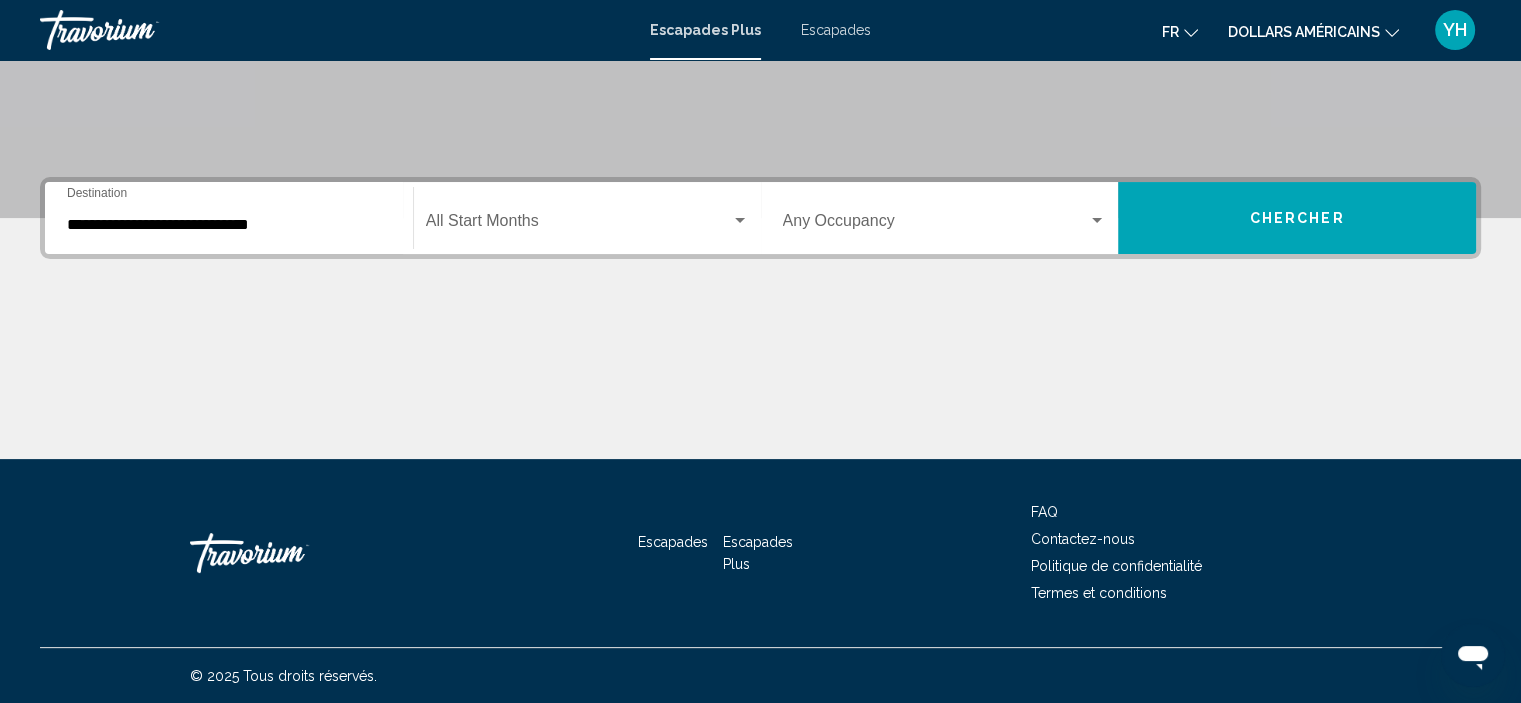 click on "Start Month All Start Months" 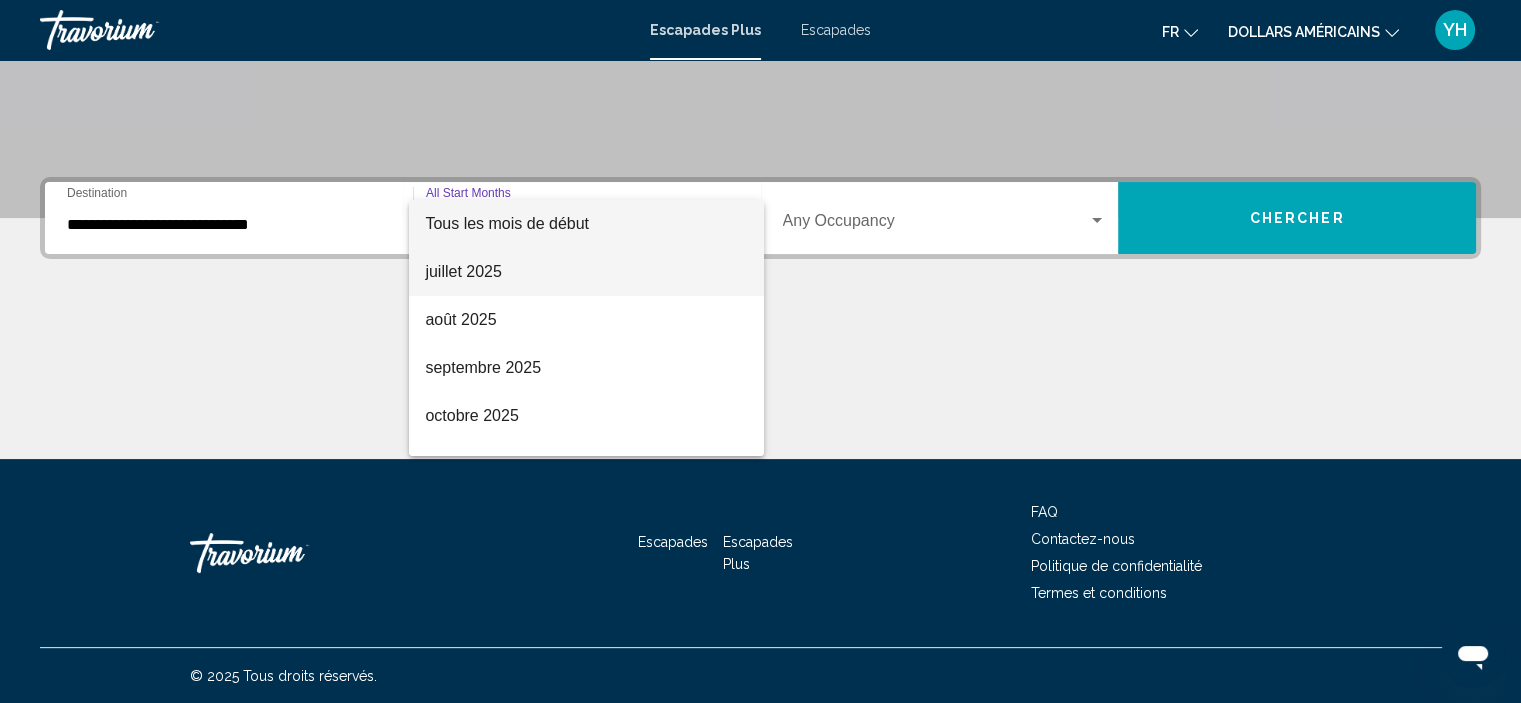 click on "juillet 2025" at bounding box center (463, 271) 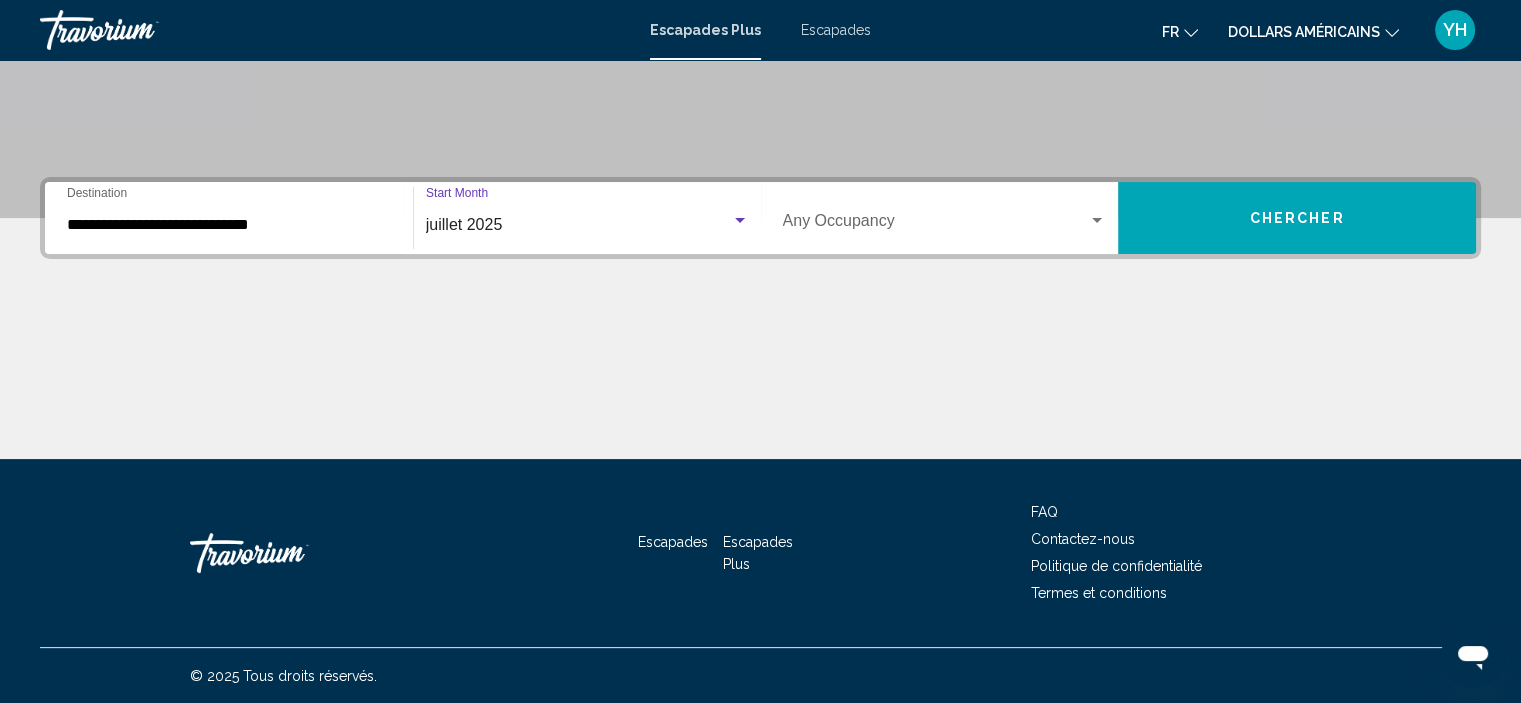 click on "Occupancy Any Occupancy" at bounding box center (945, 218) 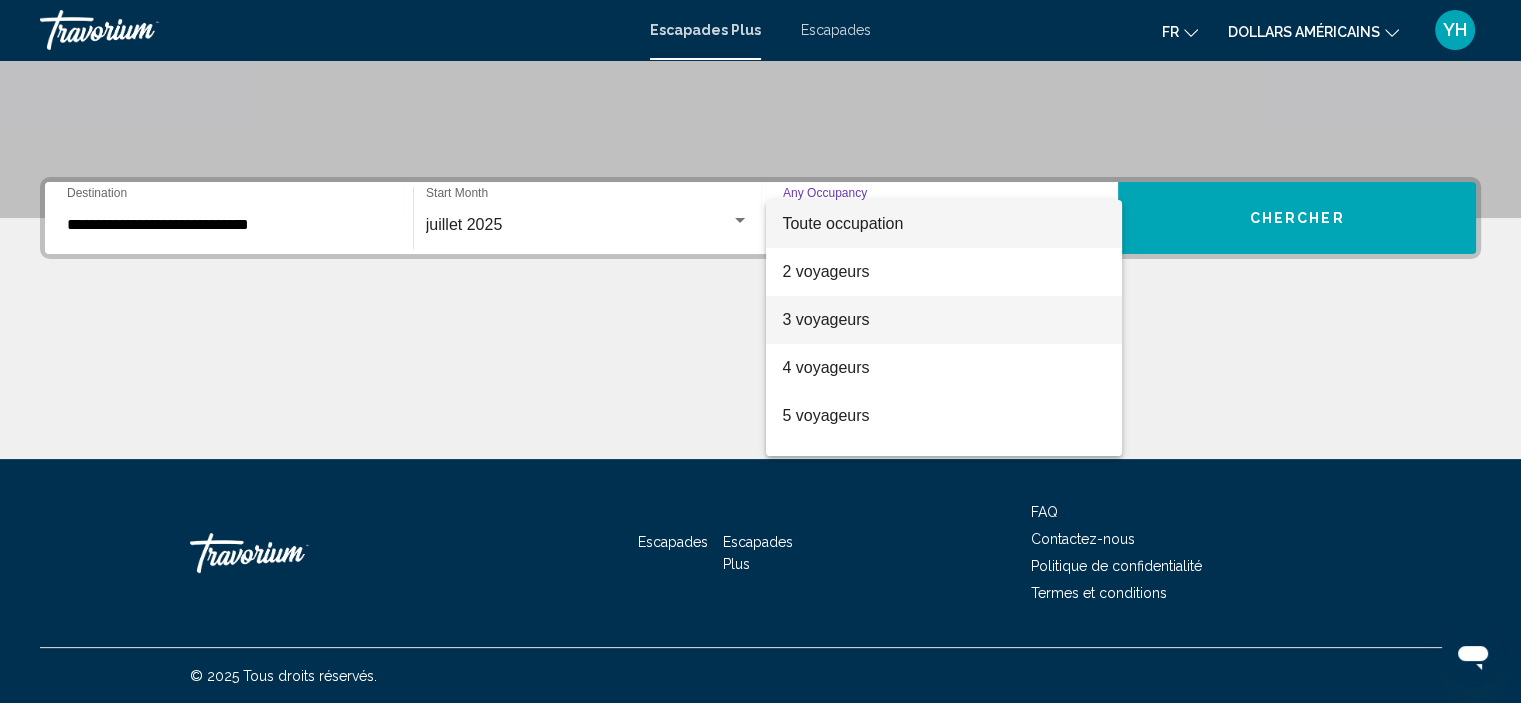 click on "3 voyageurs" at bounding box center [825, 319] 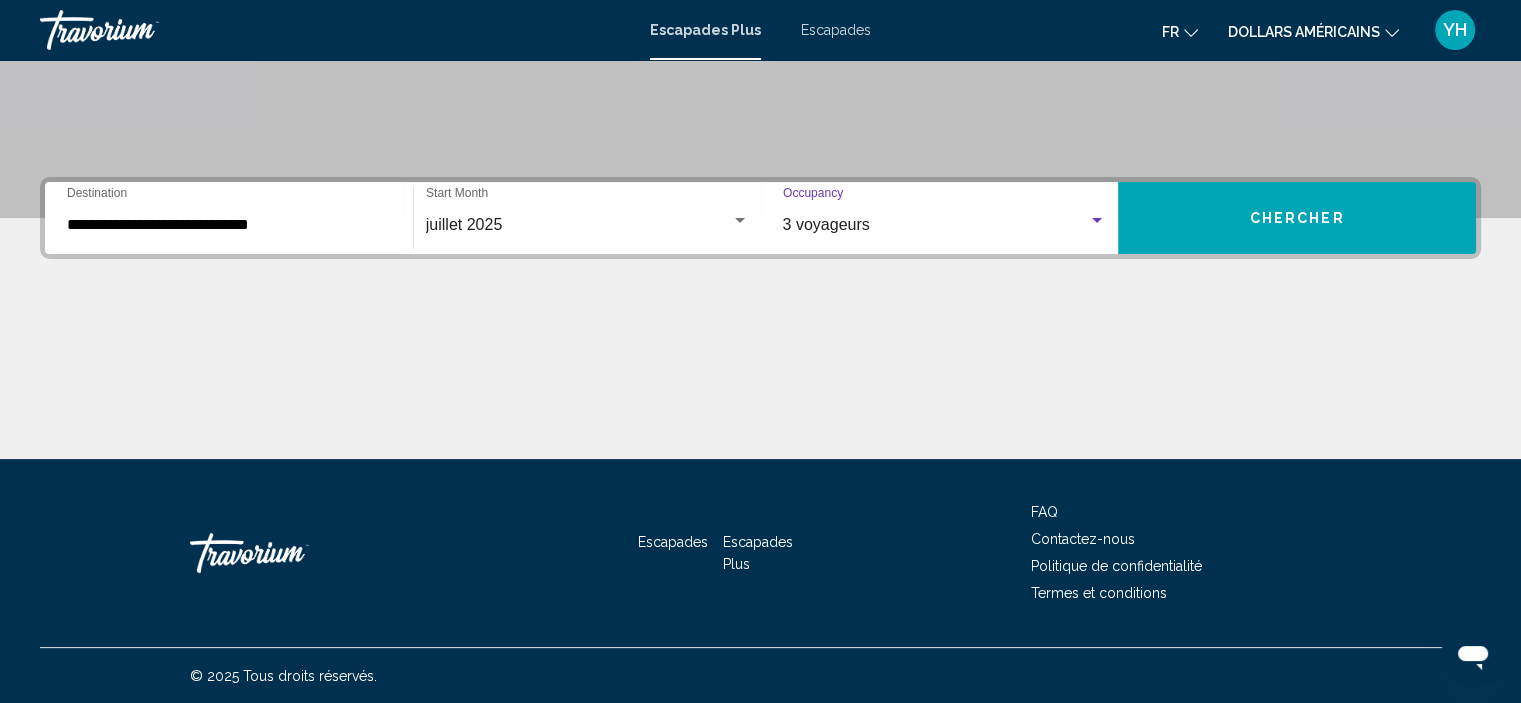 click on "Chercher" at bounding box center (1297, 218) 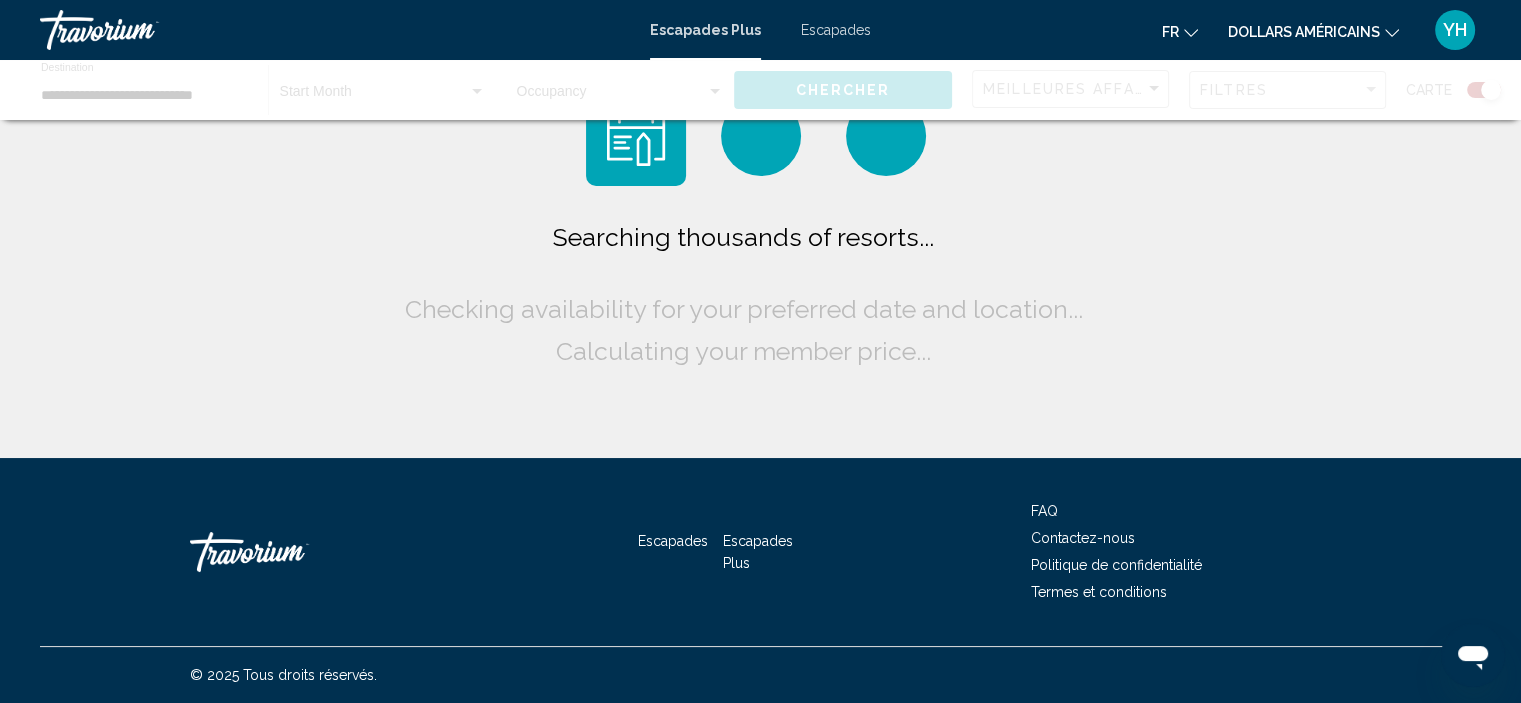 scroll, scrollTop: 0, scrollLeft: 0, axis: both 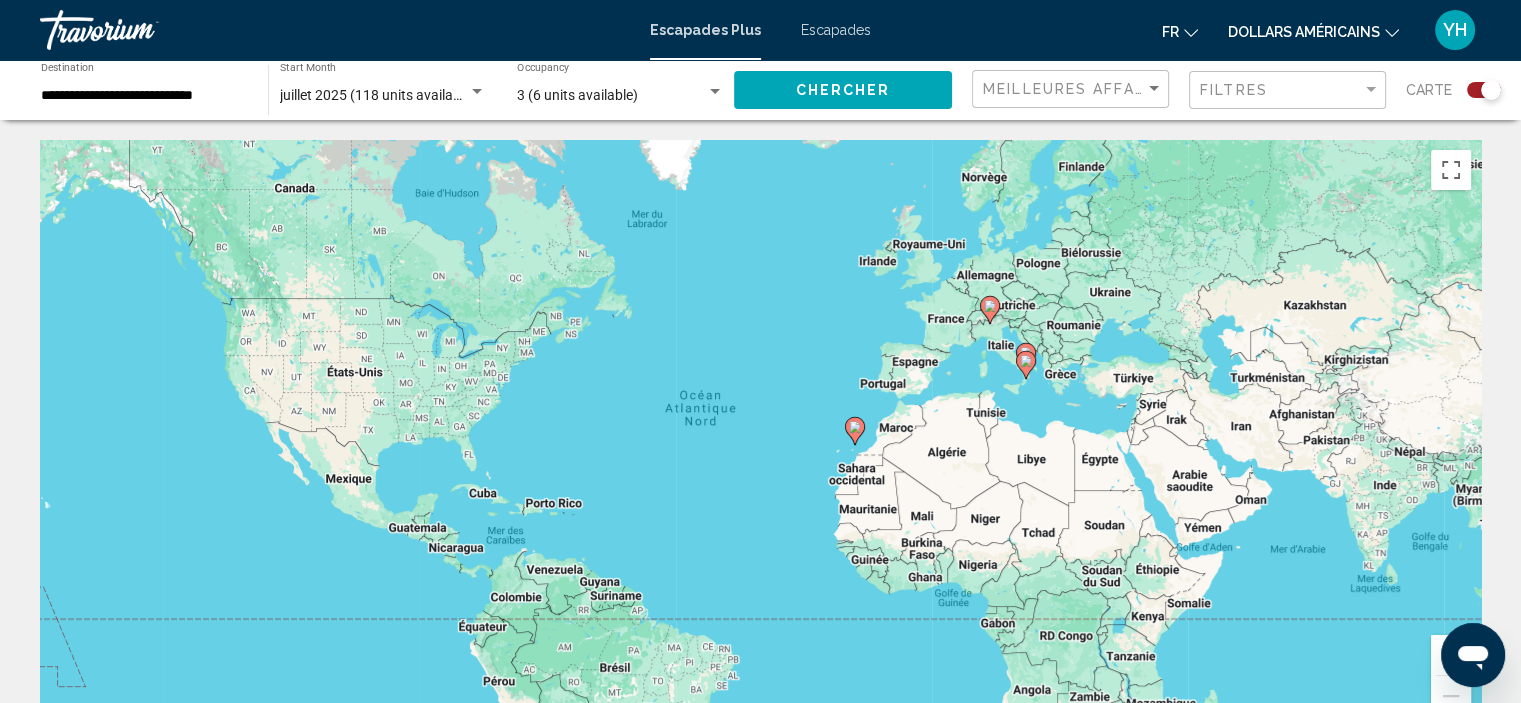 click 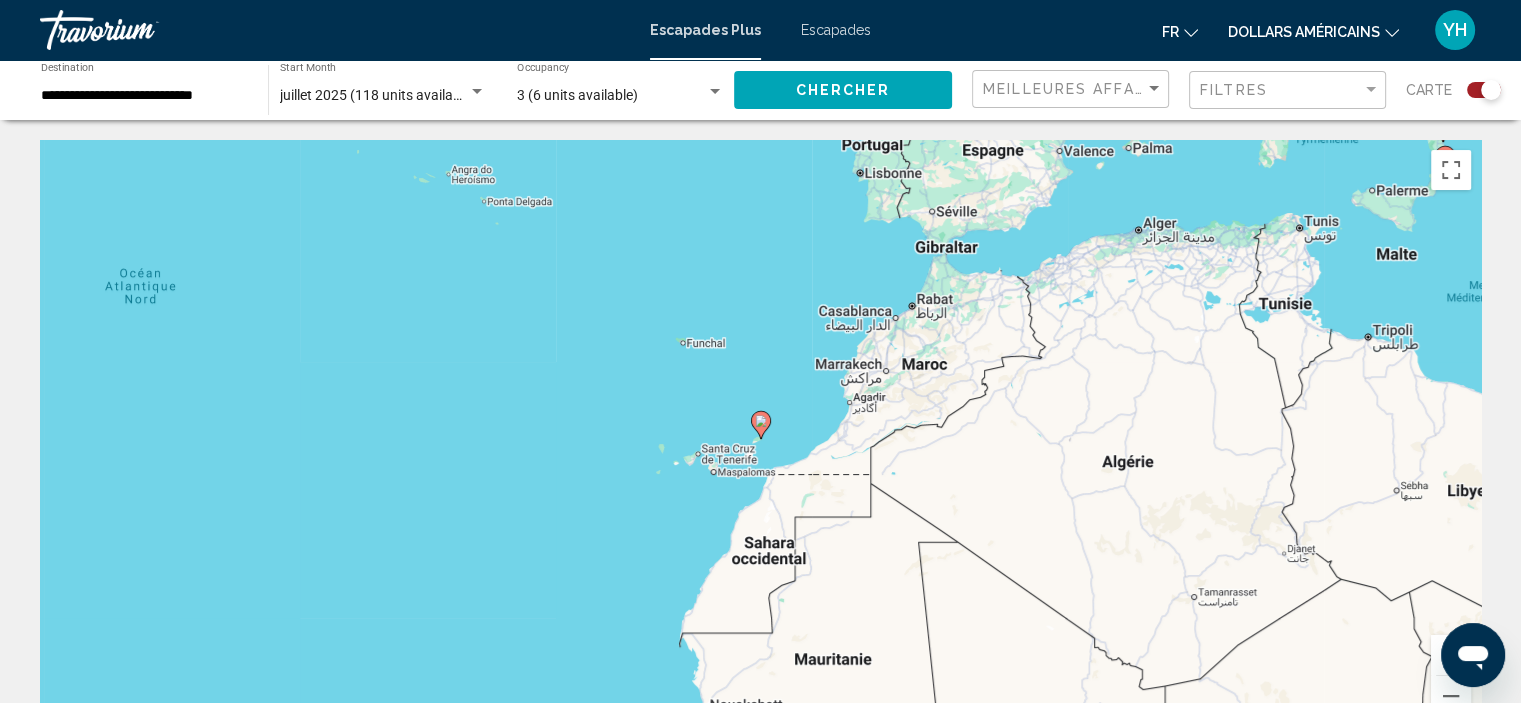 click 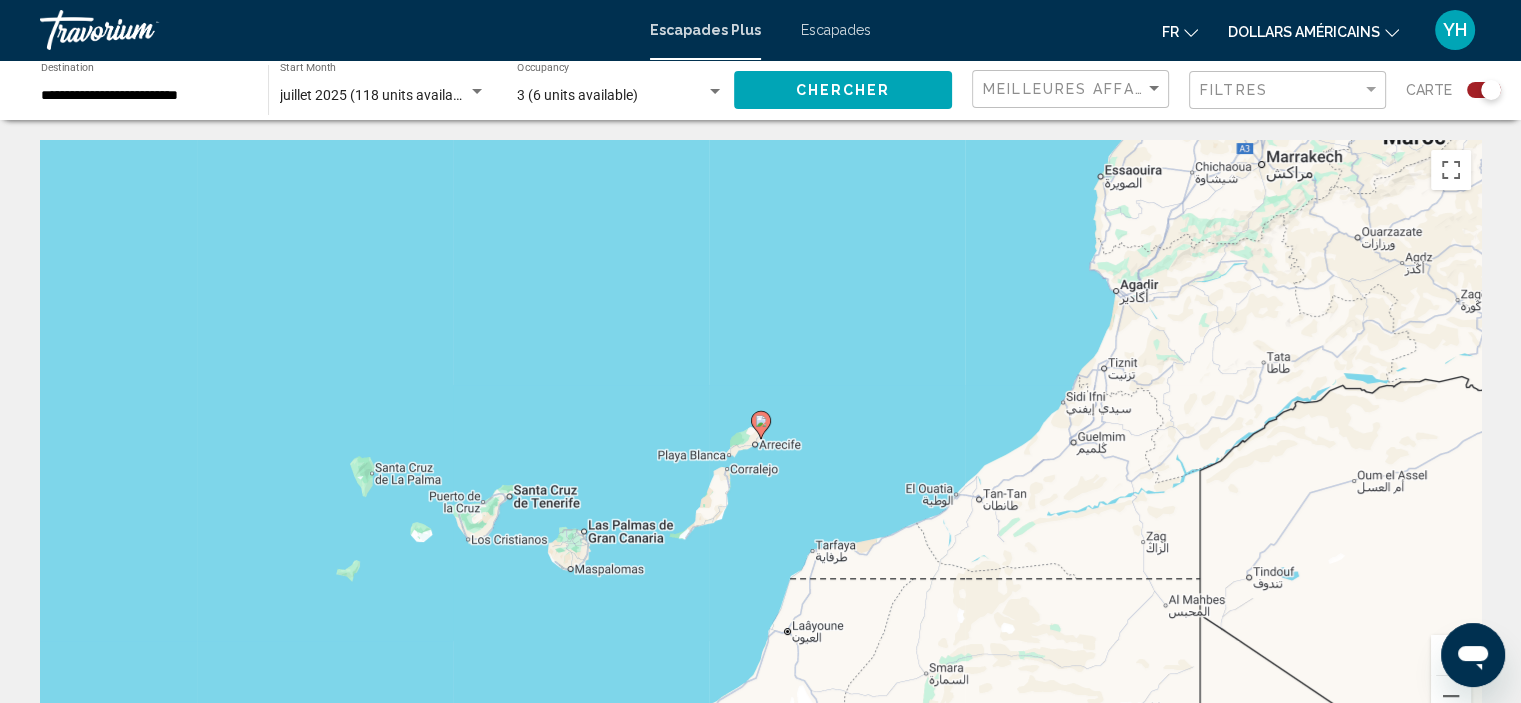 click 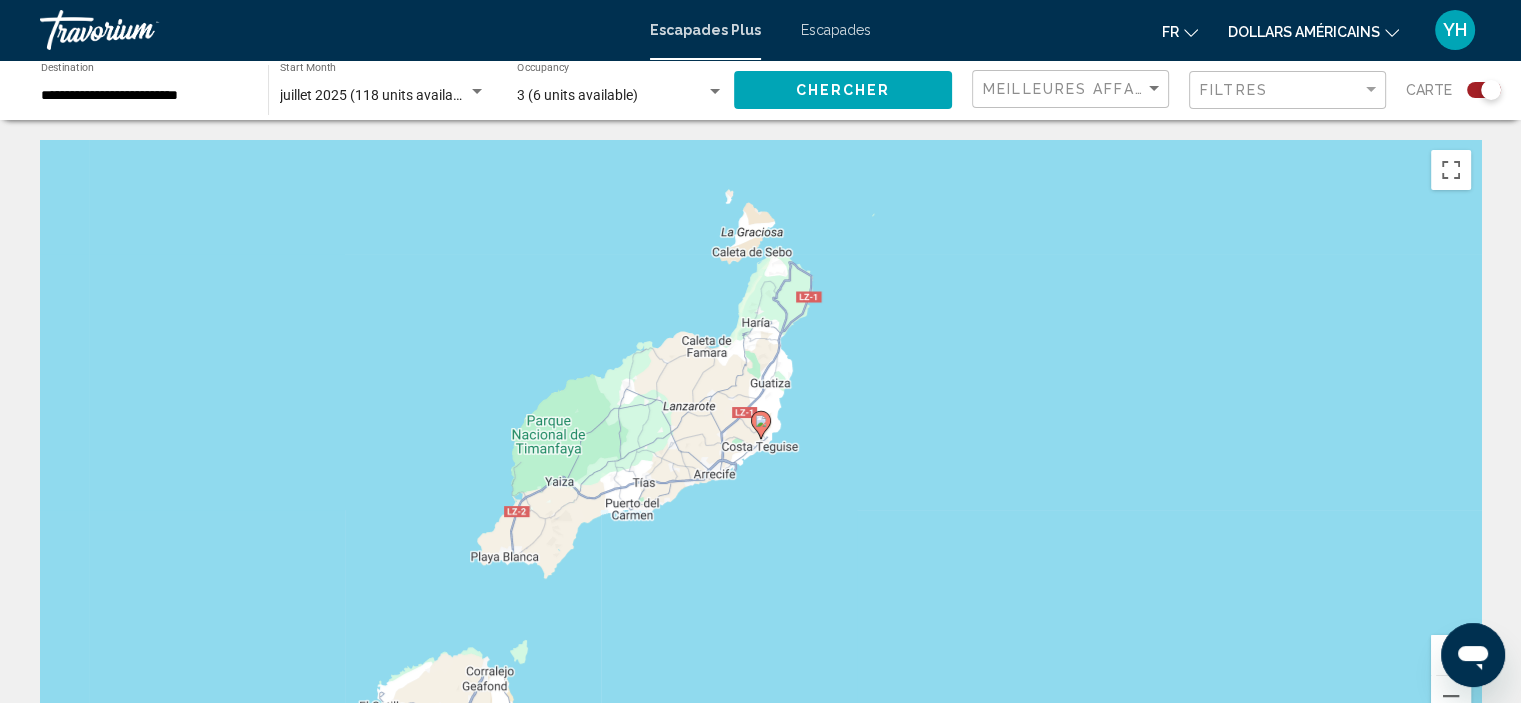click 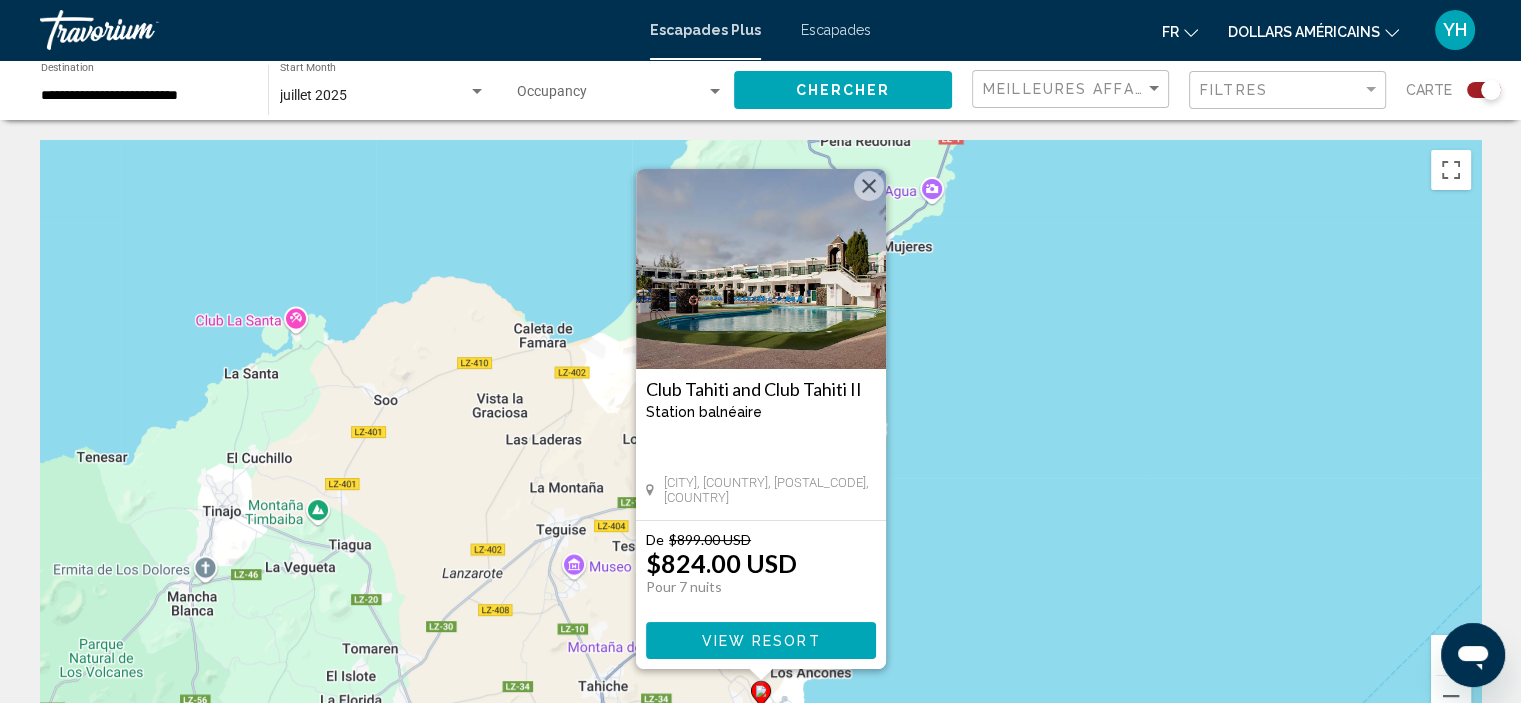 click on "View Resort" at bounding box center (760, 640) 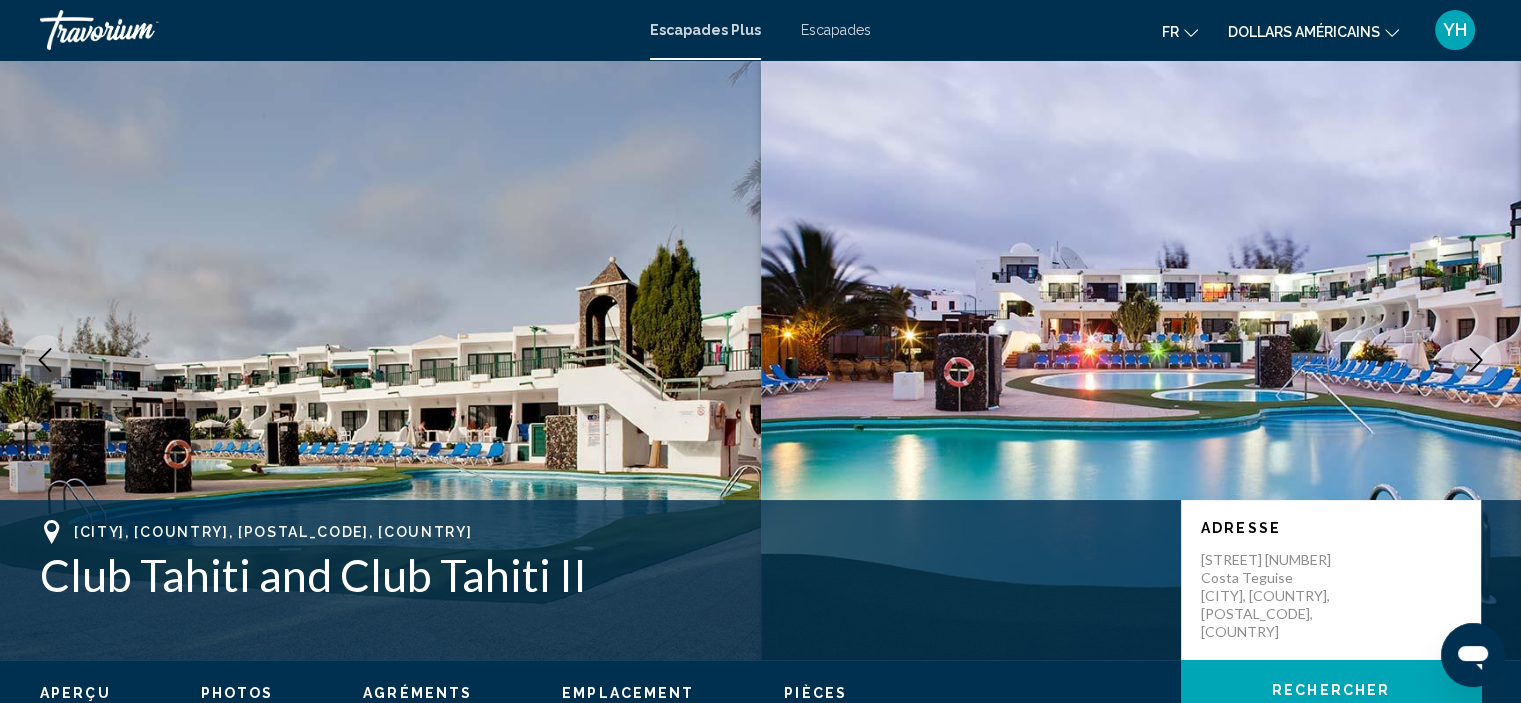 scroll, scrollTop: 8, scrollLeft: 0, axis: vertical 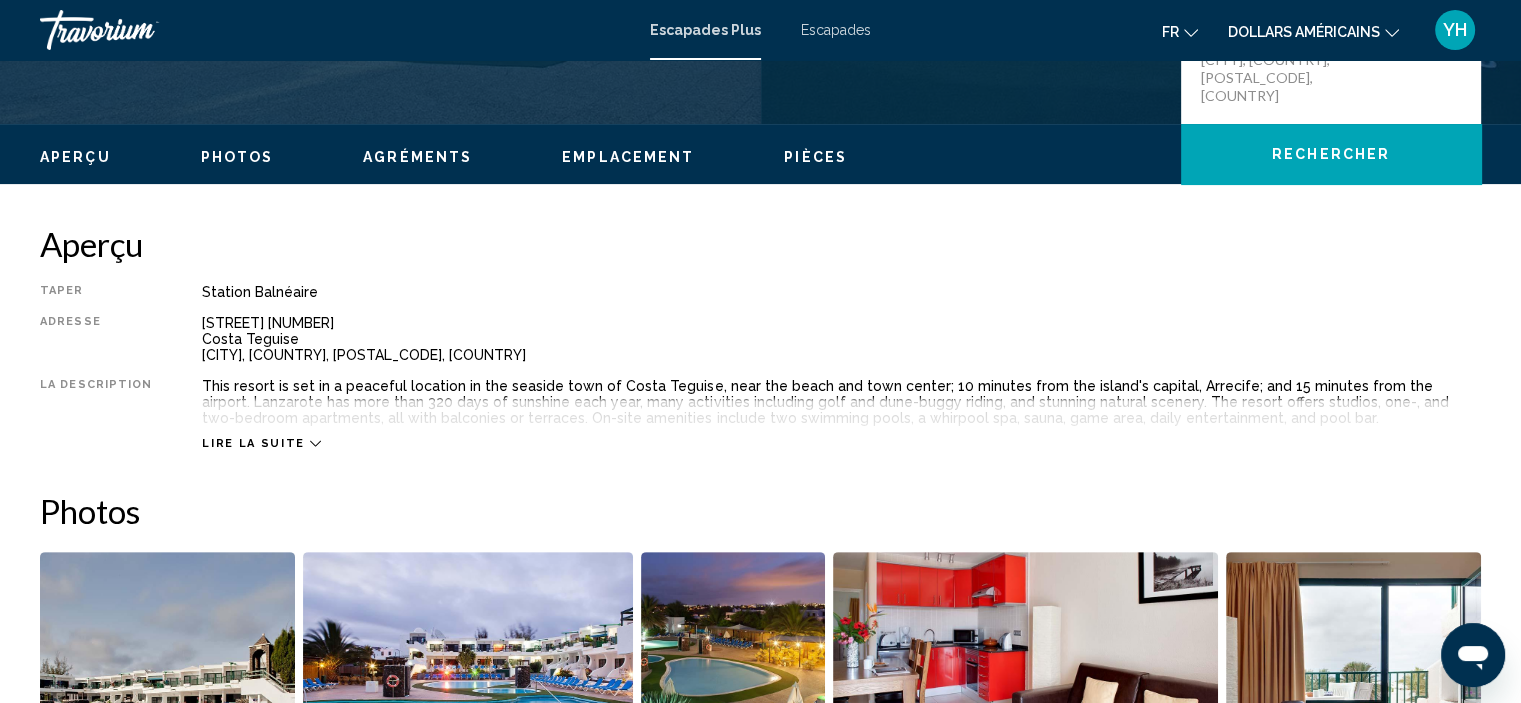 click on "Lire la suite" at bounding box center [253, 443] 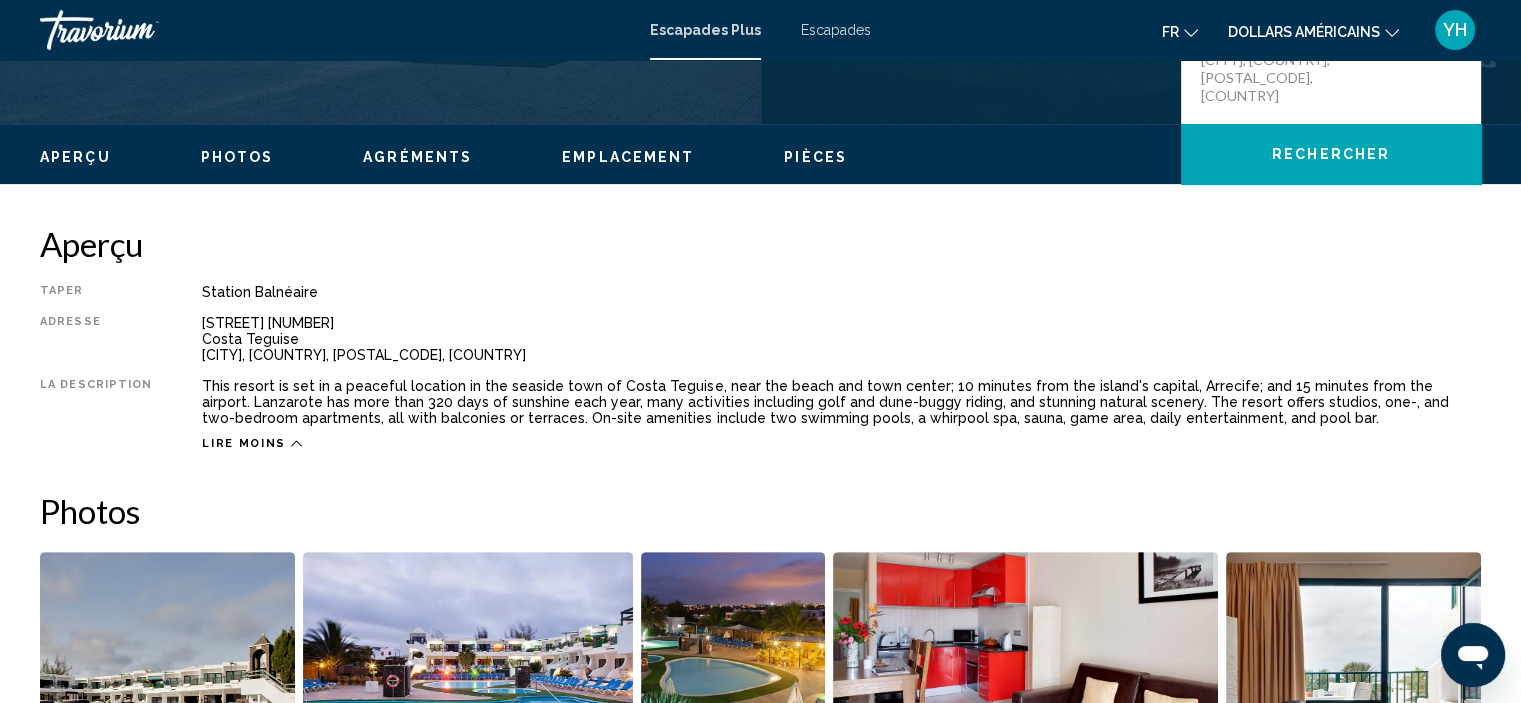 click on "Photos" at bounding box center (237, 157) 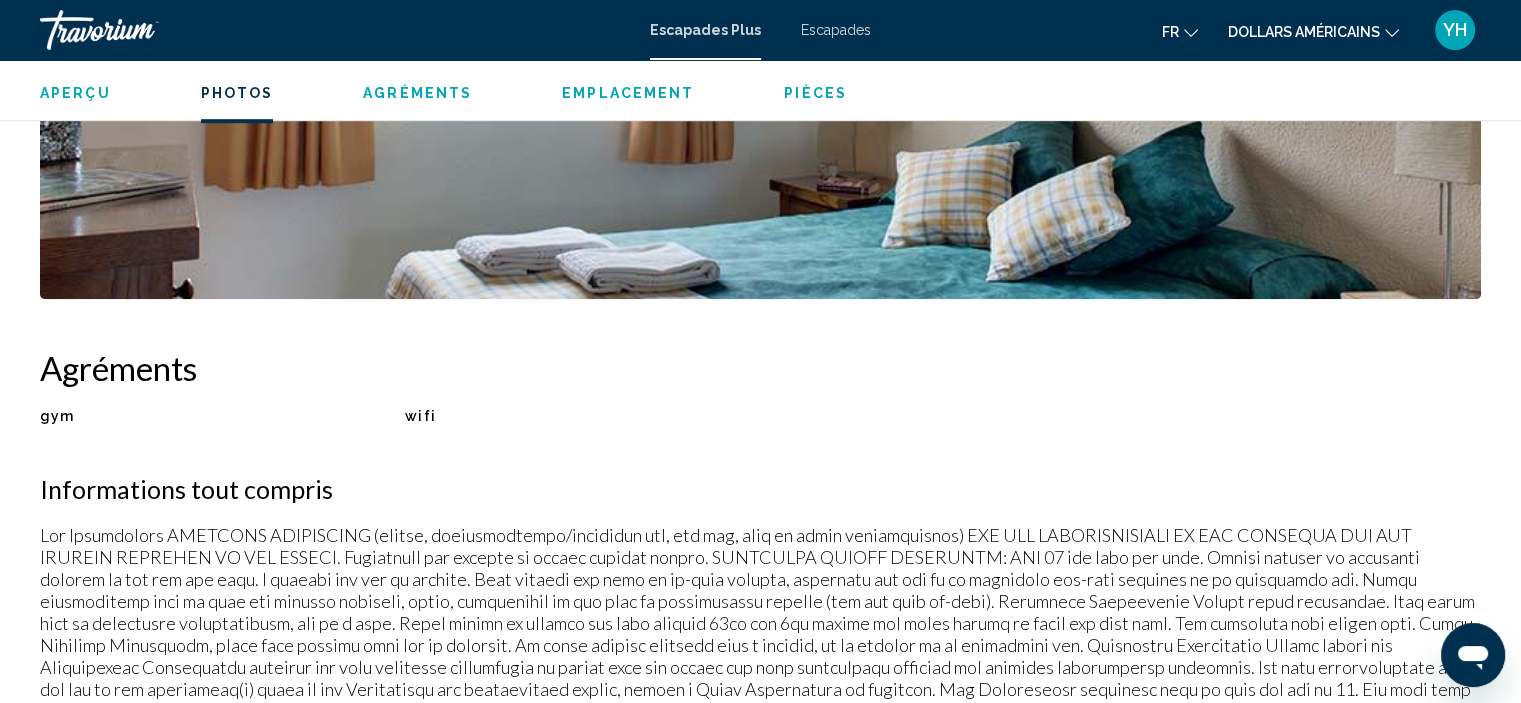 scroll, scrollTop: 1310, scrollLeft: 0, axis: vertical 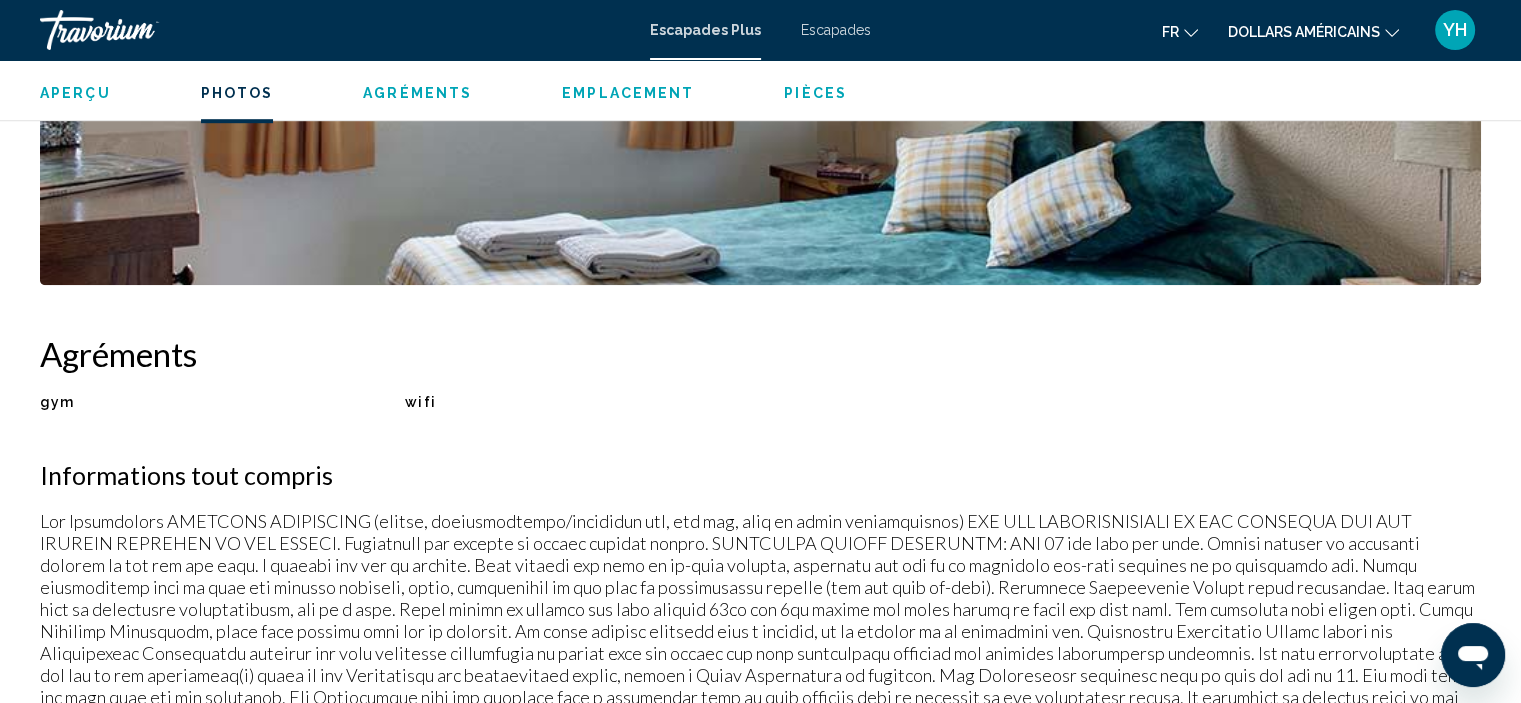 click 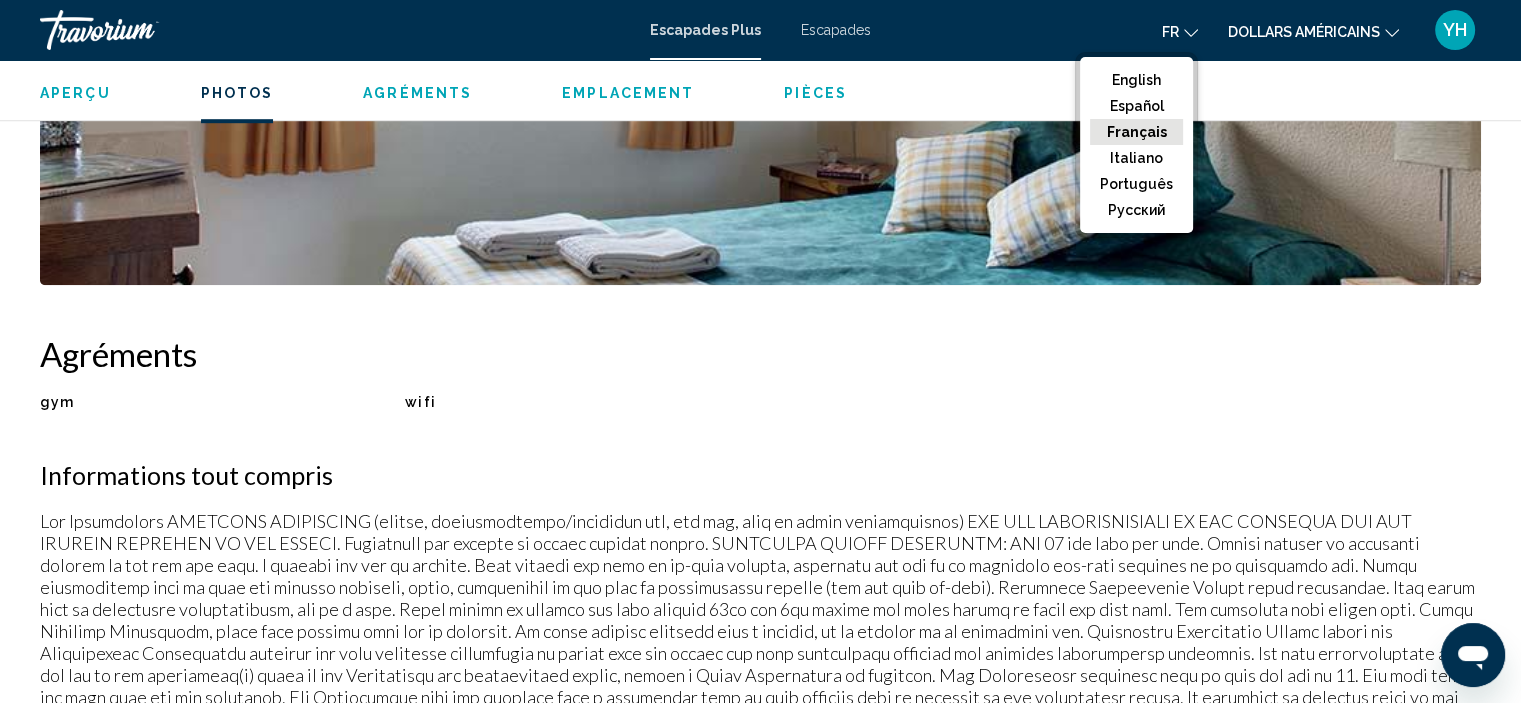 click on "Français" 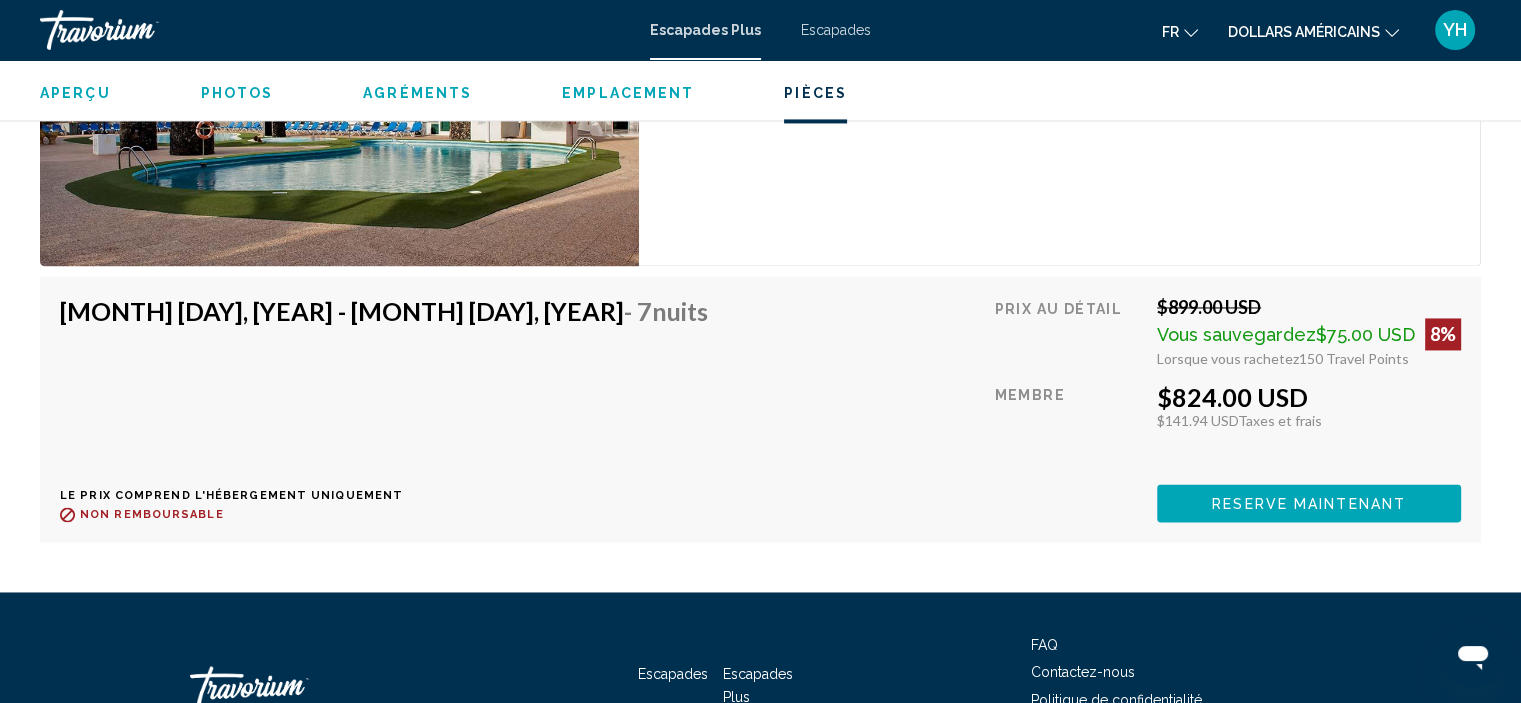 scroll, scrollTop: 3110, scrollLeft: 0, axis: vertical 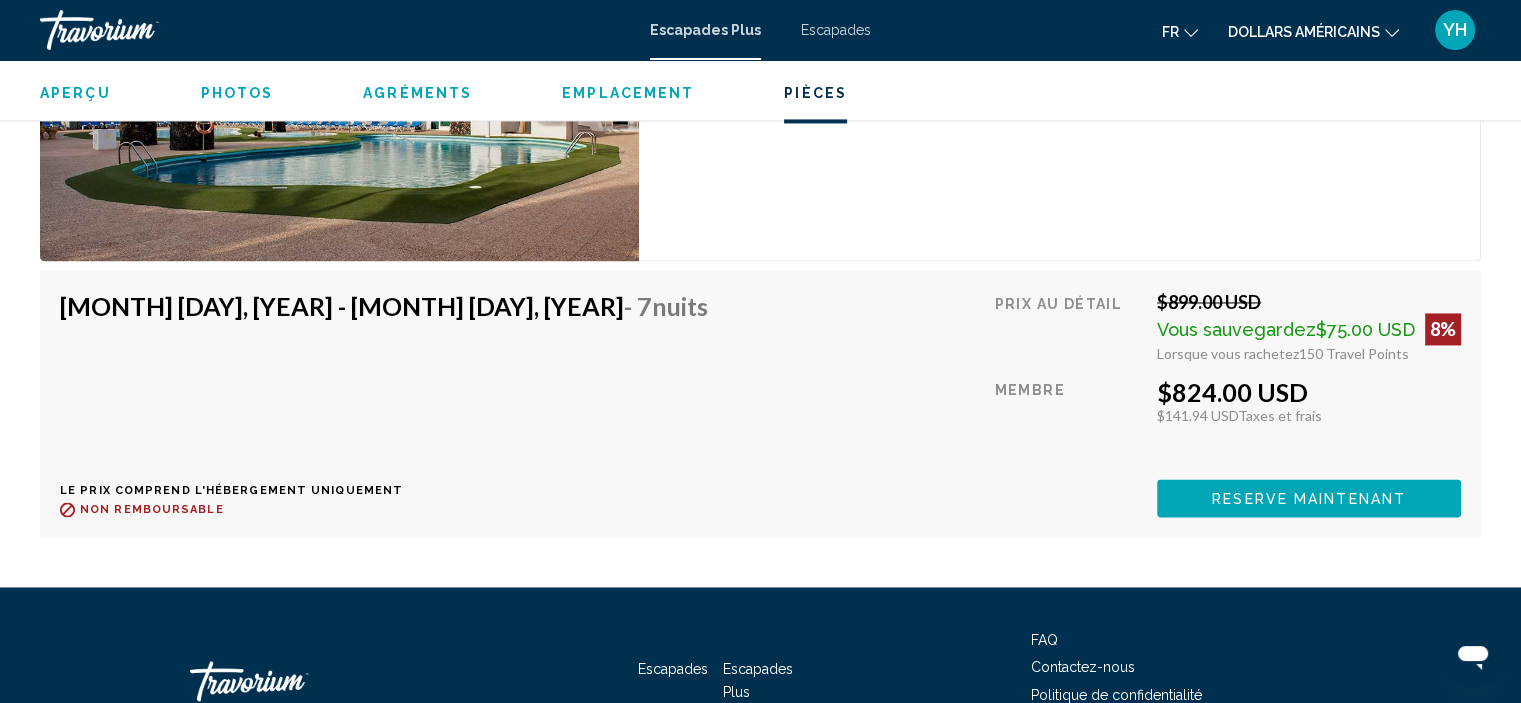 click on "Reserve maintenant" at bounding box center [1309, 499] 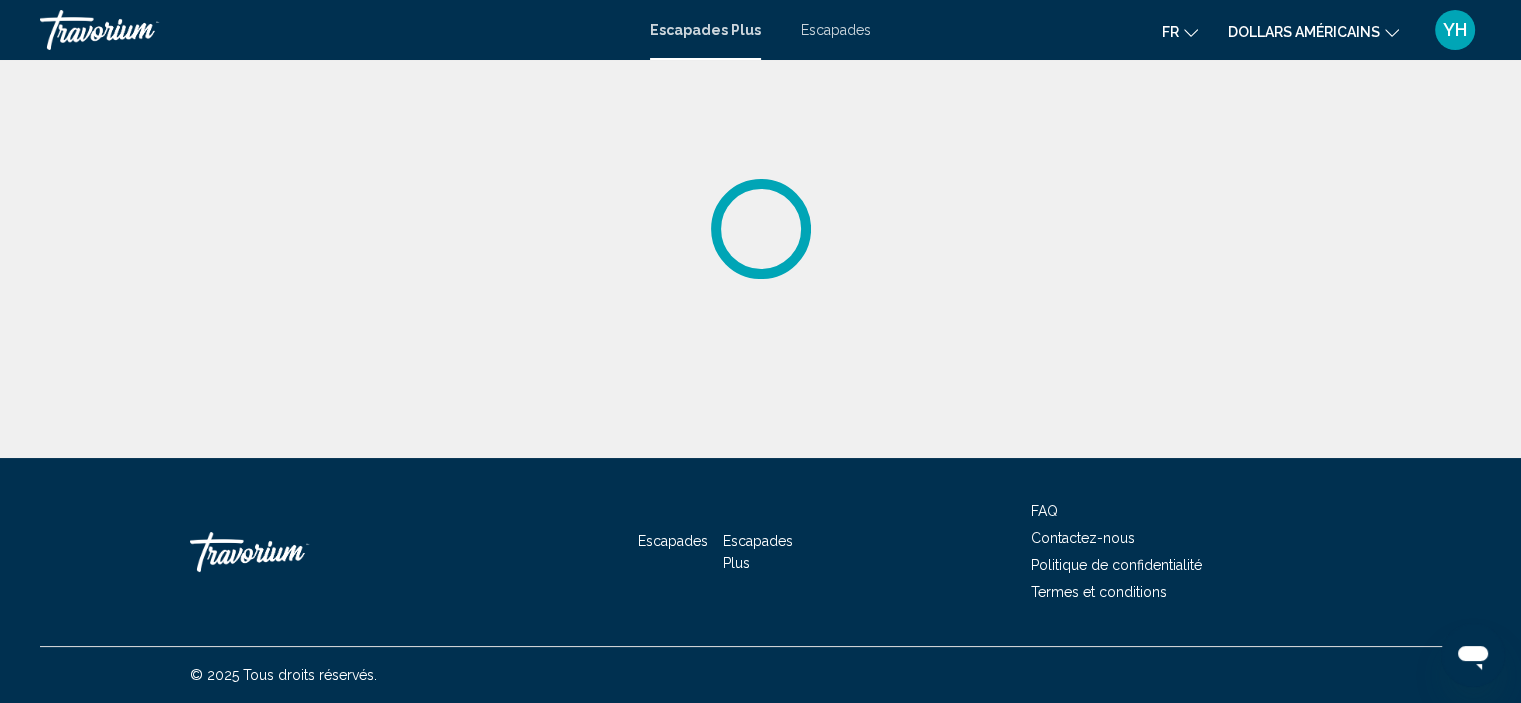 scroll, scrollTop: 0, scrollLeft: 0, axis: both 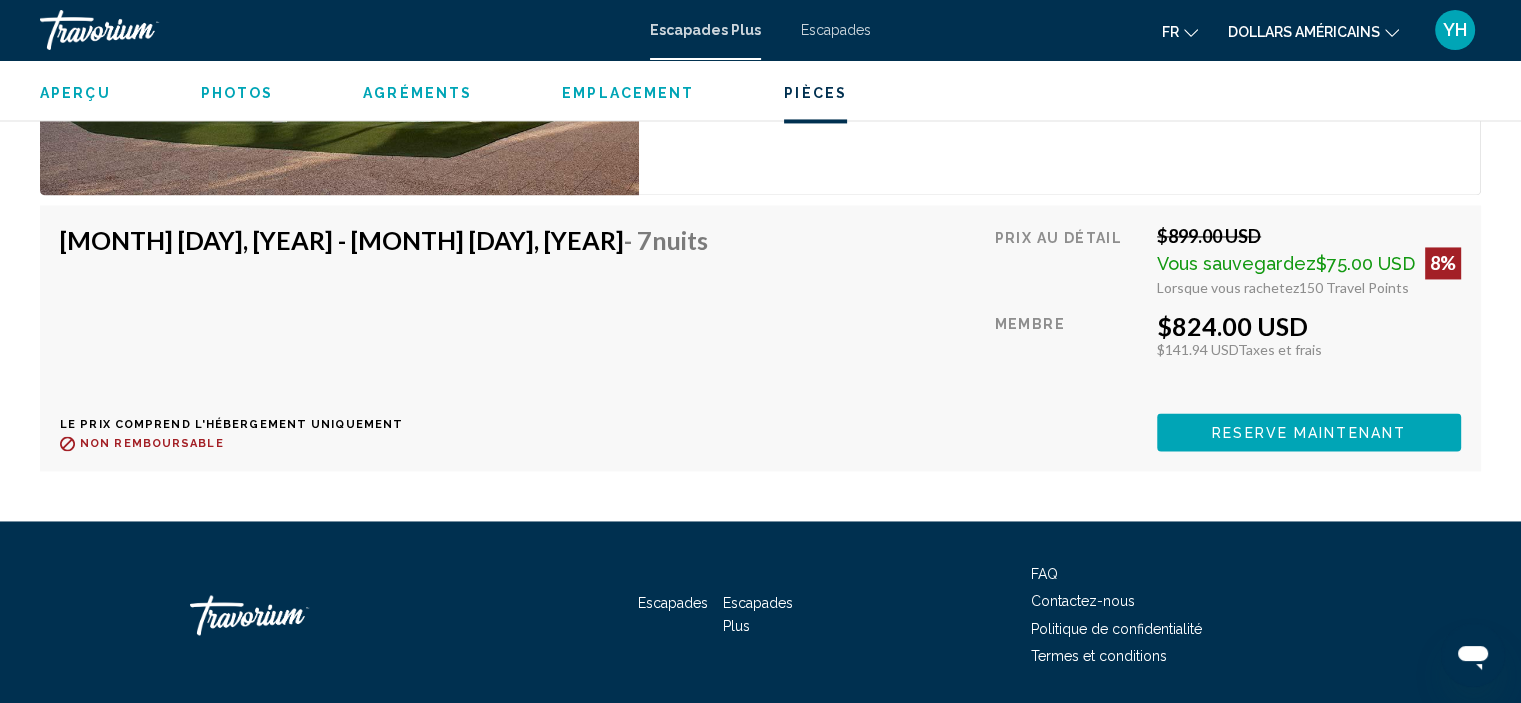 drag, startPoint x: 1529, startPoint y: 38, endPoint x: 53, endPoint y: 11, distance: 1476.247 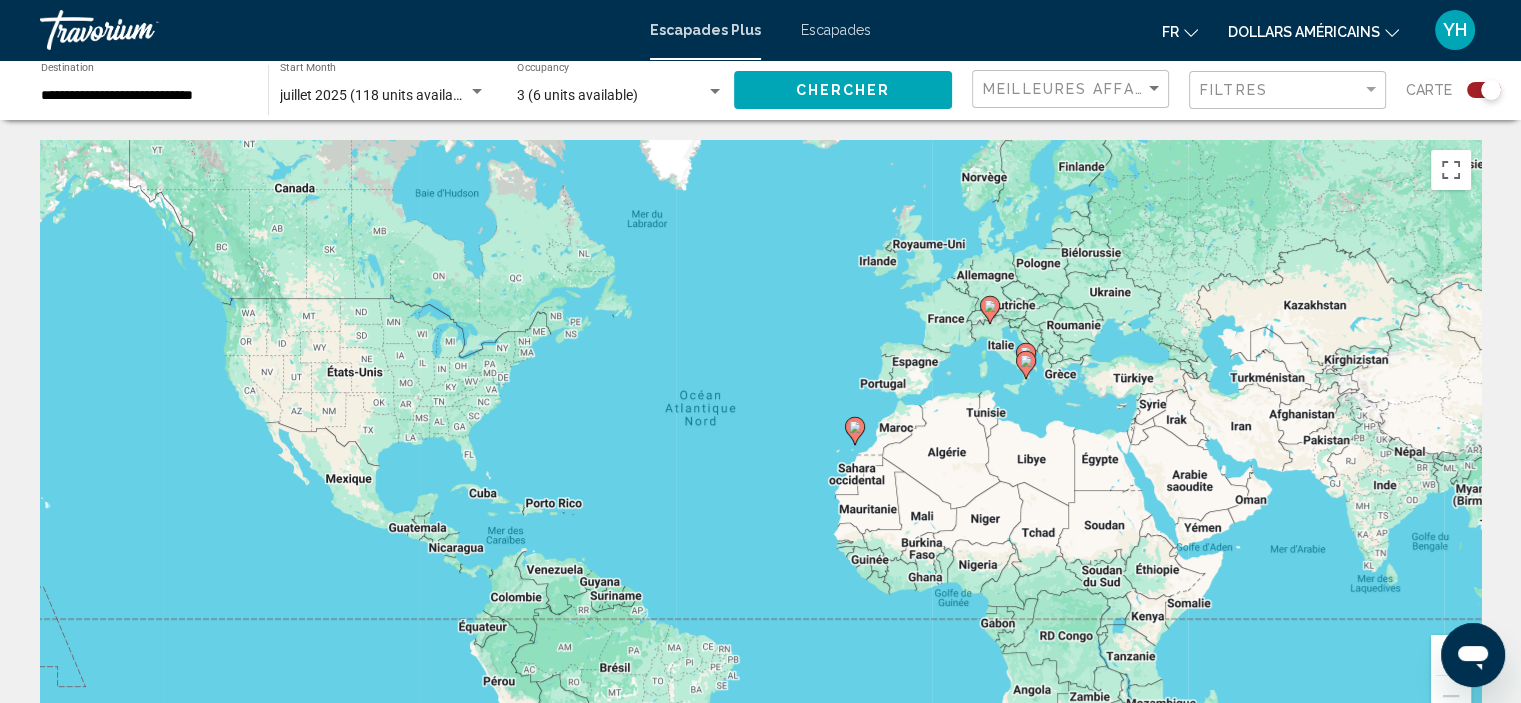 click 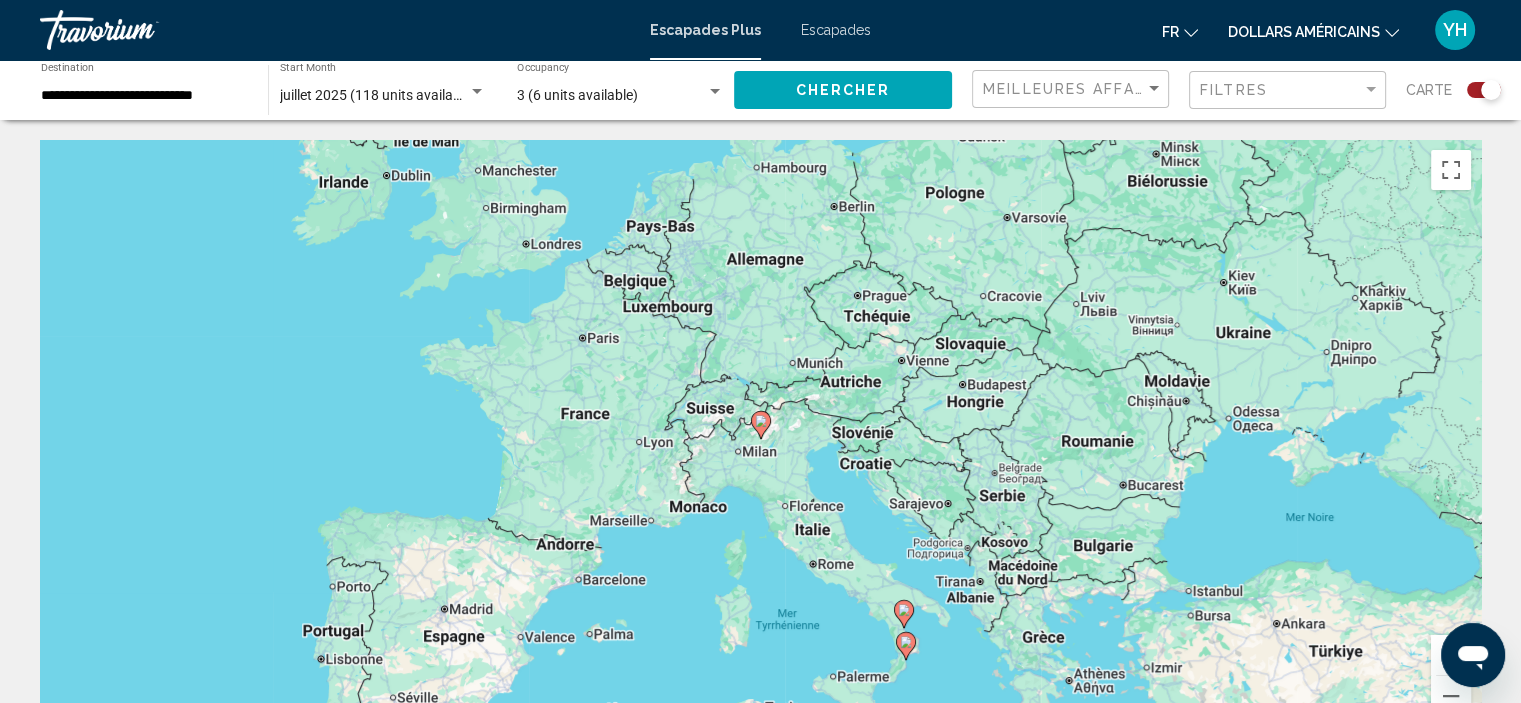 click 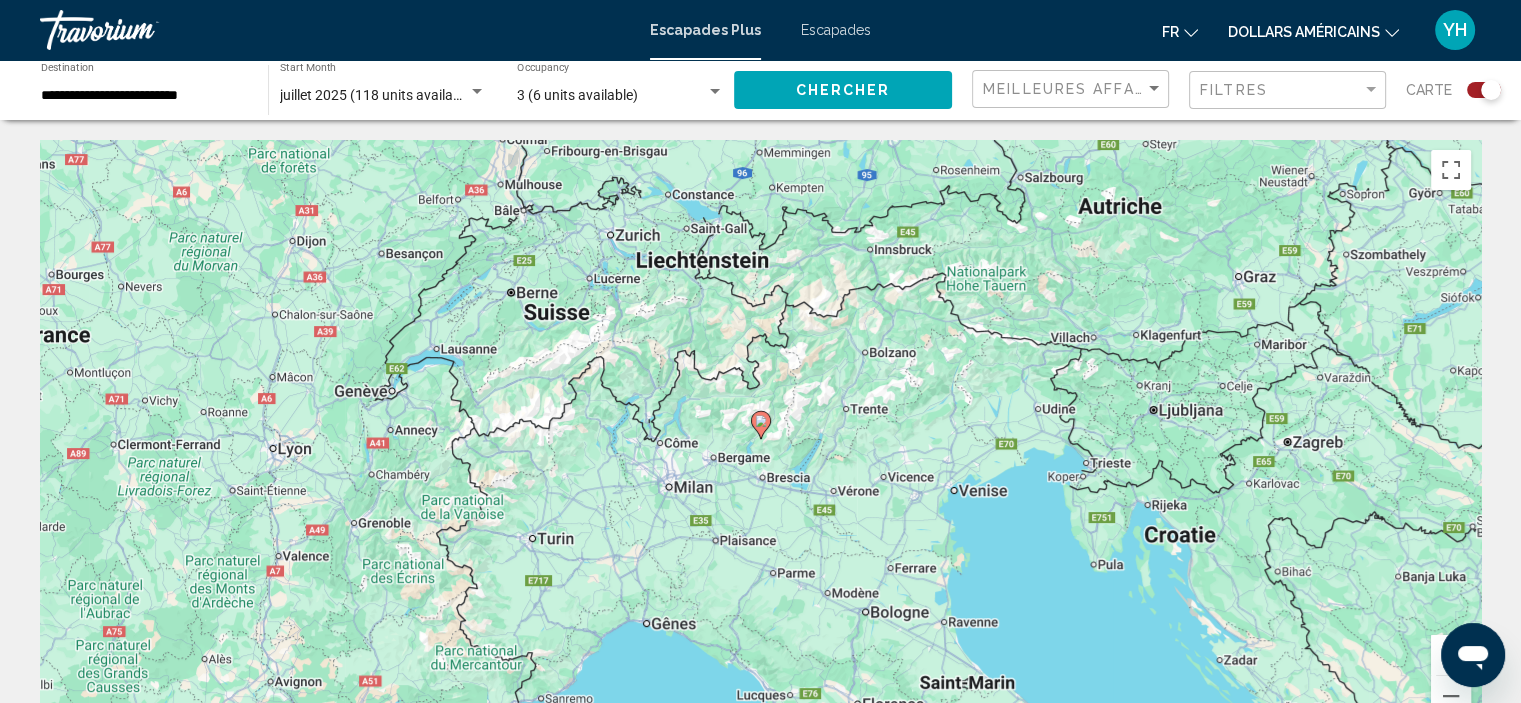 click 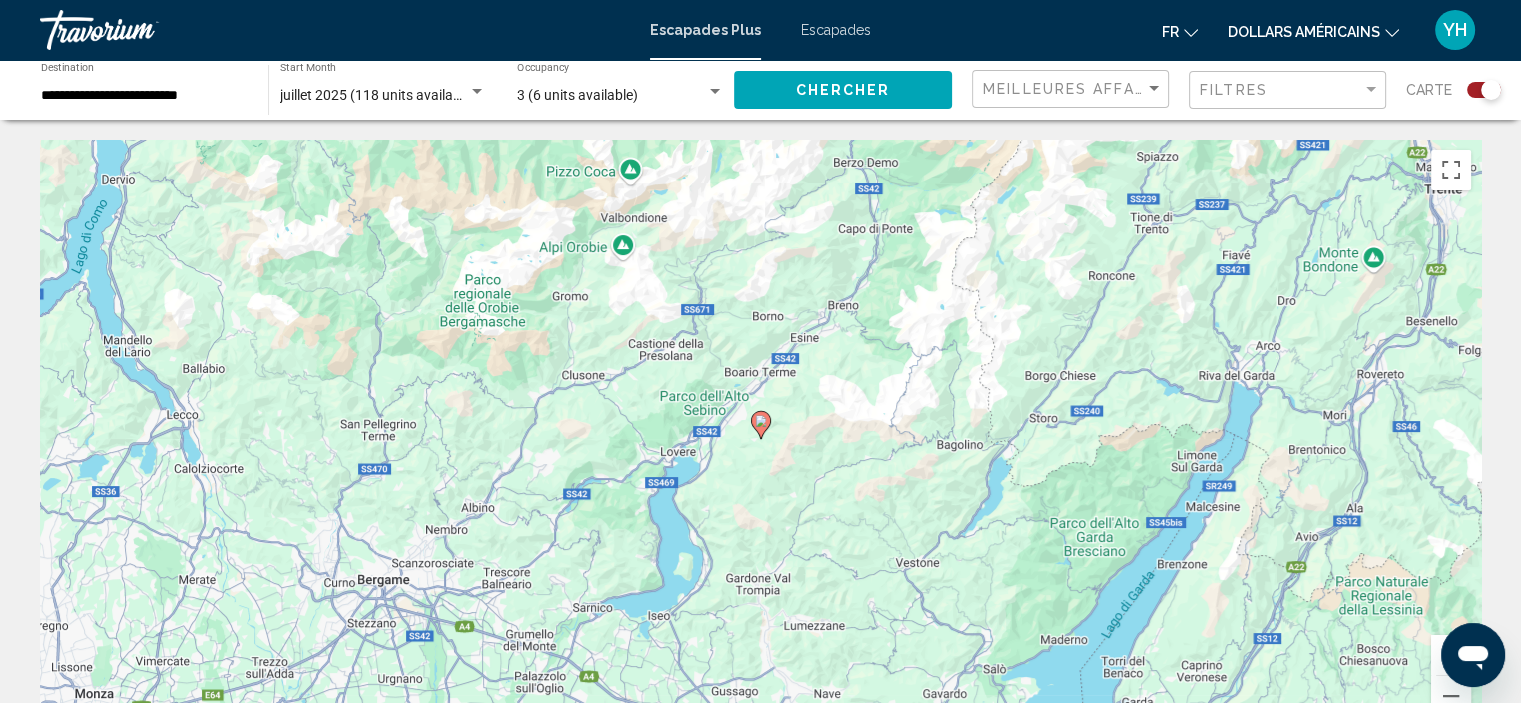 click 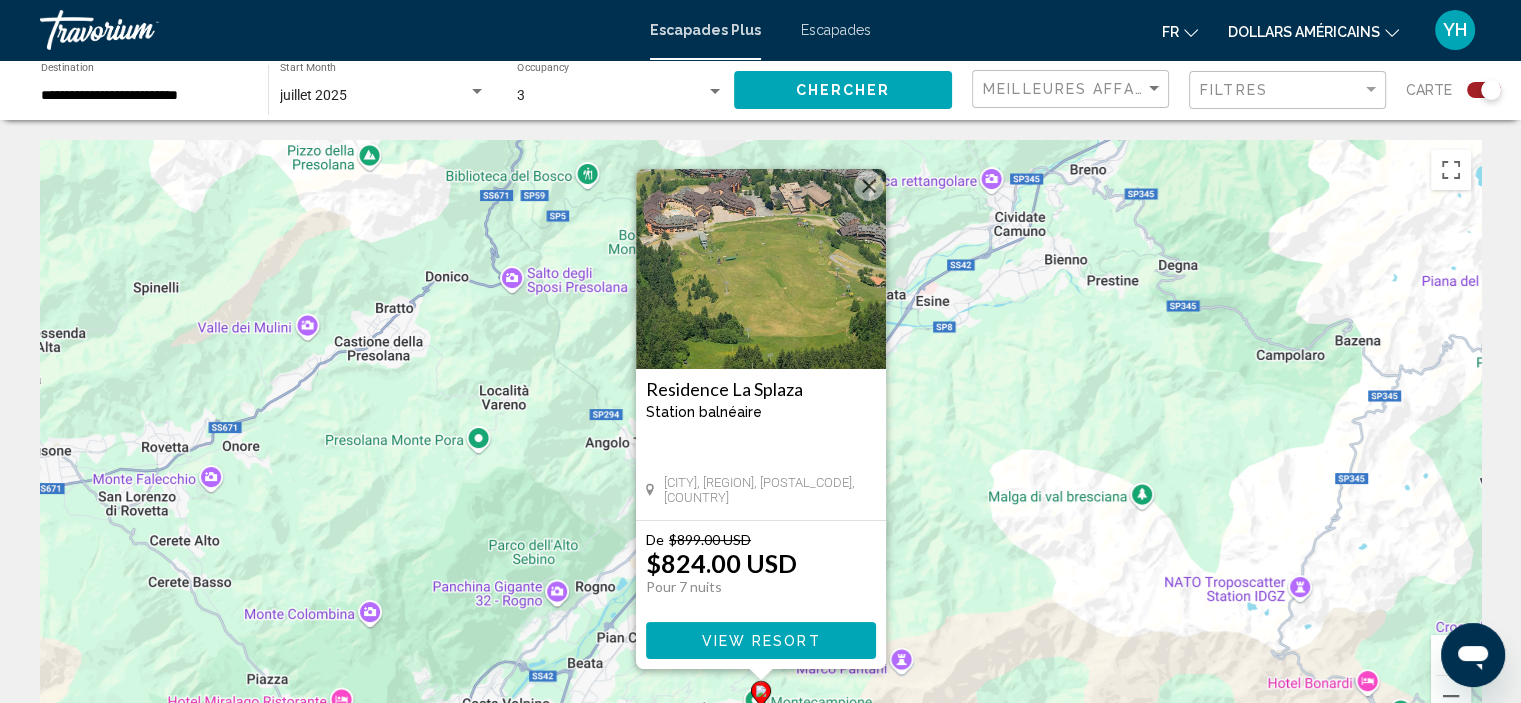 click at bounding box center (869, 186) 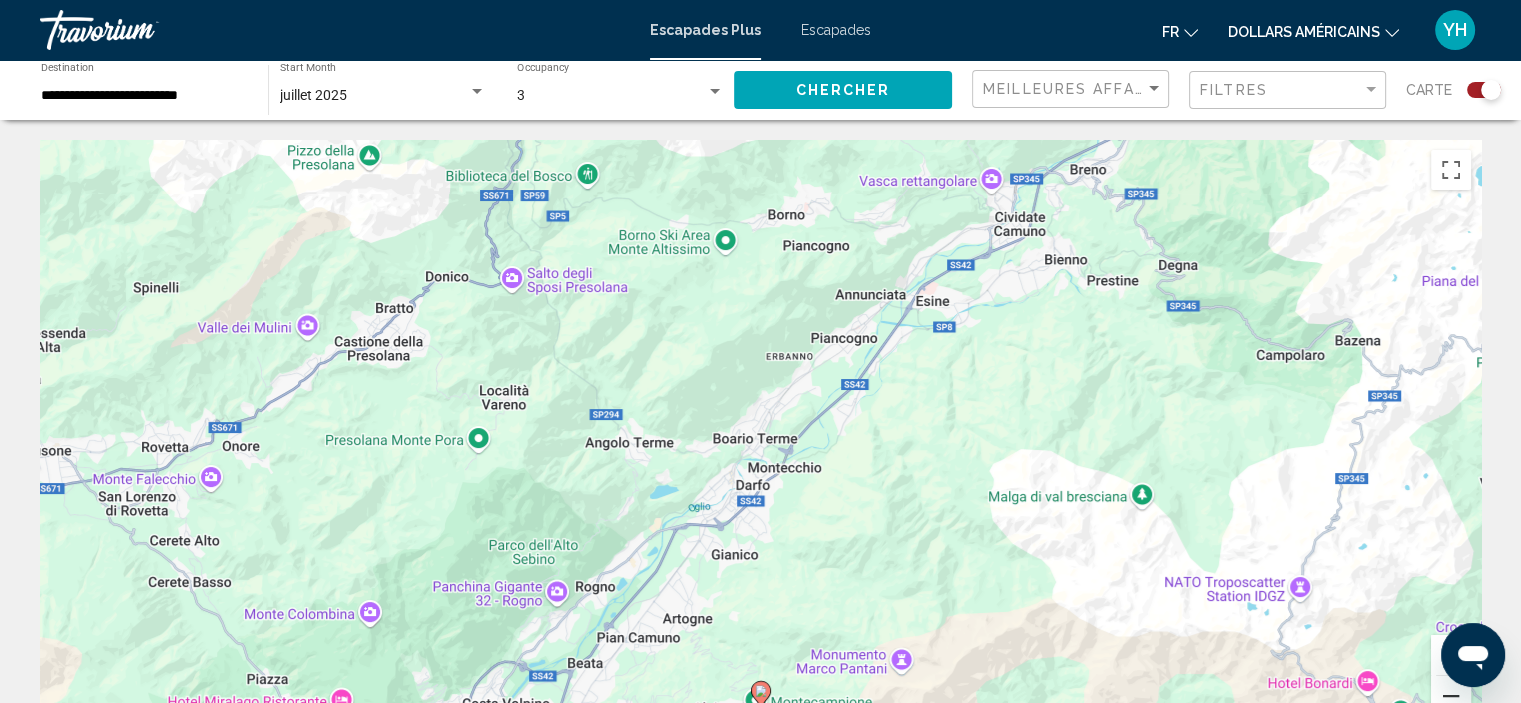 click at bounding box center (1451, 696) 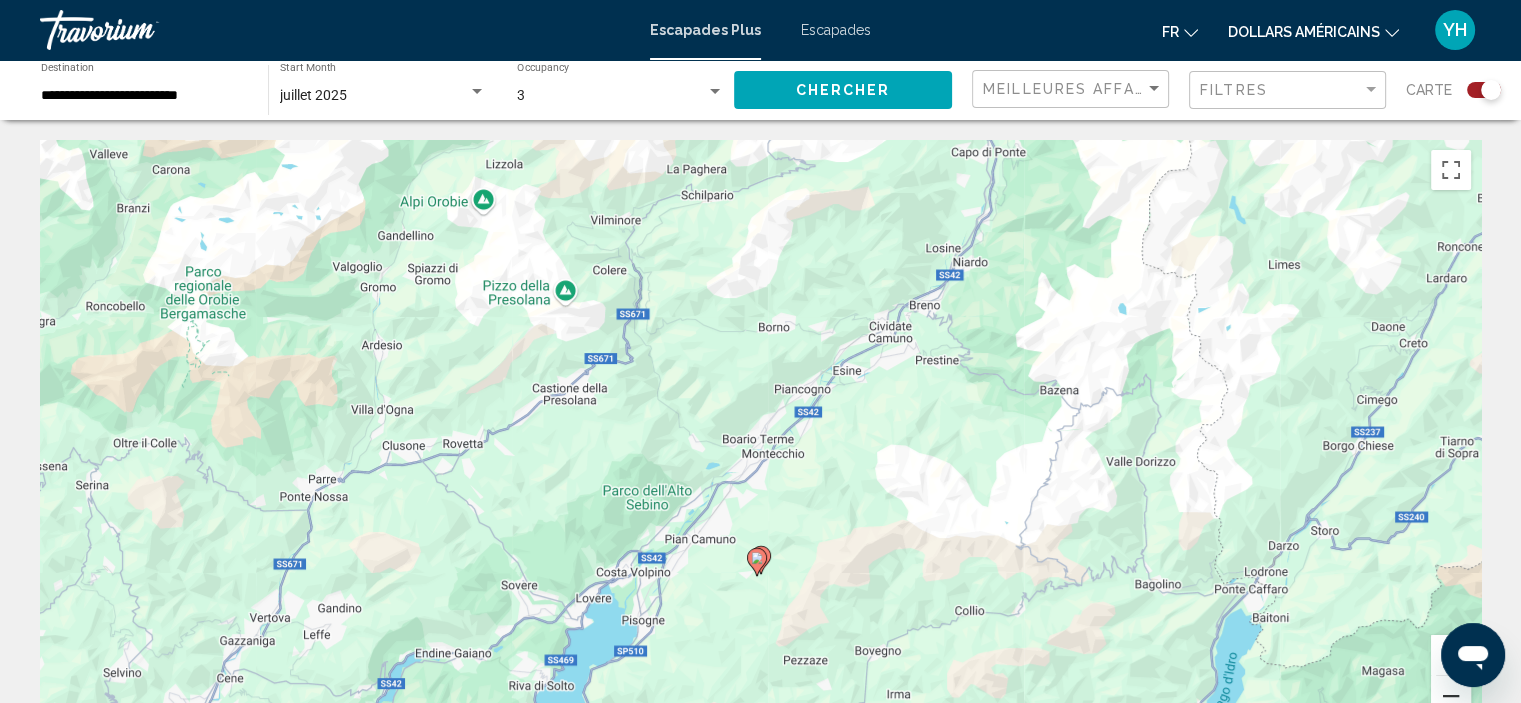 click at bounding box center (1451, 696) 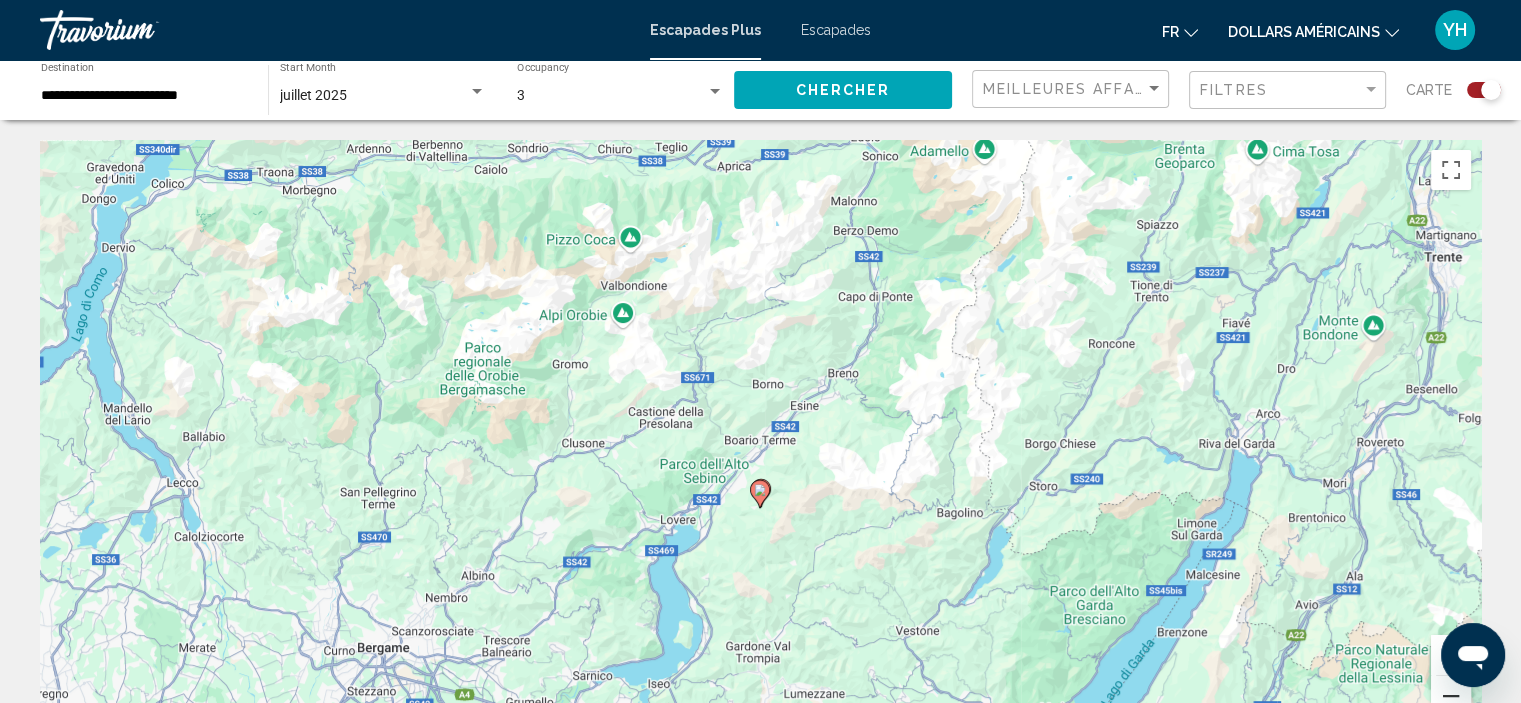 click at bounding box center (1451, 696) 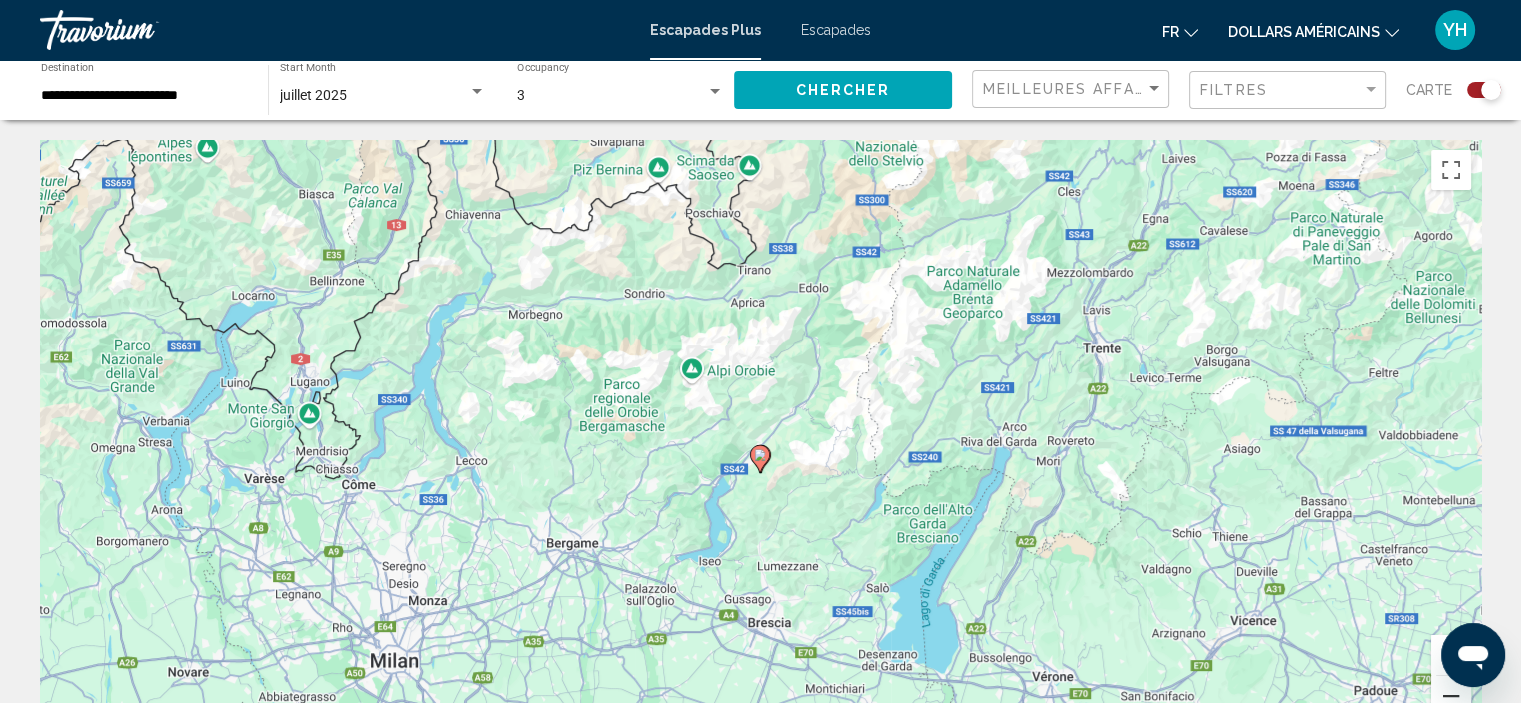 click at bounding box center [1451, 696] 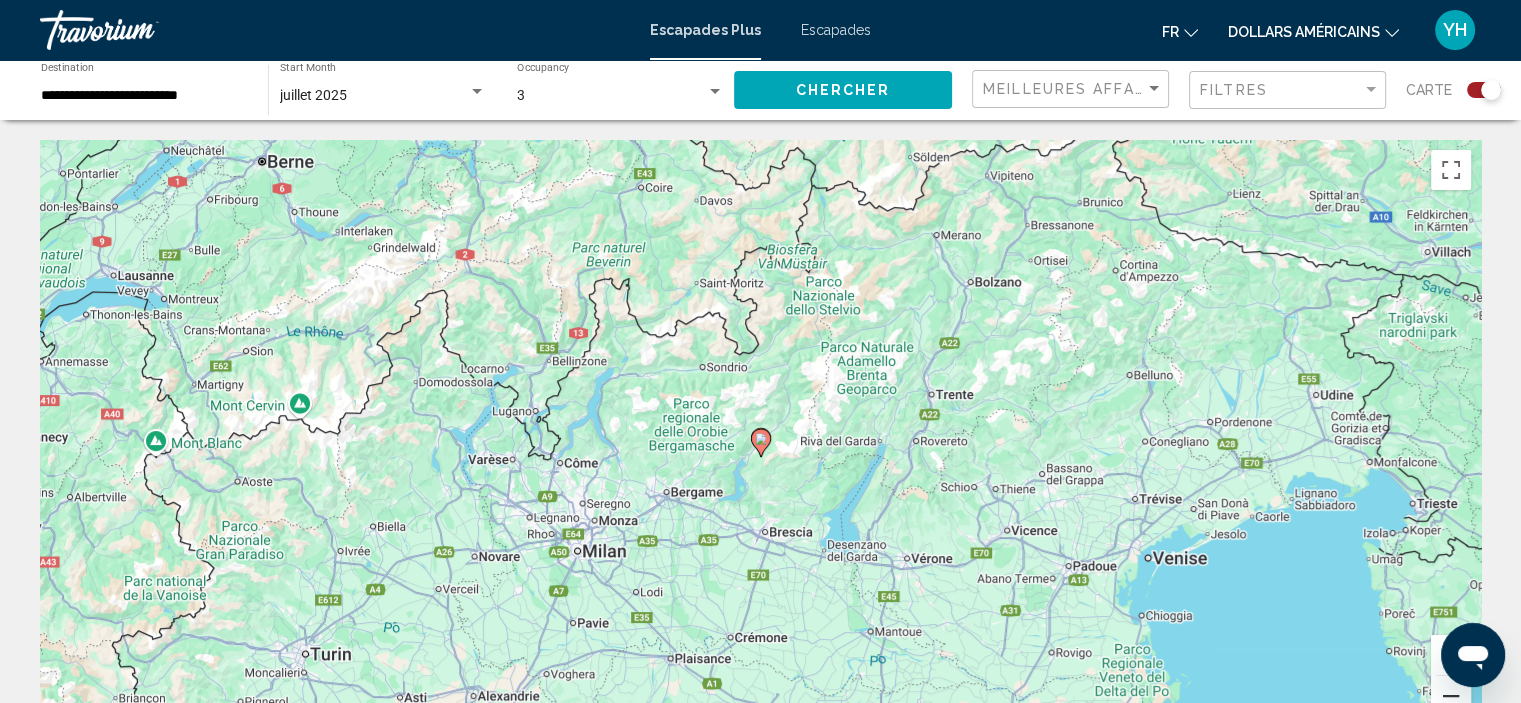 click at bounding box center [1451, 696] 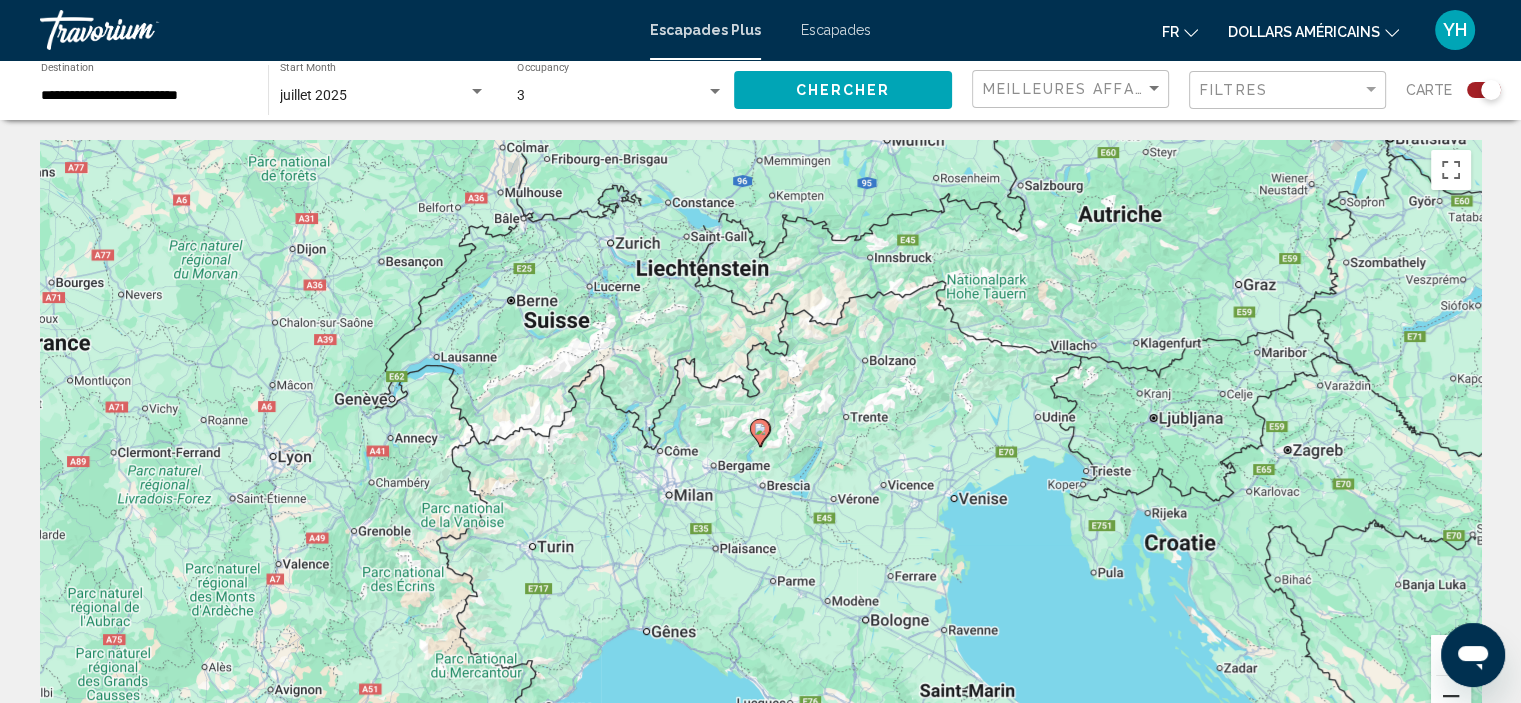 click at bounding box center [1451, 696] 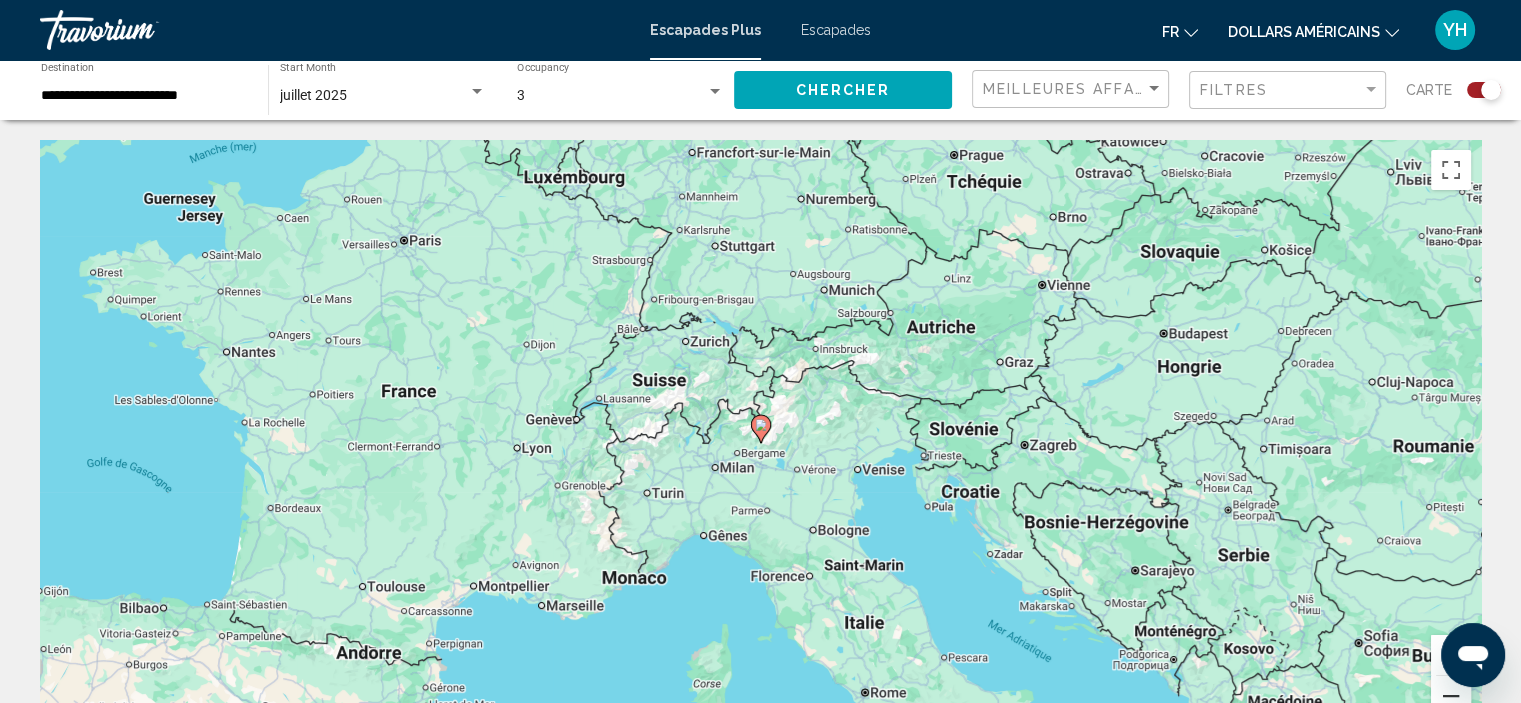 click at bounding box center (1451, 696) 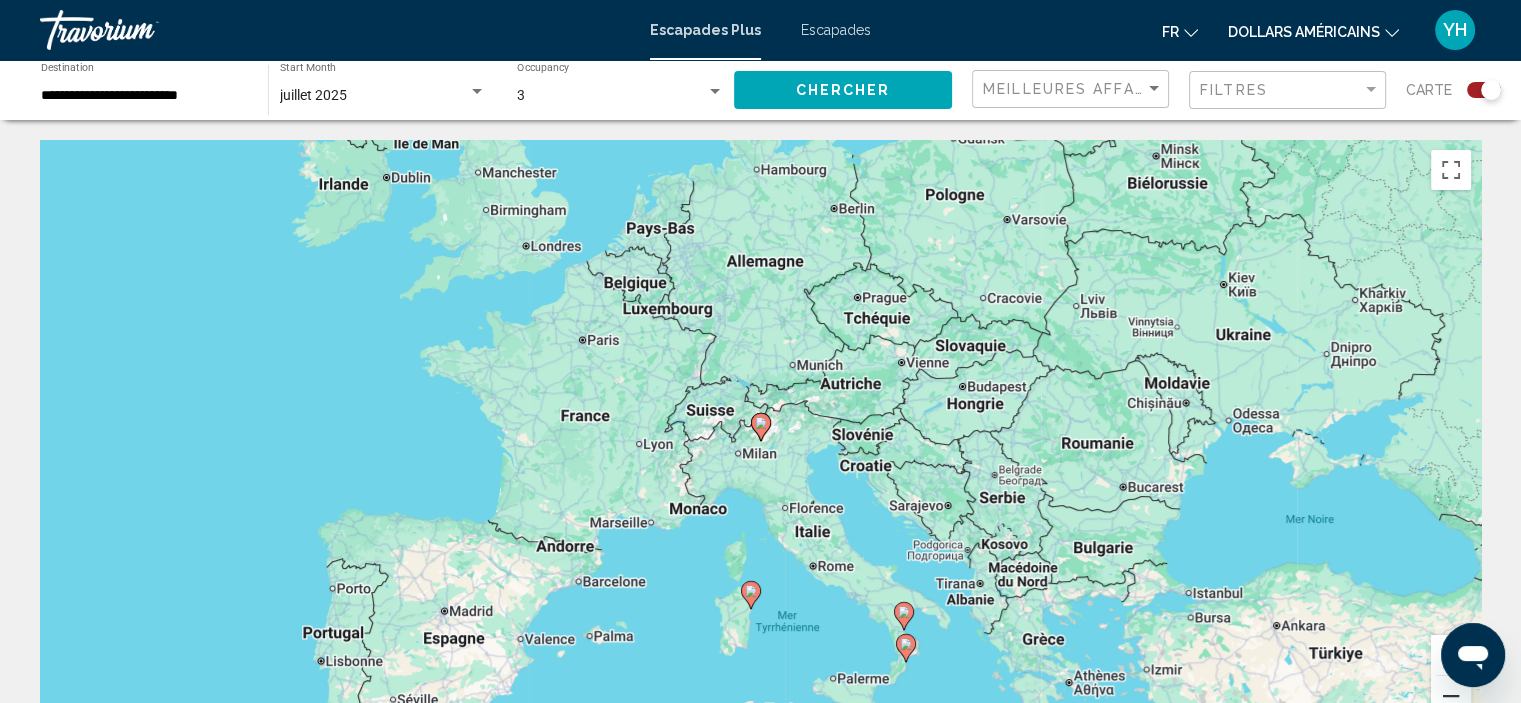 click at bounding box center [1451, 696] 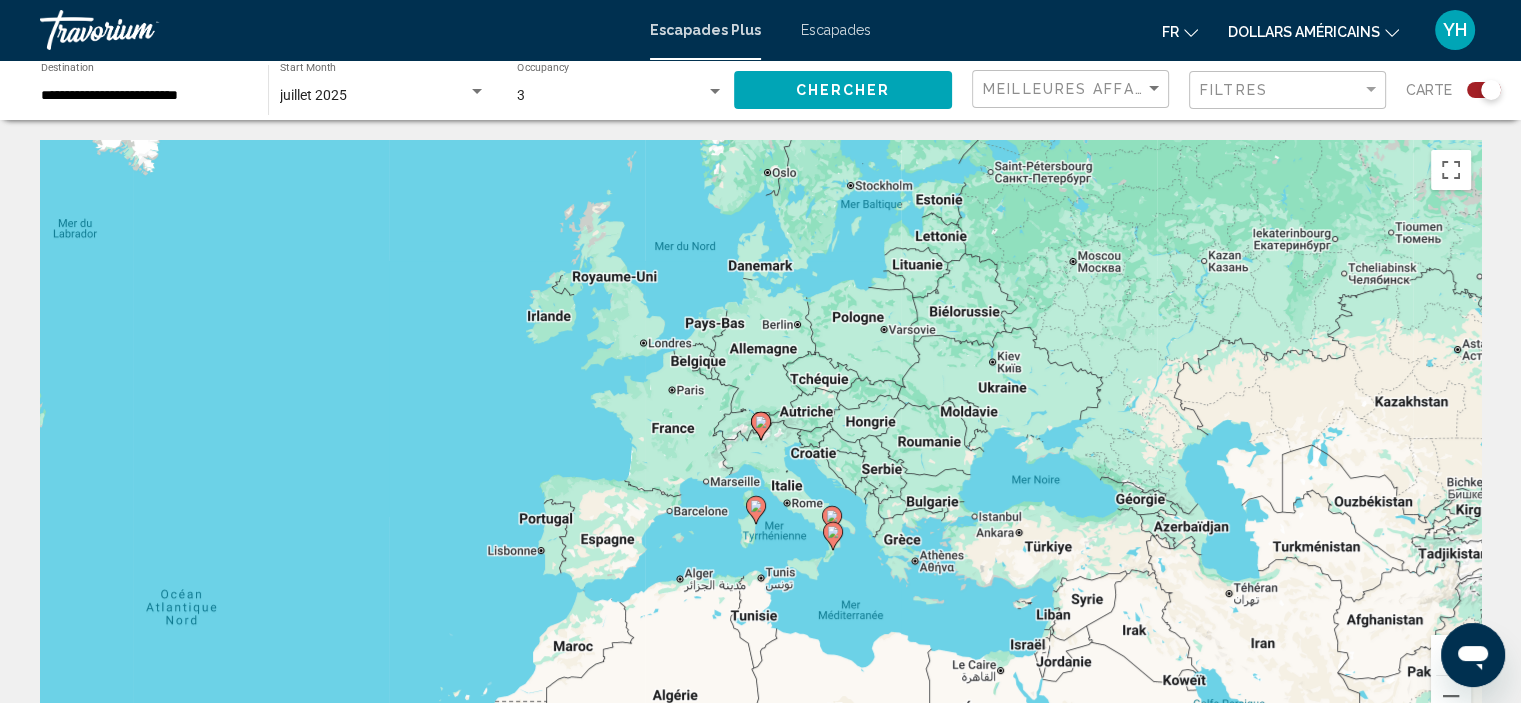 click 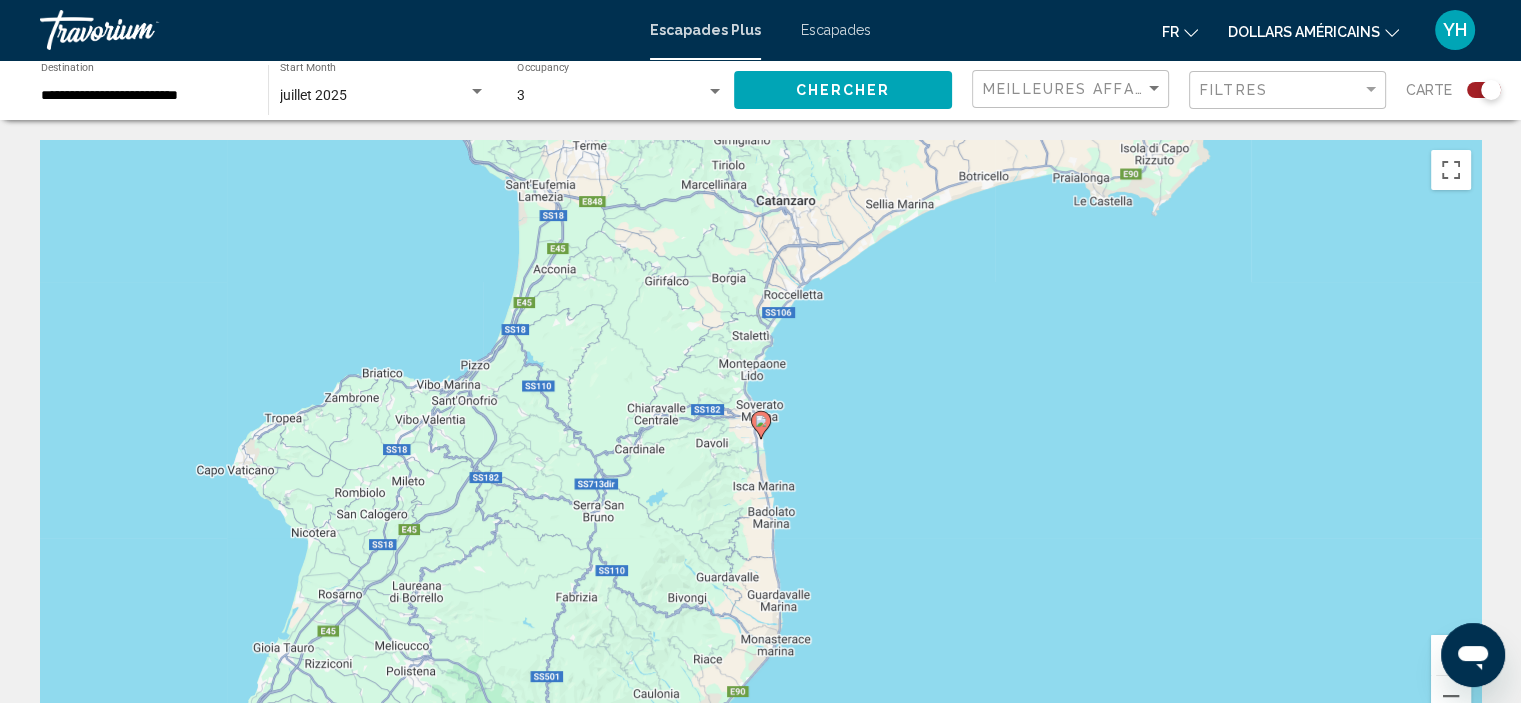click 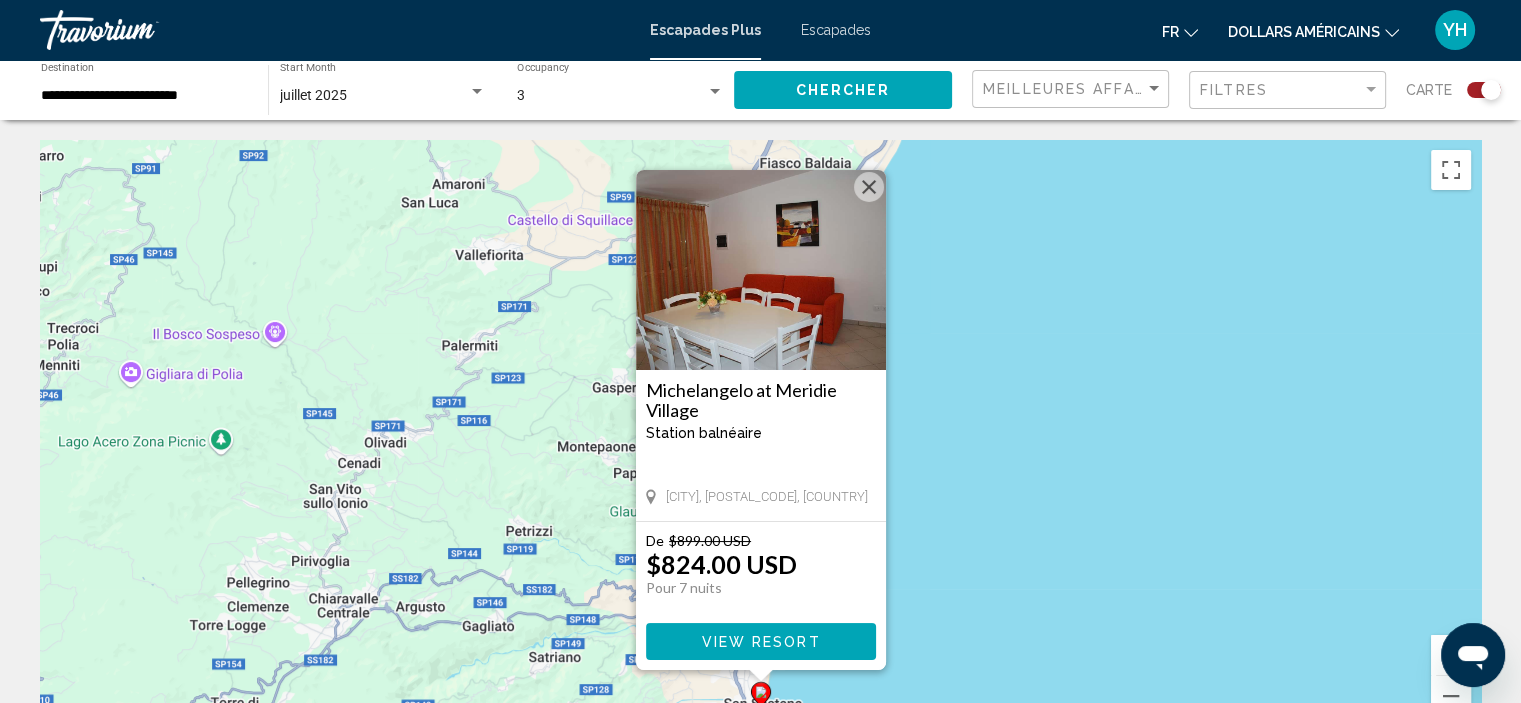 click at bounding box center [869, 187] 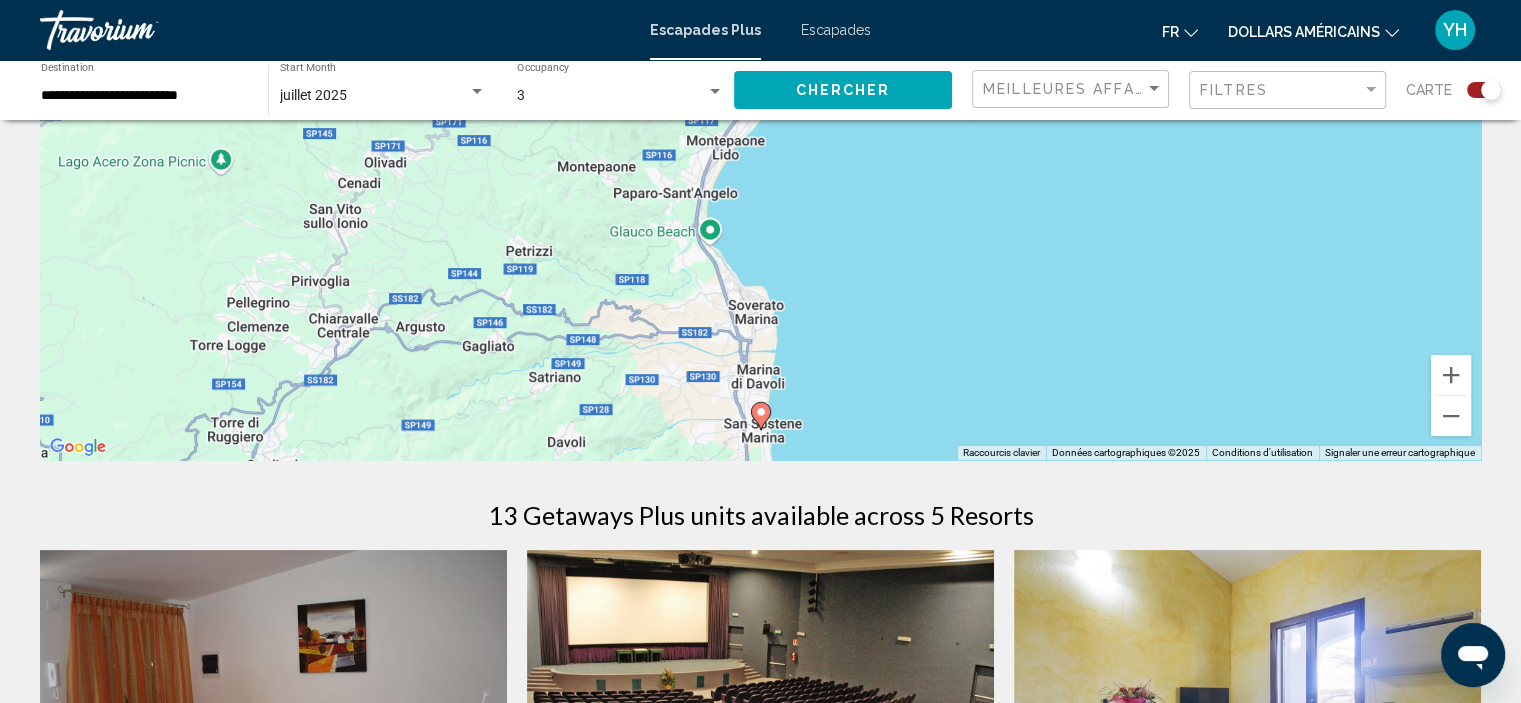 scroll, scrollTop: 297, scrollLeft: 0, axis: vertical 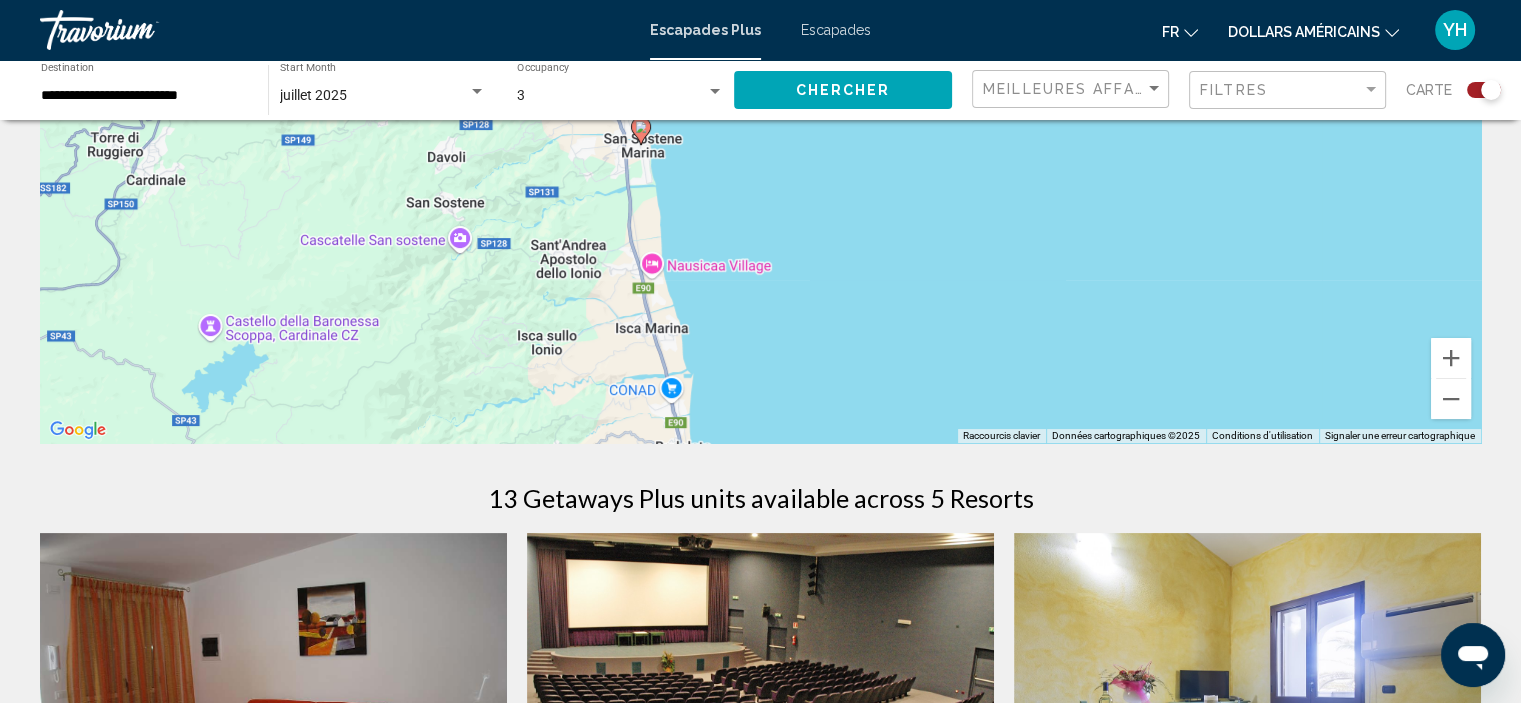 drag, startPoint x: 684, startPoint y: 366, endPoint x: 561, endPoint y: 96, distance: 296.6968 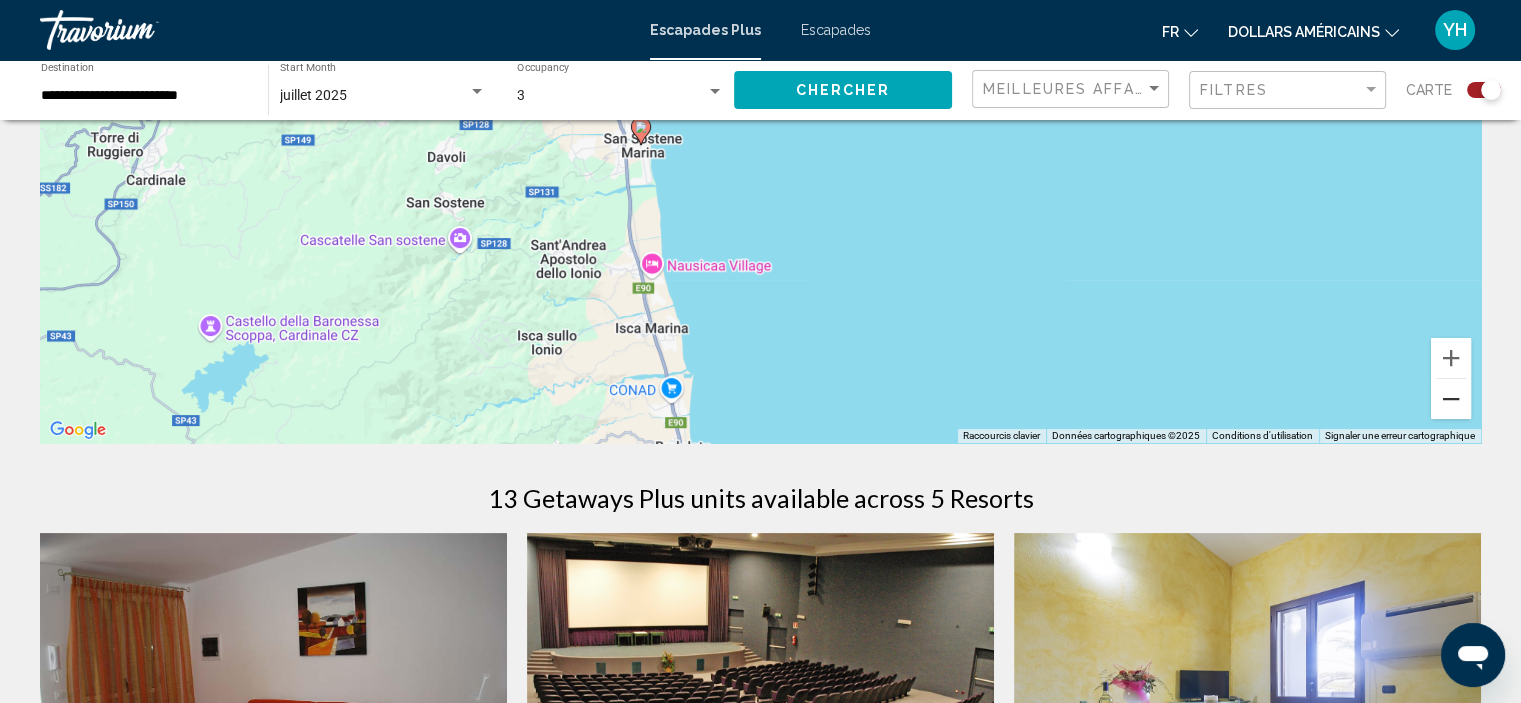 click at bounding box center [1451, 399] 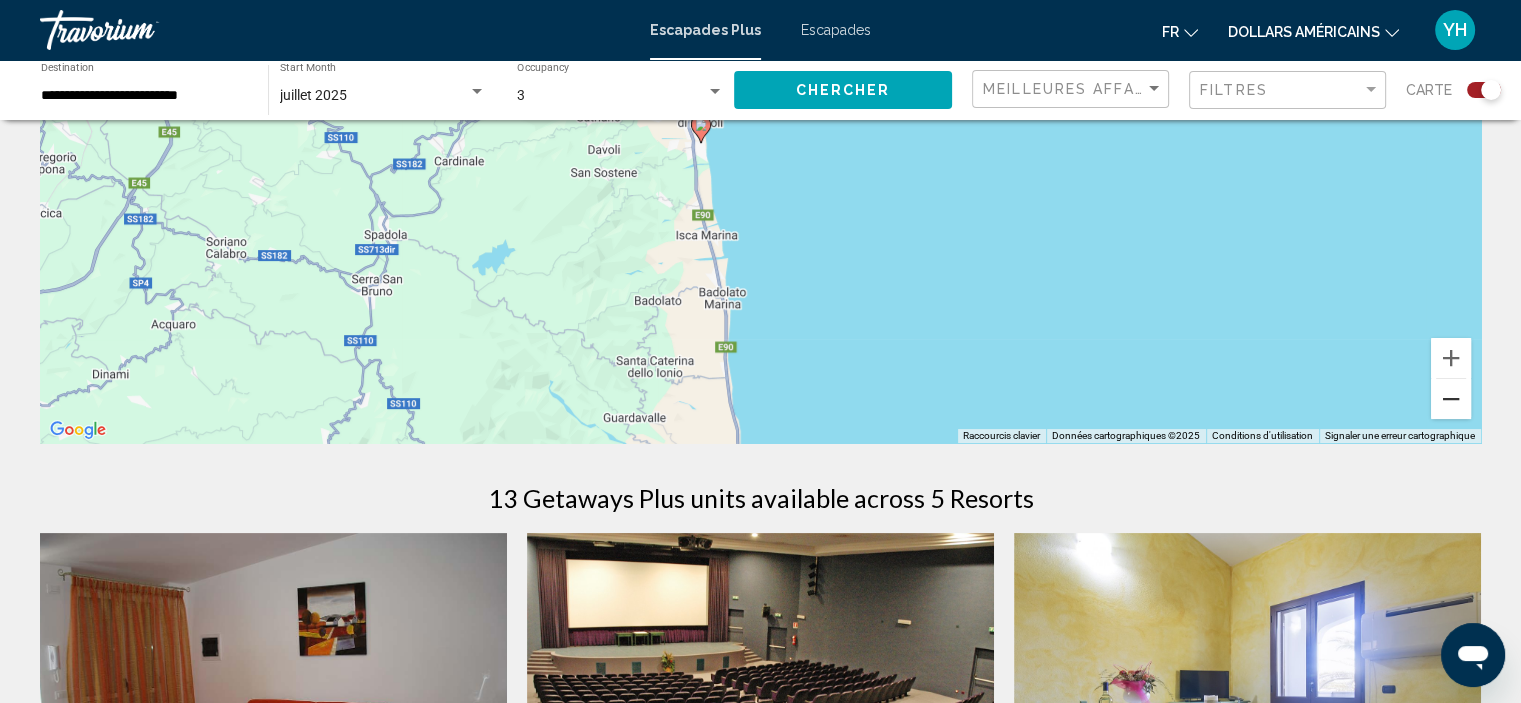 click at bounding box center (1451, 399) 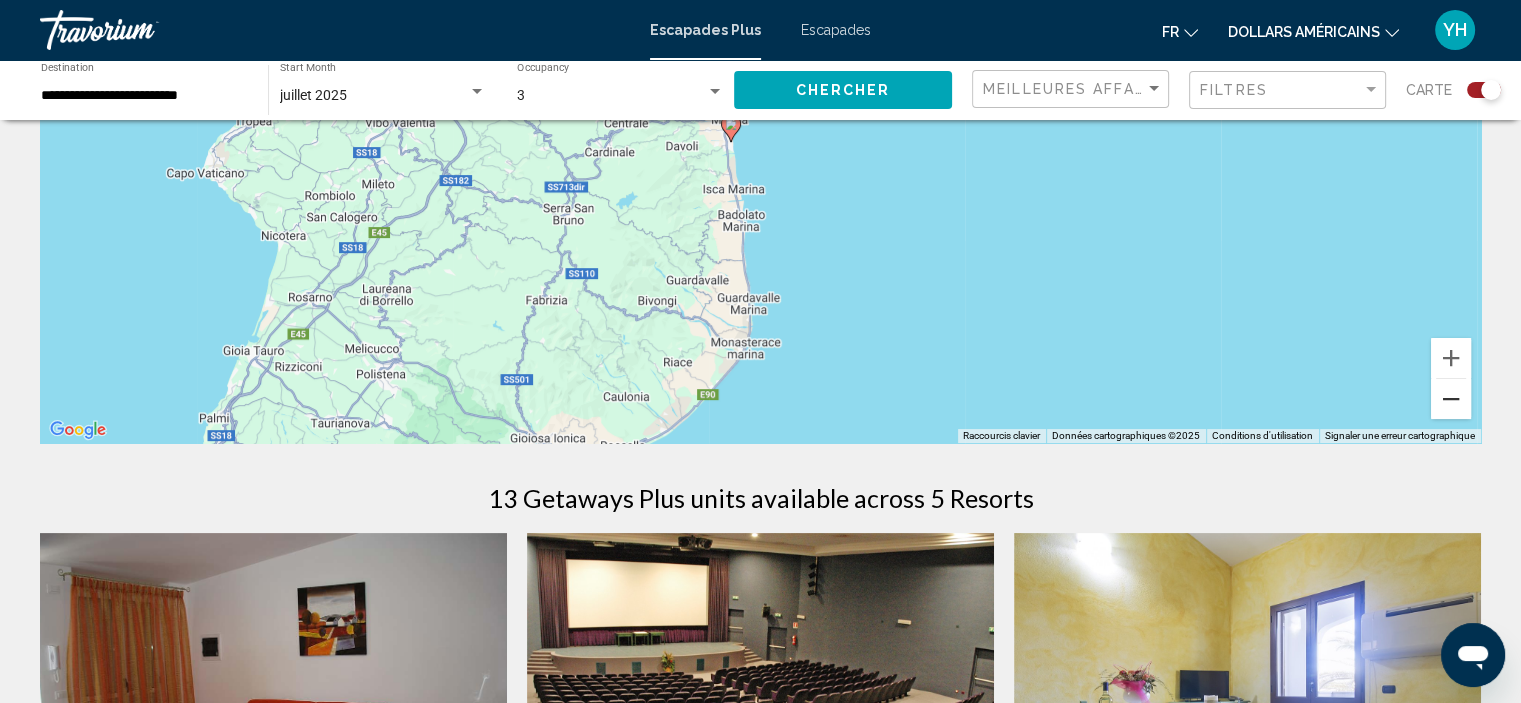 click at bounding box center [1451, 399] 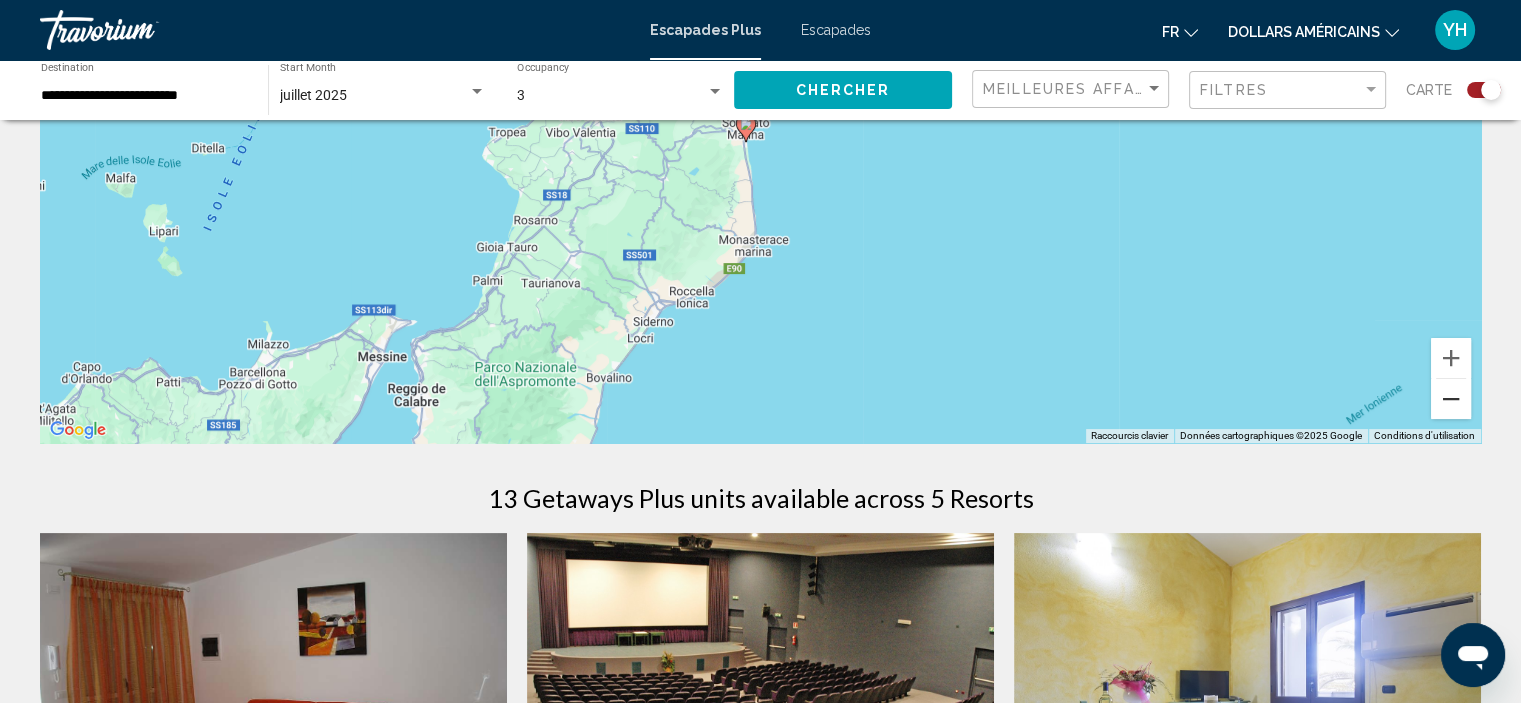 click at bounding box center (1451, 399) 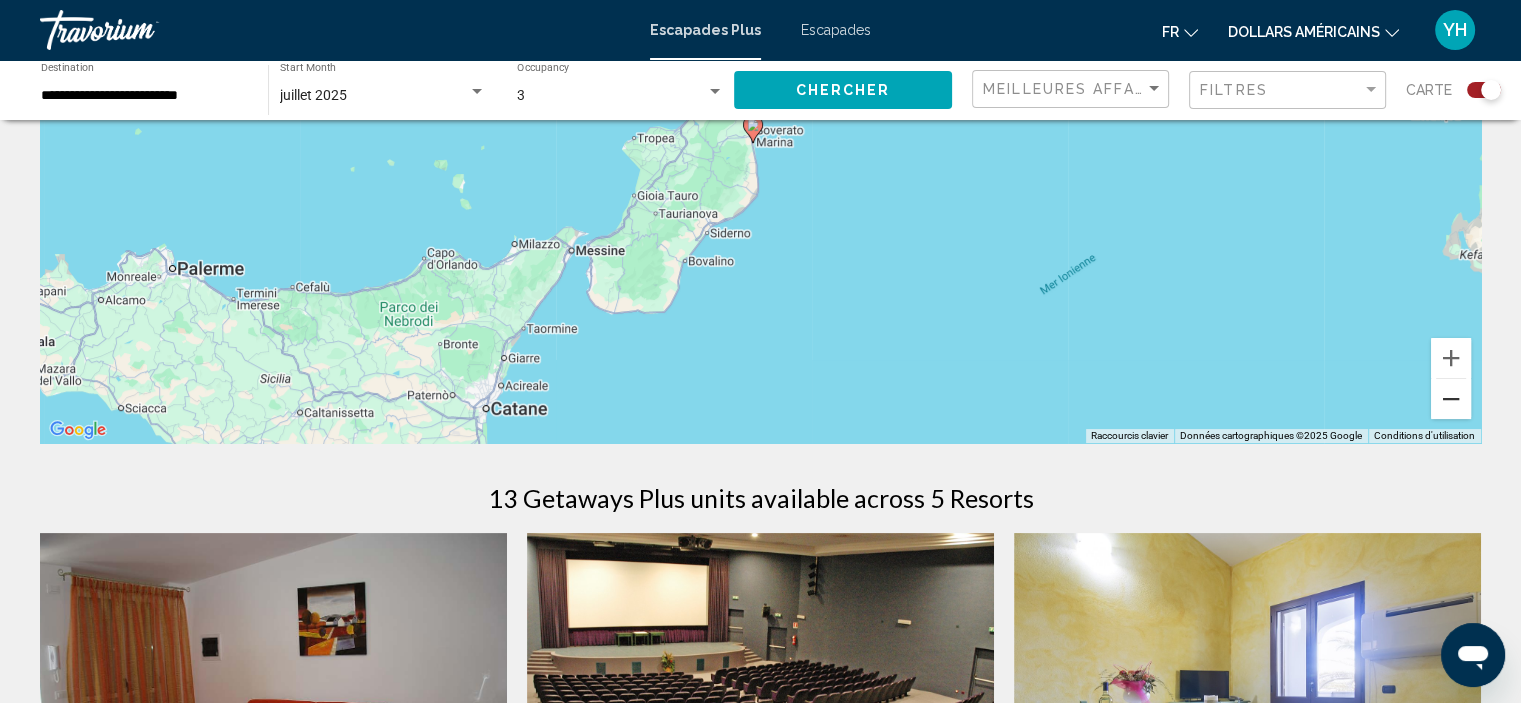 click at bounding box center (1451, 399) 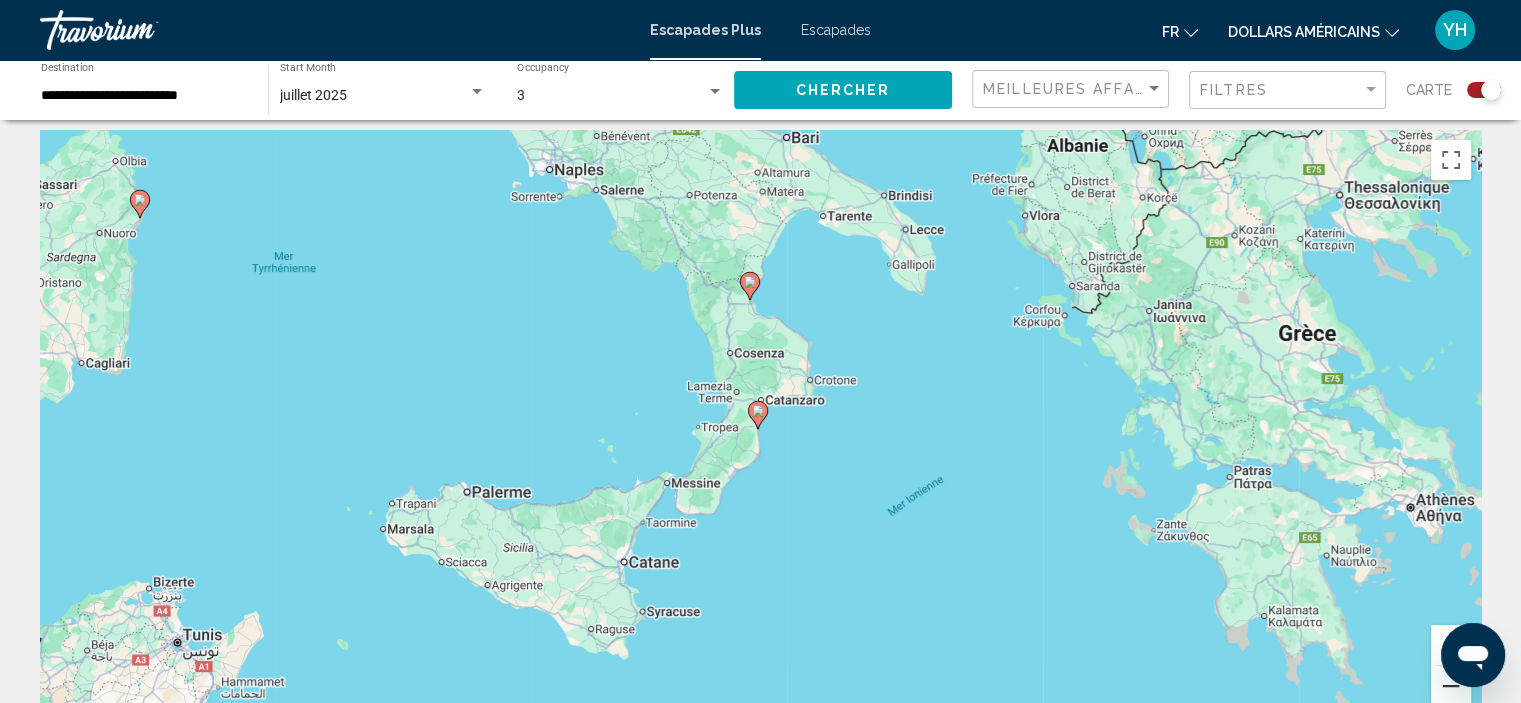 scroll, scrollTop: 0, scrollLeft: 0, axis: both 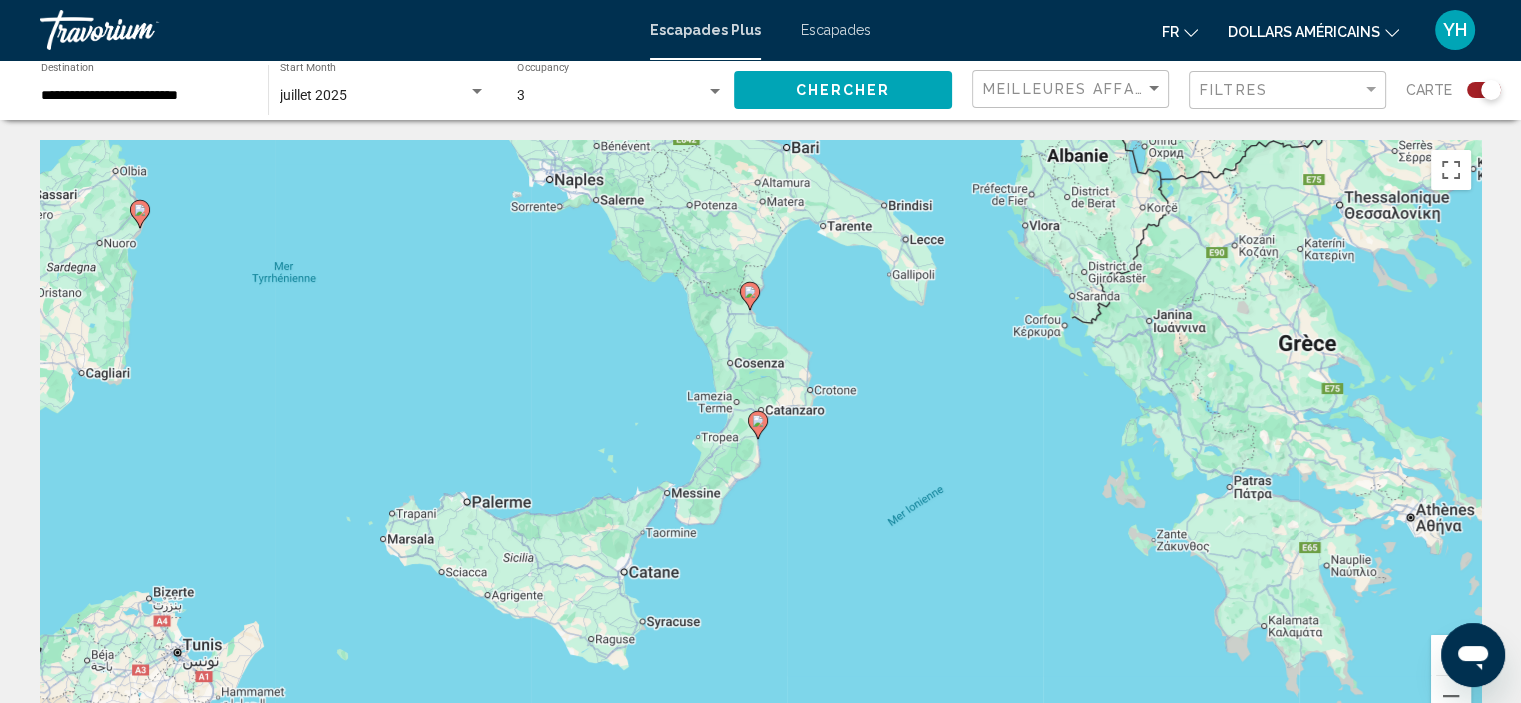 click 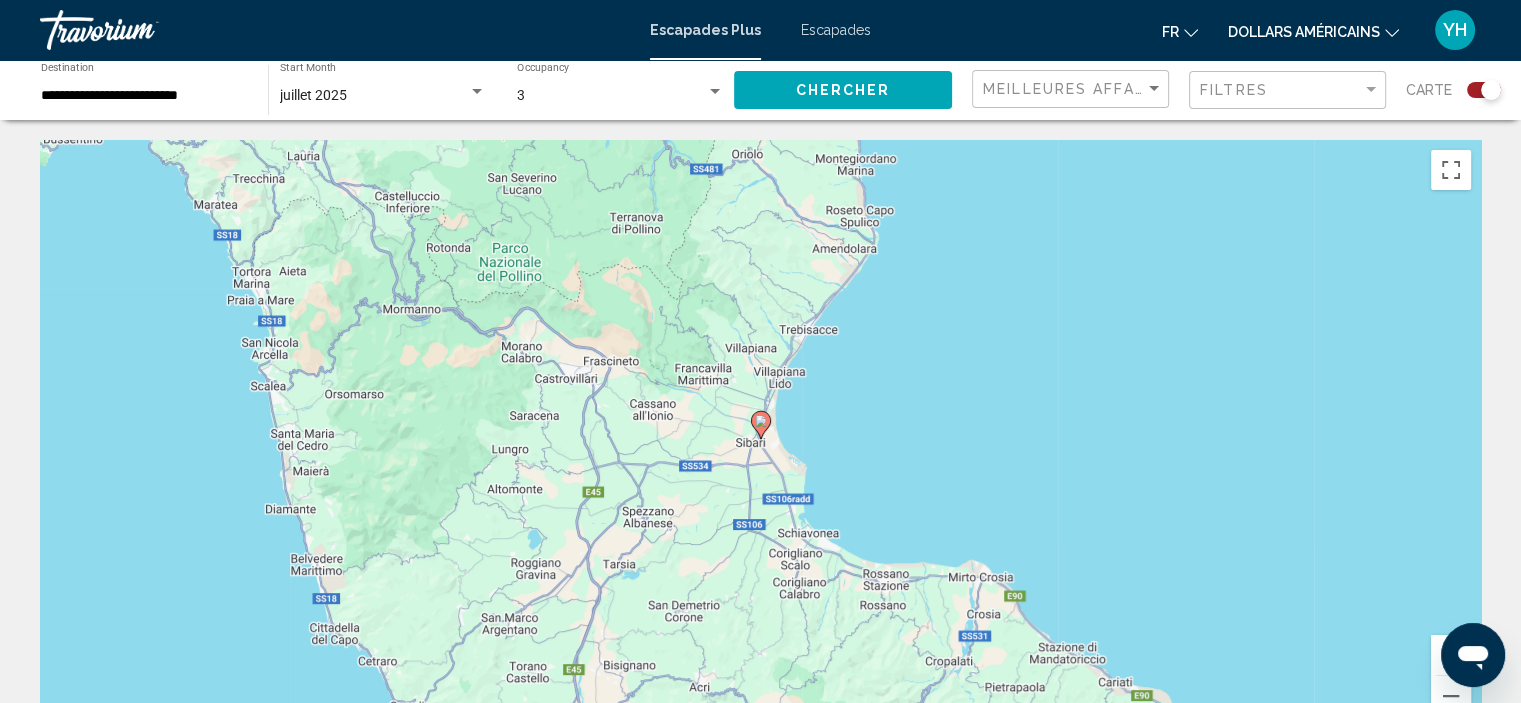 click 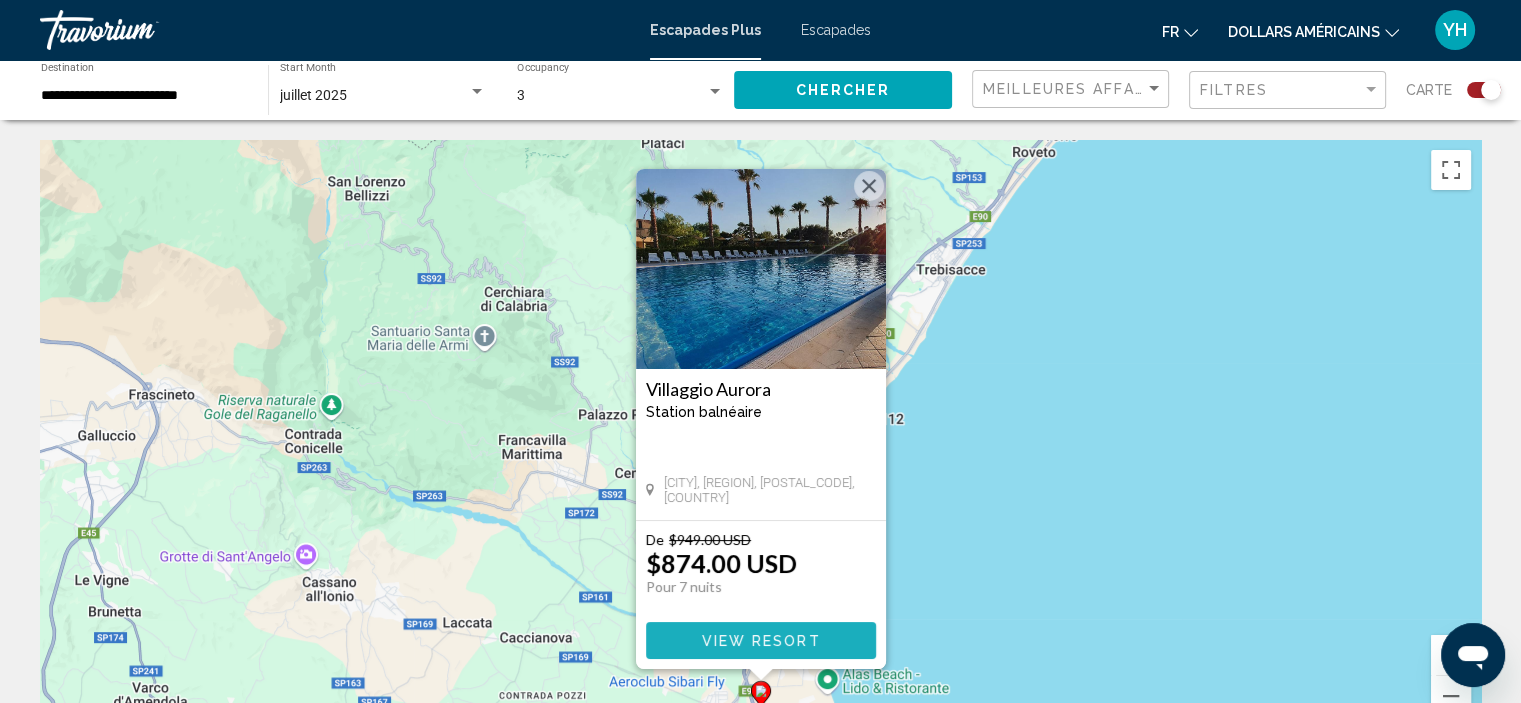 click on "View Resort" at bounding box center [760, 641] 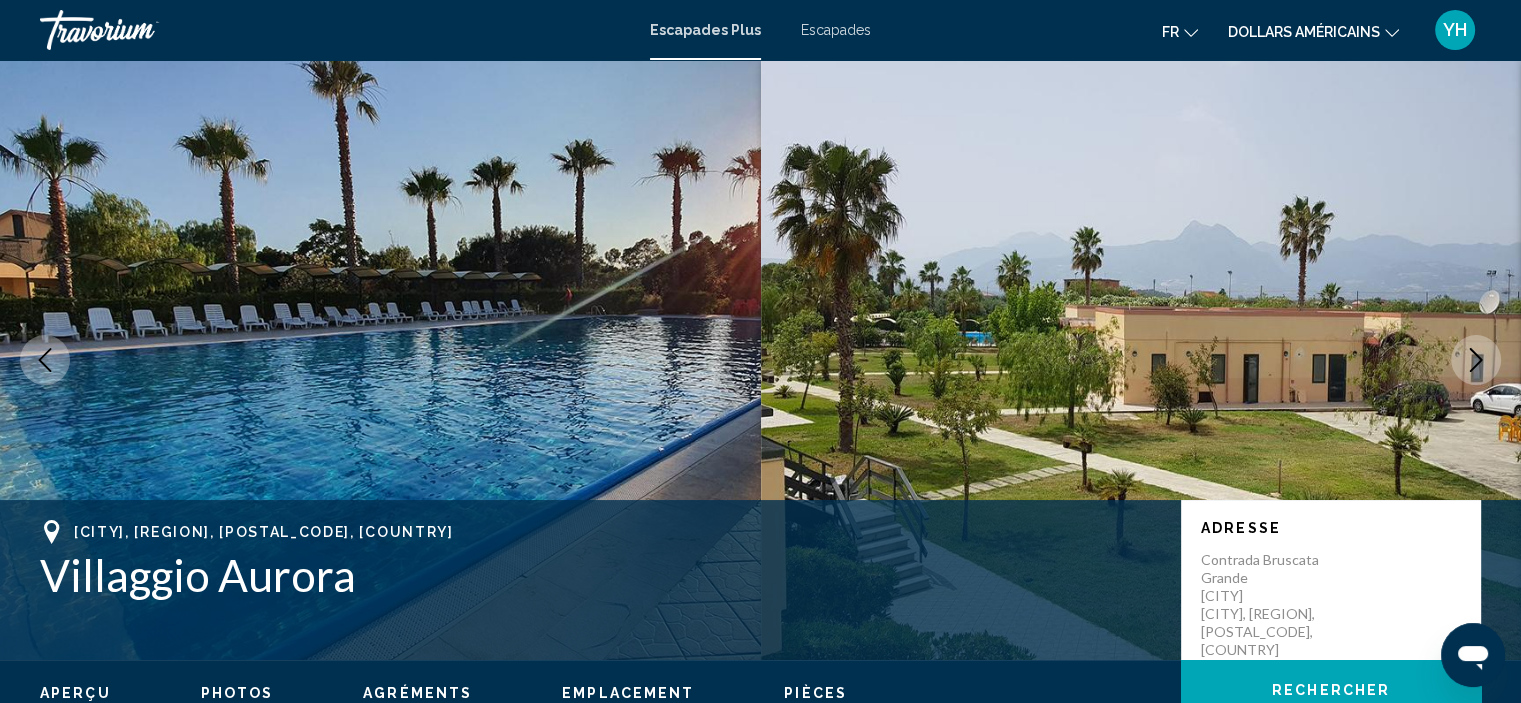 scroll, scrollTop: 8, scrollLeft: 0, axis: vertical 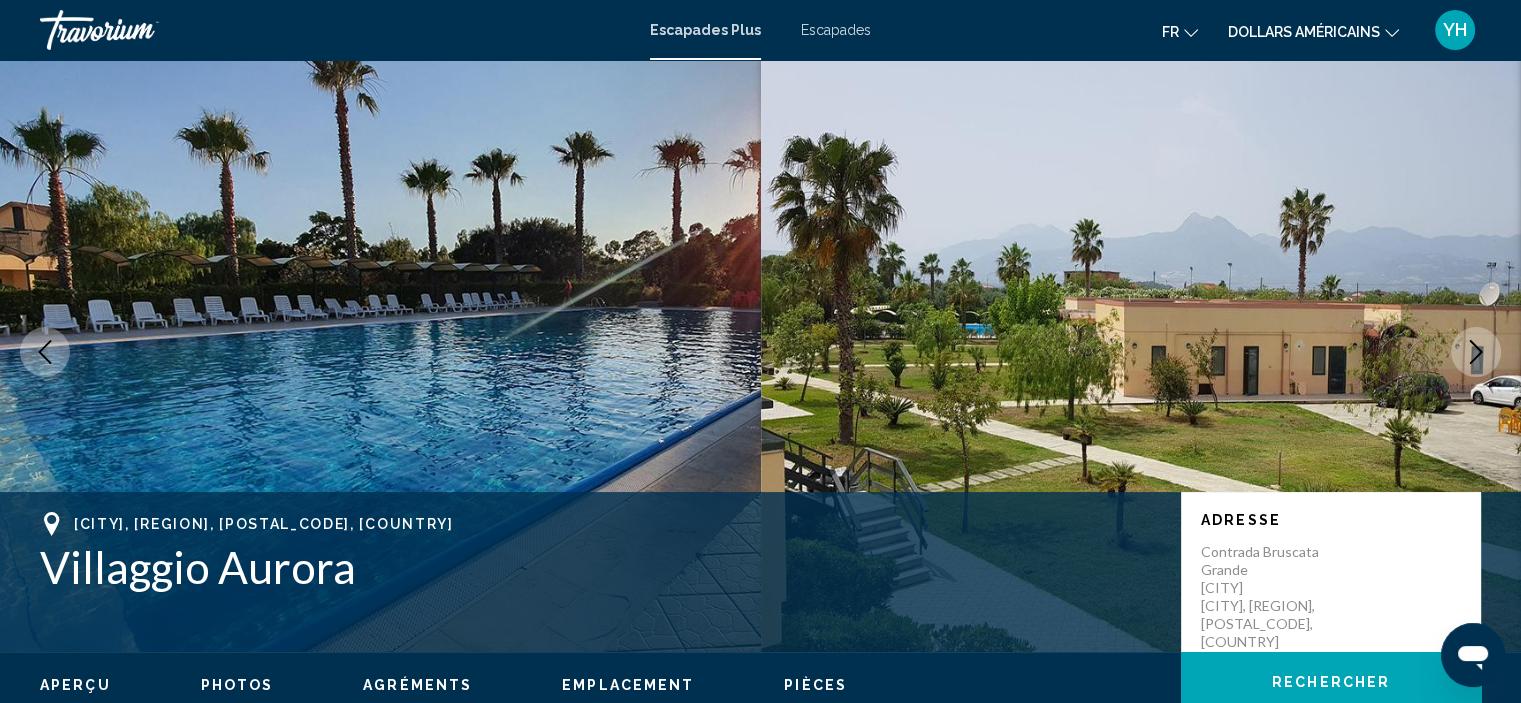 click on "Photos" at bounding box center (237, 685) 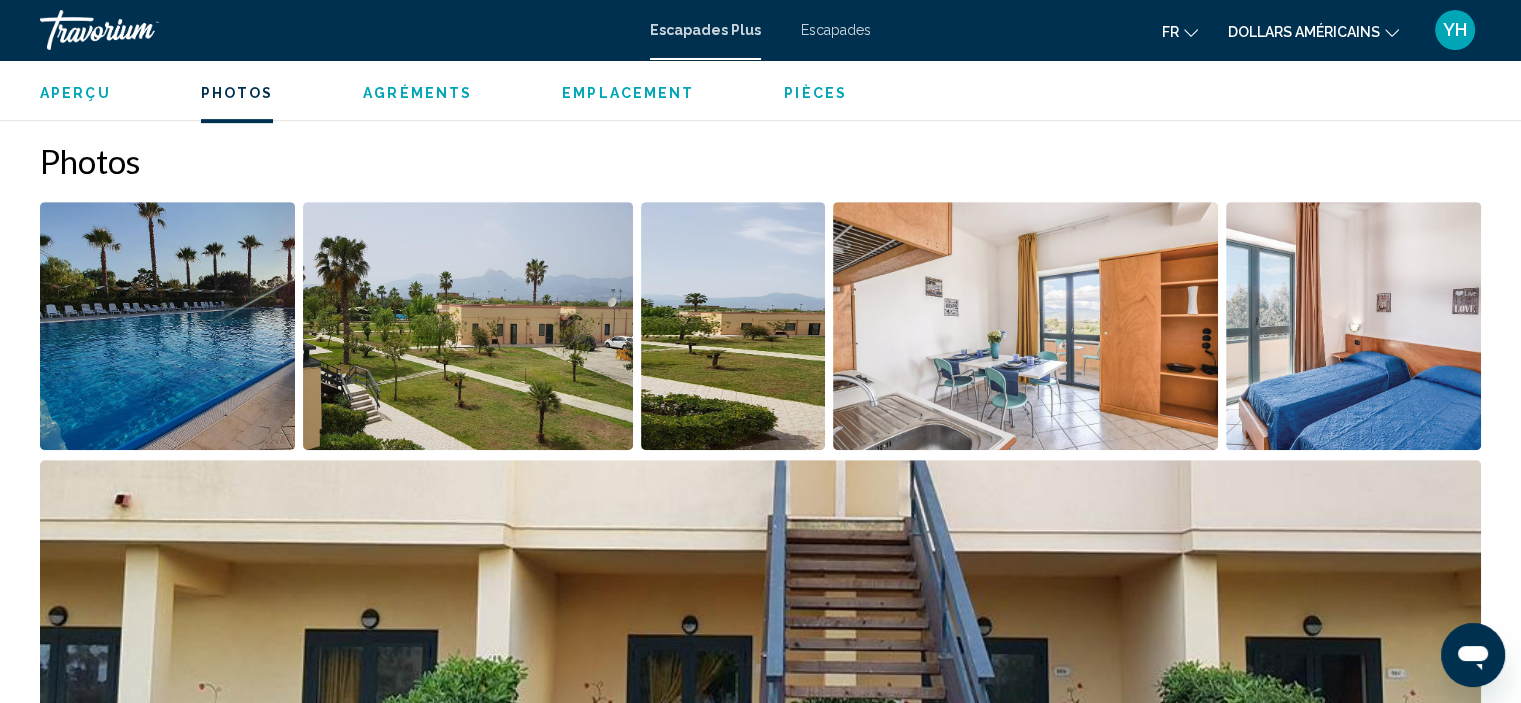 scroll, scrollTop: 907, scrollLeft: 0, axis: vertical 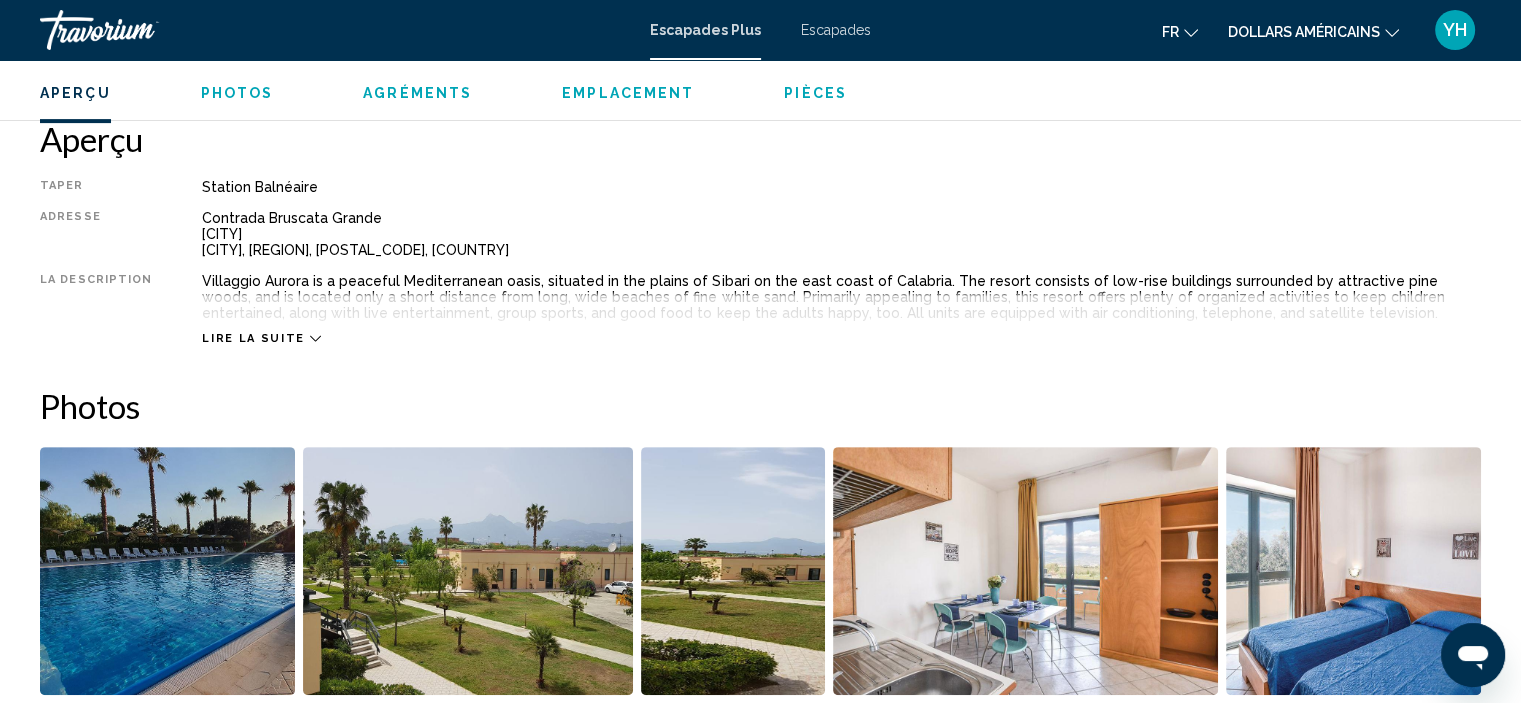 click on "Emplacement" at bounding box center [628, 93] 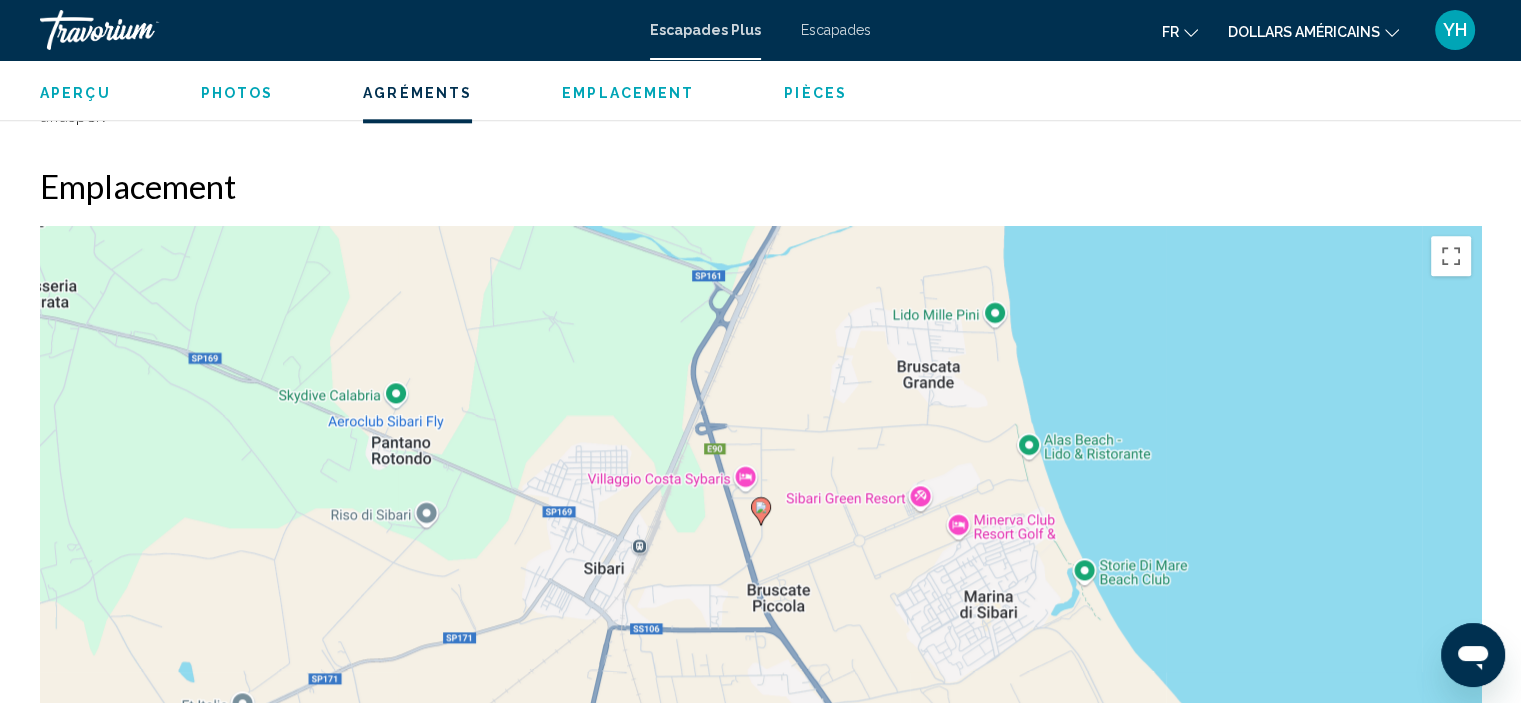 scroll, scrollTop: 2285, scrollLeft: 0, axis: vertical 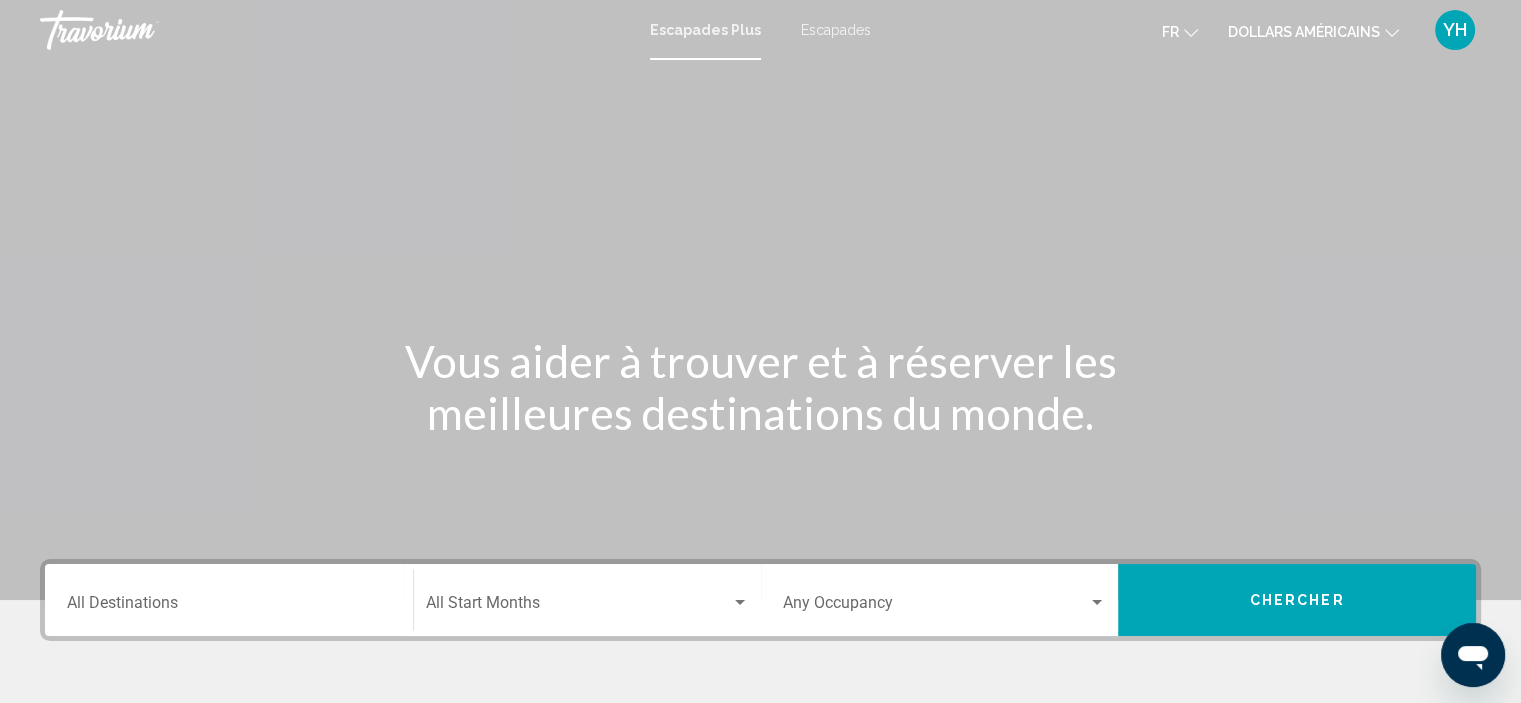 click on "Destination All Destinations" at bounding box center (229, 600) 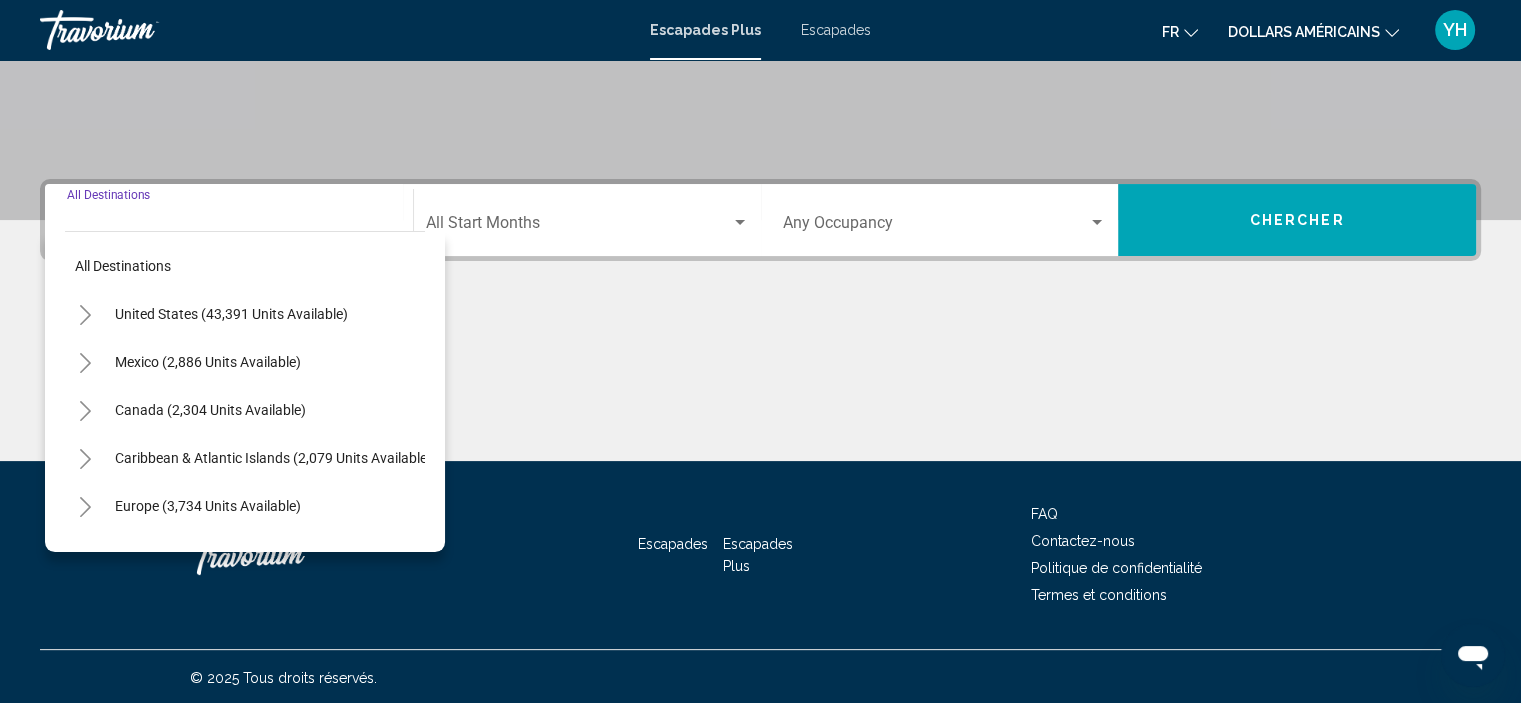 scroll, scrollTop: 382, scrollLeft: 0, axis: vertical 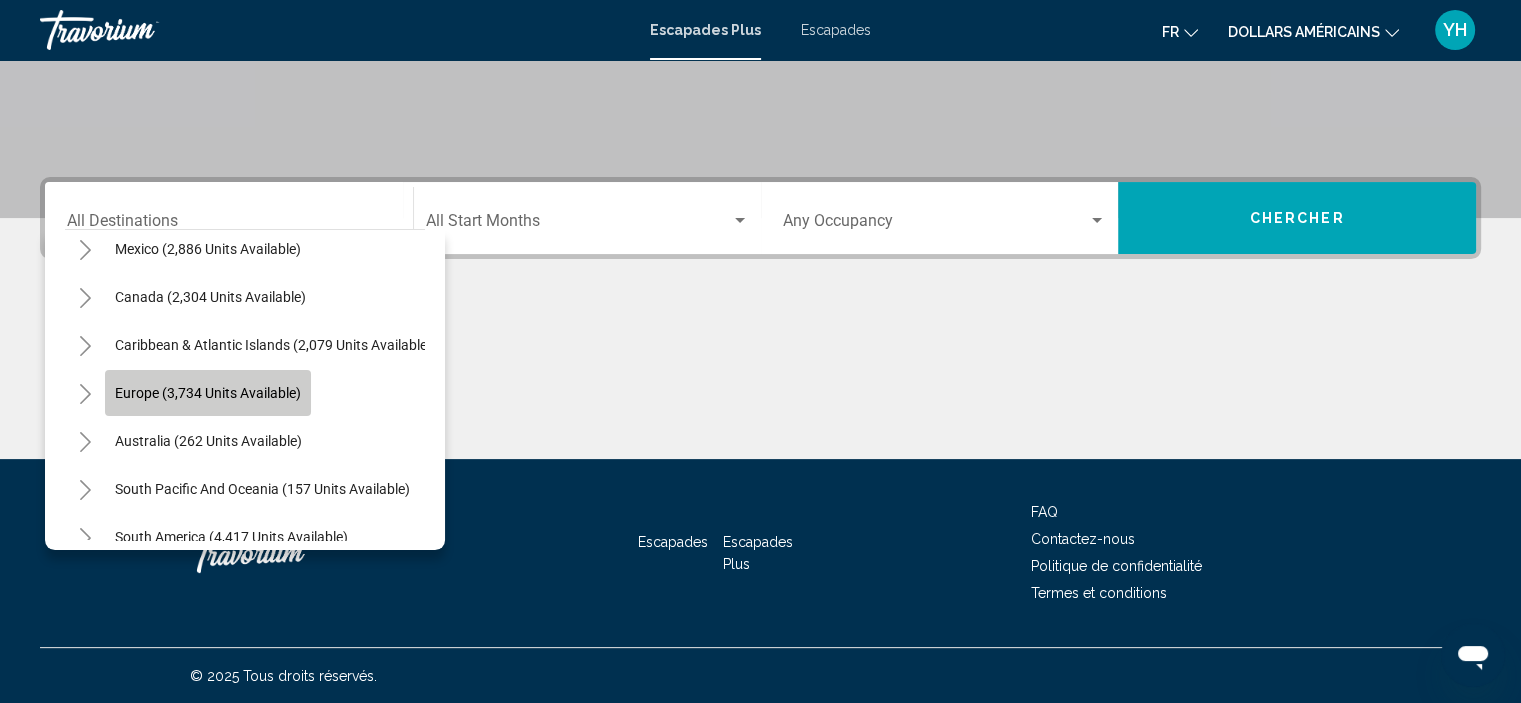 click on "Europe (3,734 units available)" 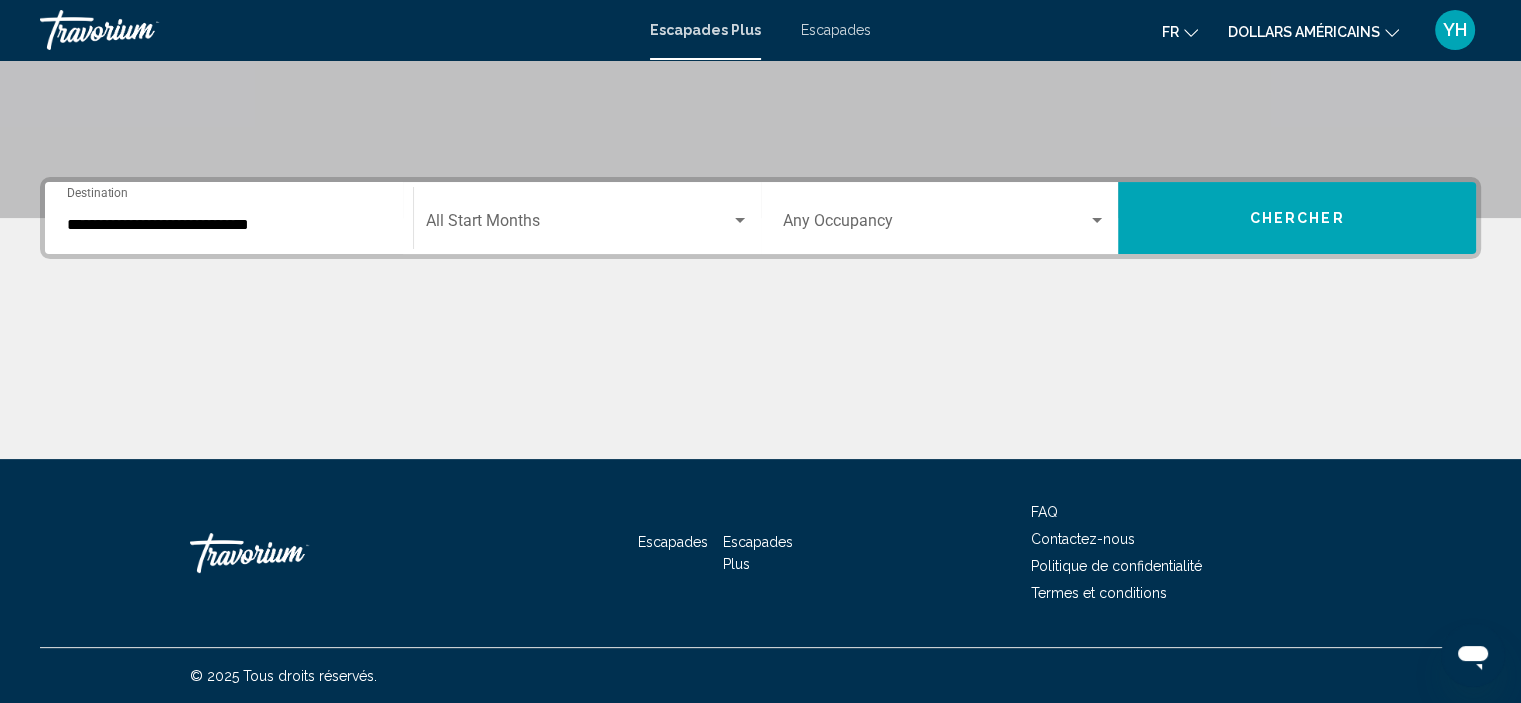 click on "Start Month All Start Months" 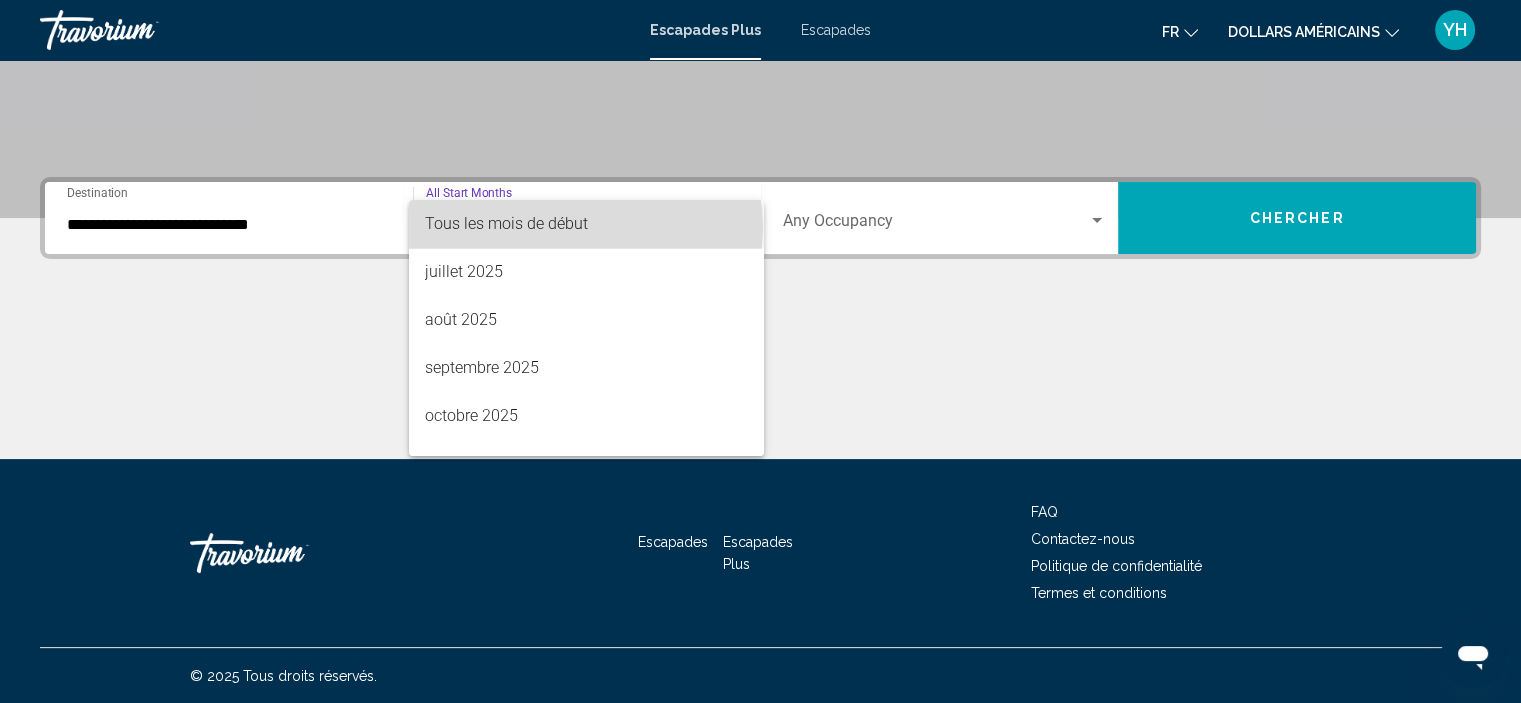 click on "Tous les mois de début" at bounding box center [506, 223] 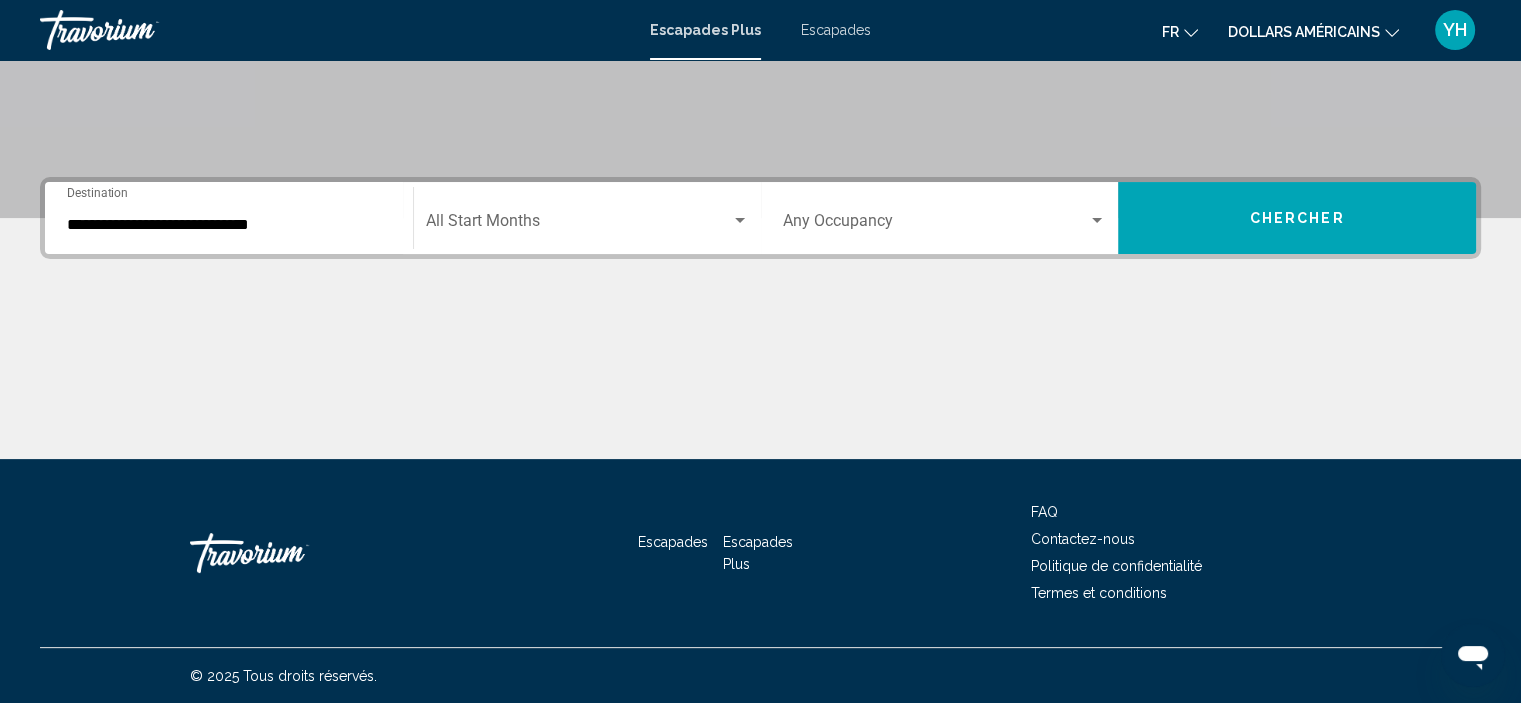click on "Occupancy Any Occupancy" at bounding box center (945, 218) 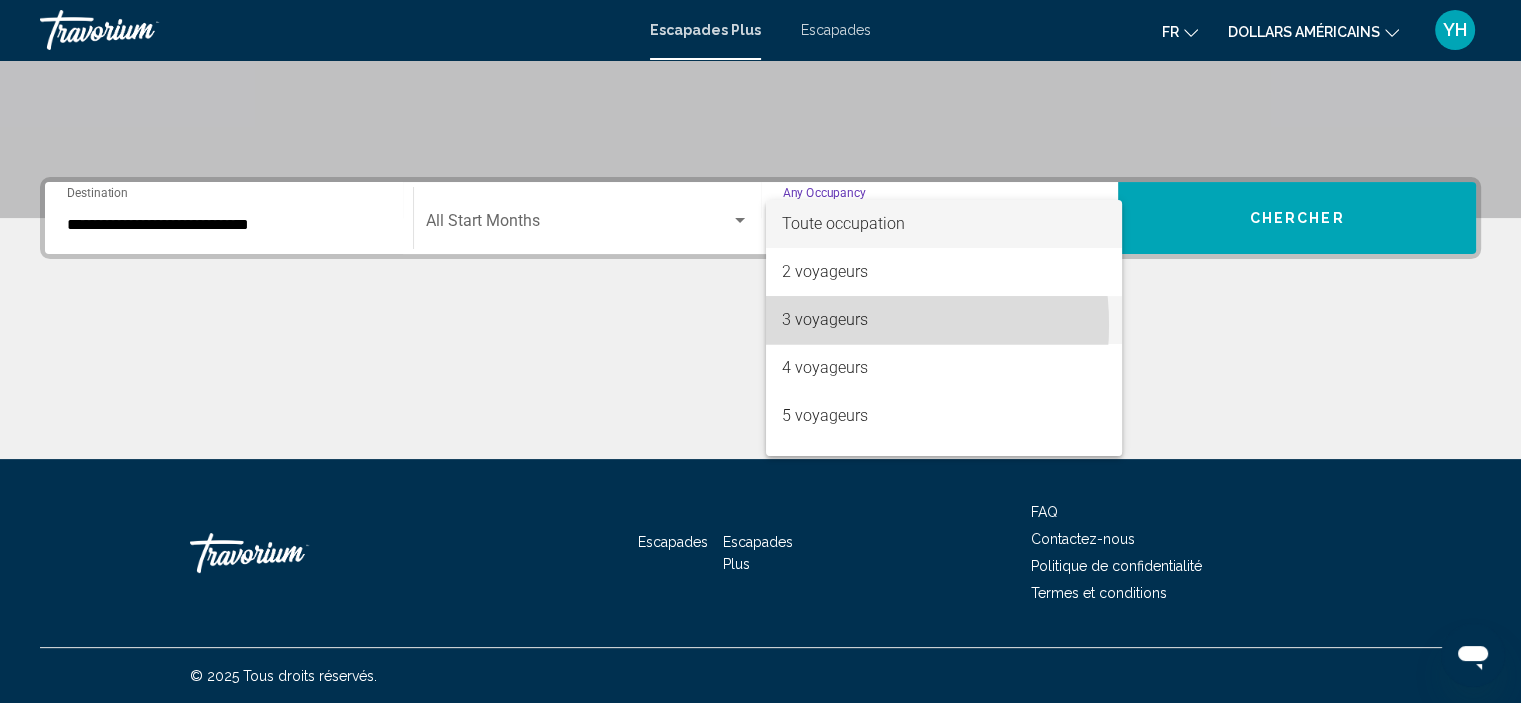 click on "3 voyageurs" at bounding box center (825, 319) 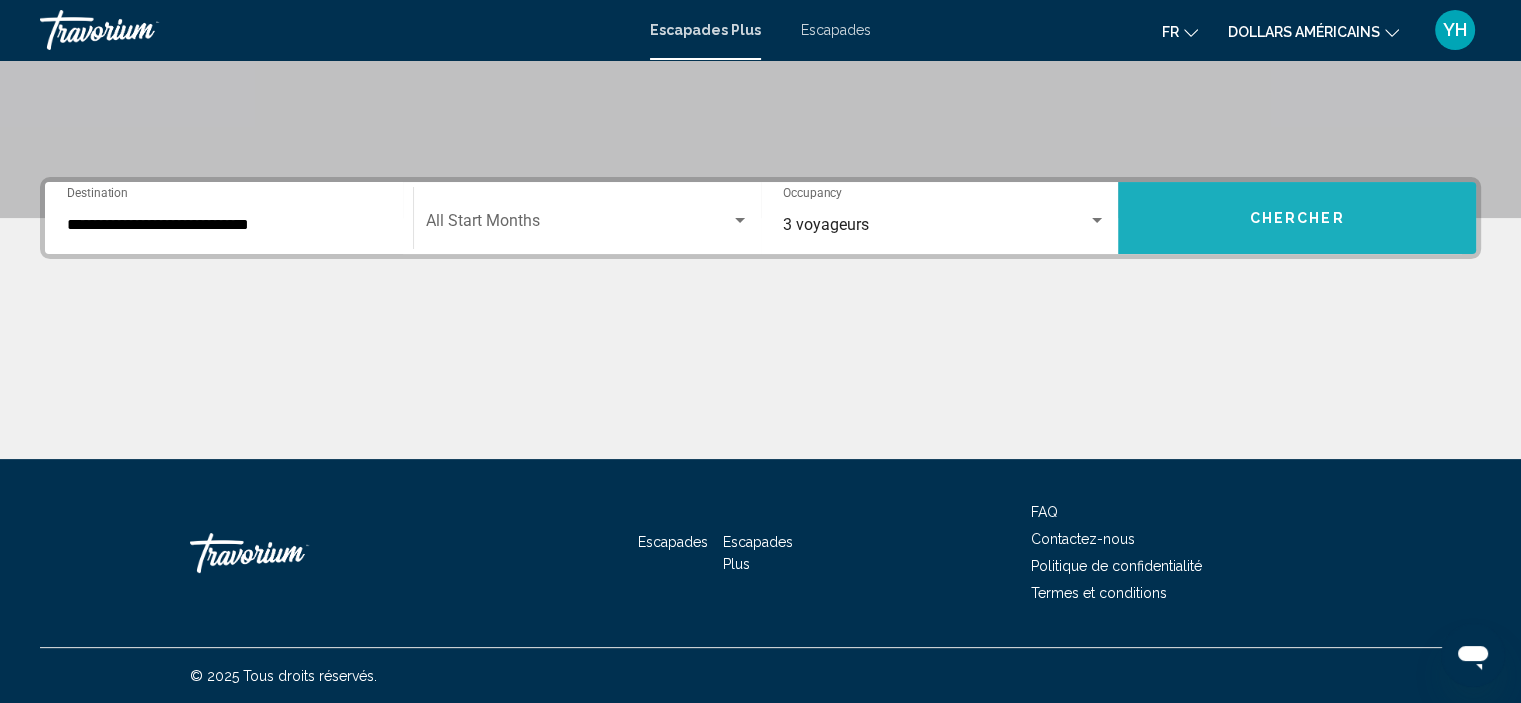 click on "Chercher" at bounding box center (1297, 218) 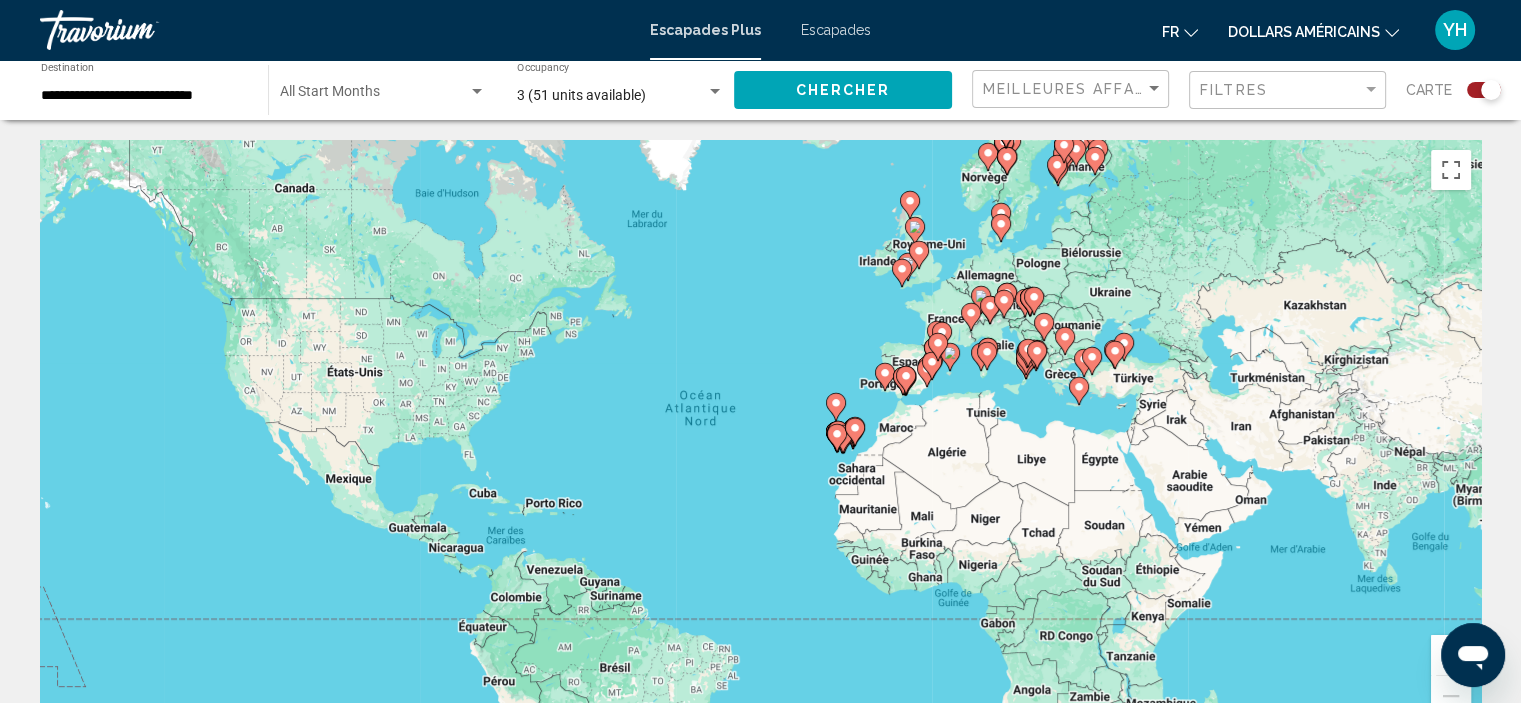 click at bounding box center (1451, 655) 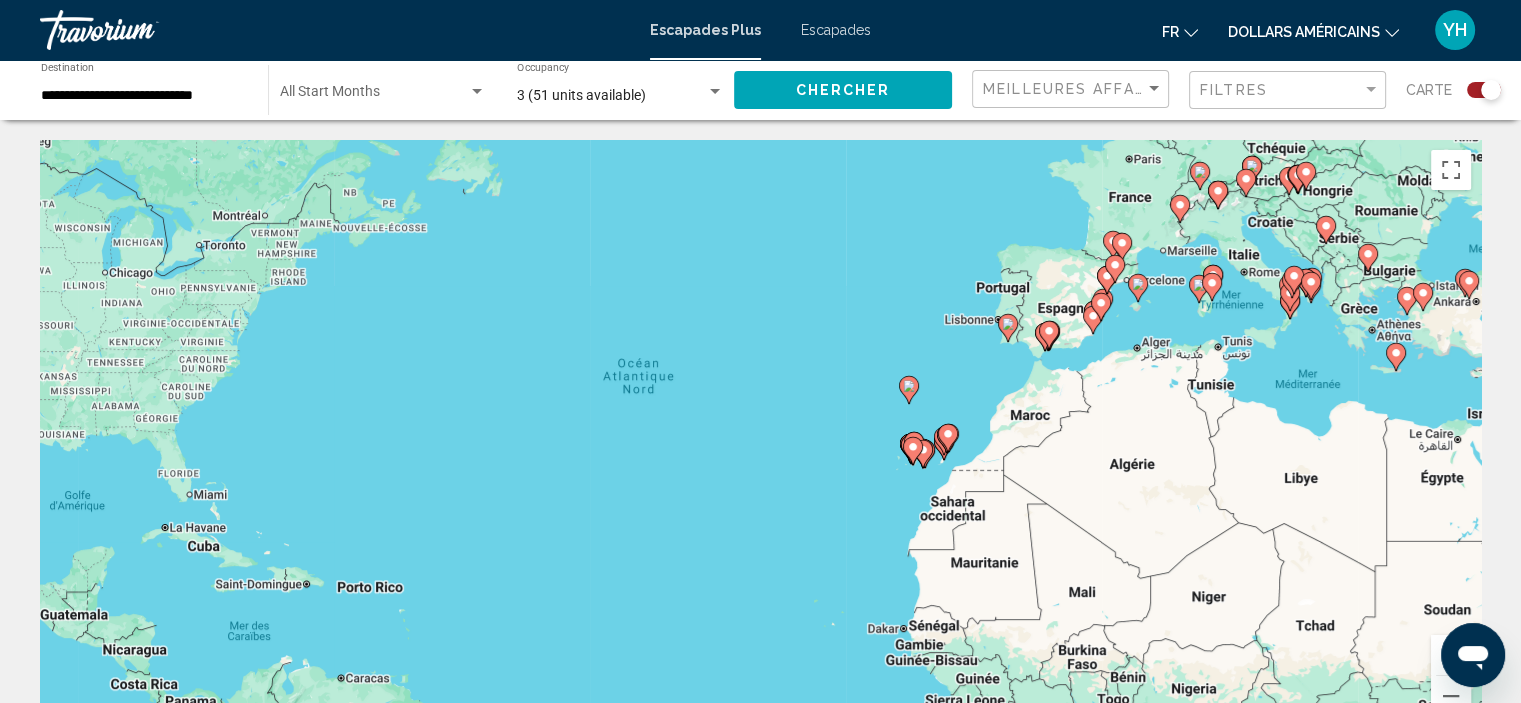 click at bounding box center [1451, 655] 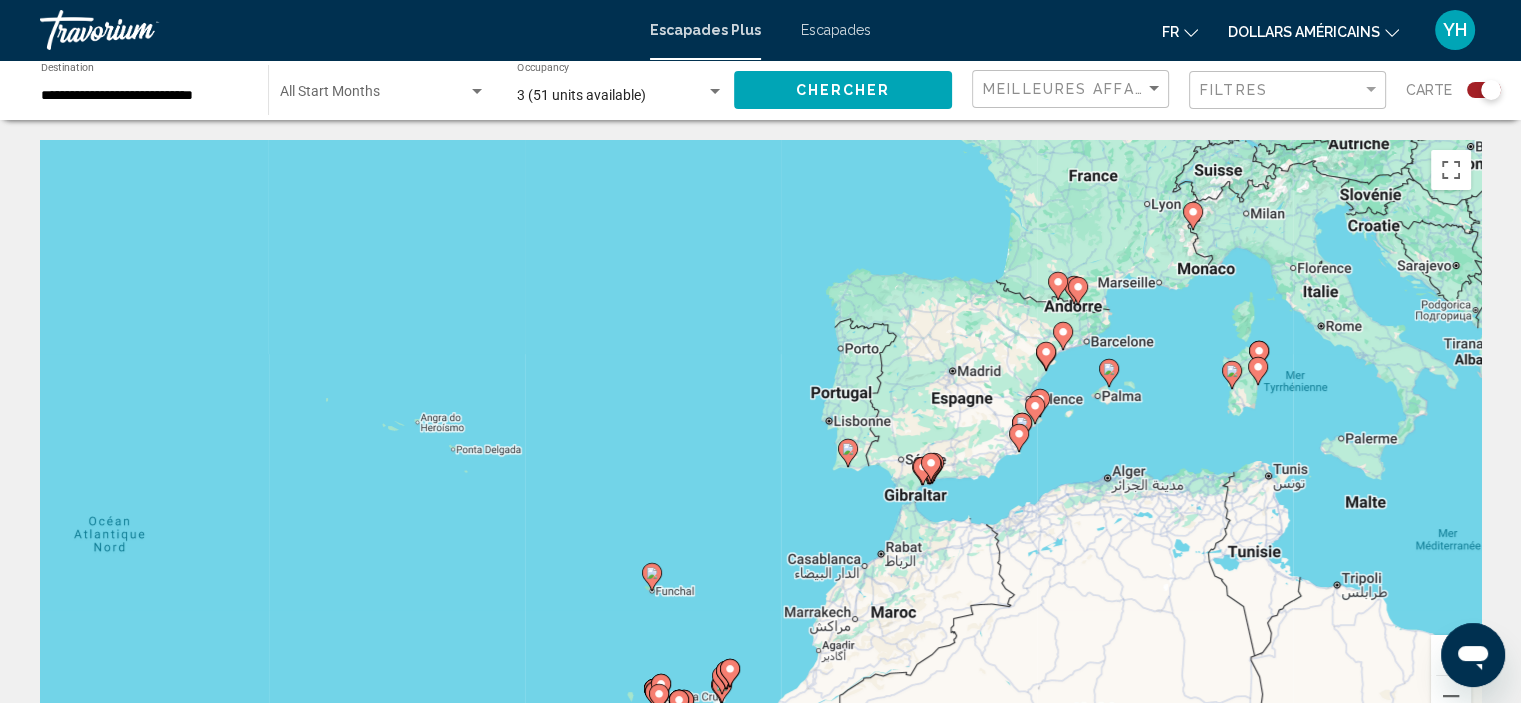 drag, startPoint x: 1461, startPoint y: 406, endPoint x: 1024, endPoint y: 637, distance: 494.2975 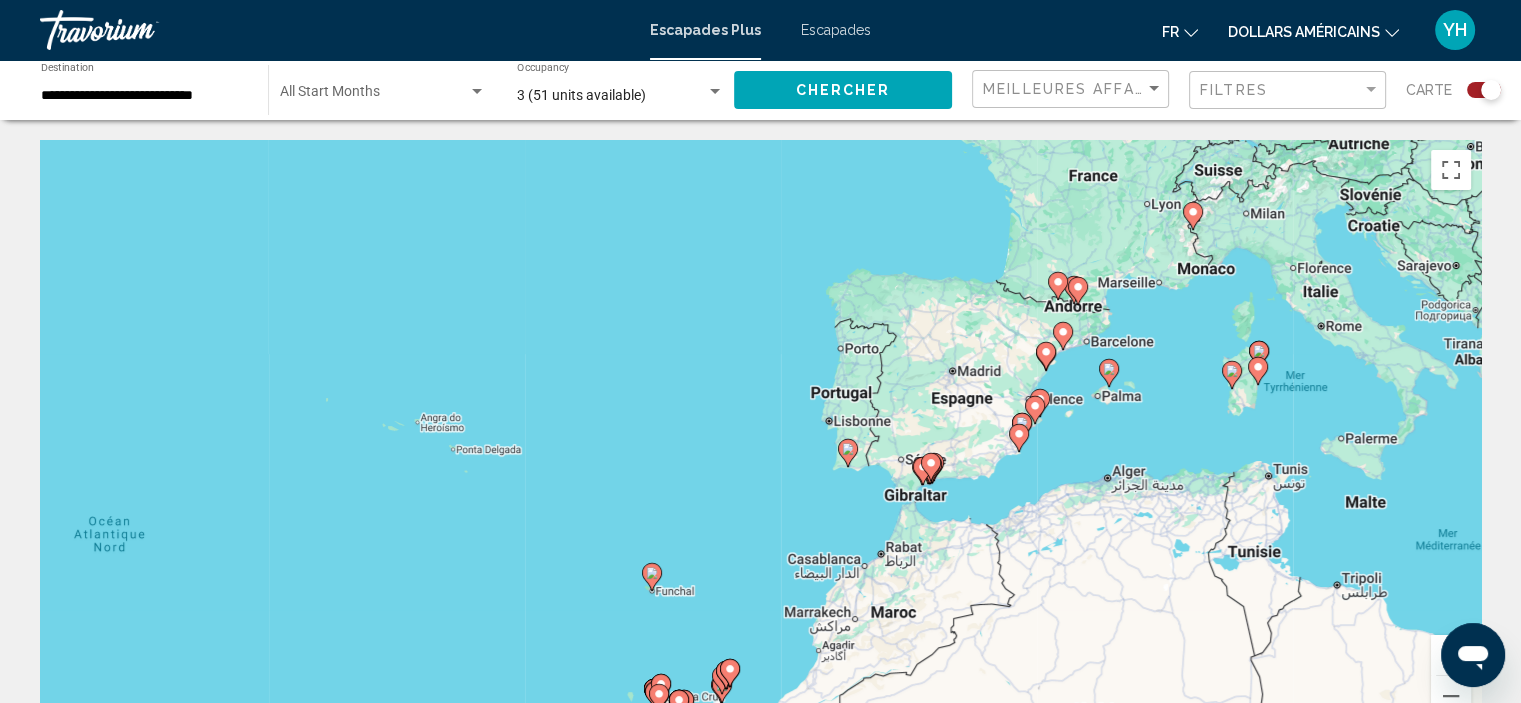 click on "Pour activer le glissement avec le clavier, appuyez sur Alt+Entrée. Une fois ce mode activé, utilisez les touches fléchées pour déplacer le repère. Pour valider le déplacement, appuyez sur Entrée. Pour annuler, appuyez sur Échap." at bounding box center [760, 440] 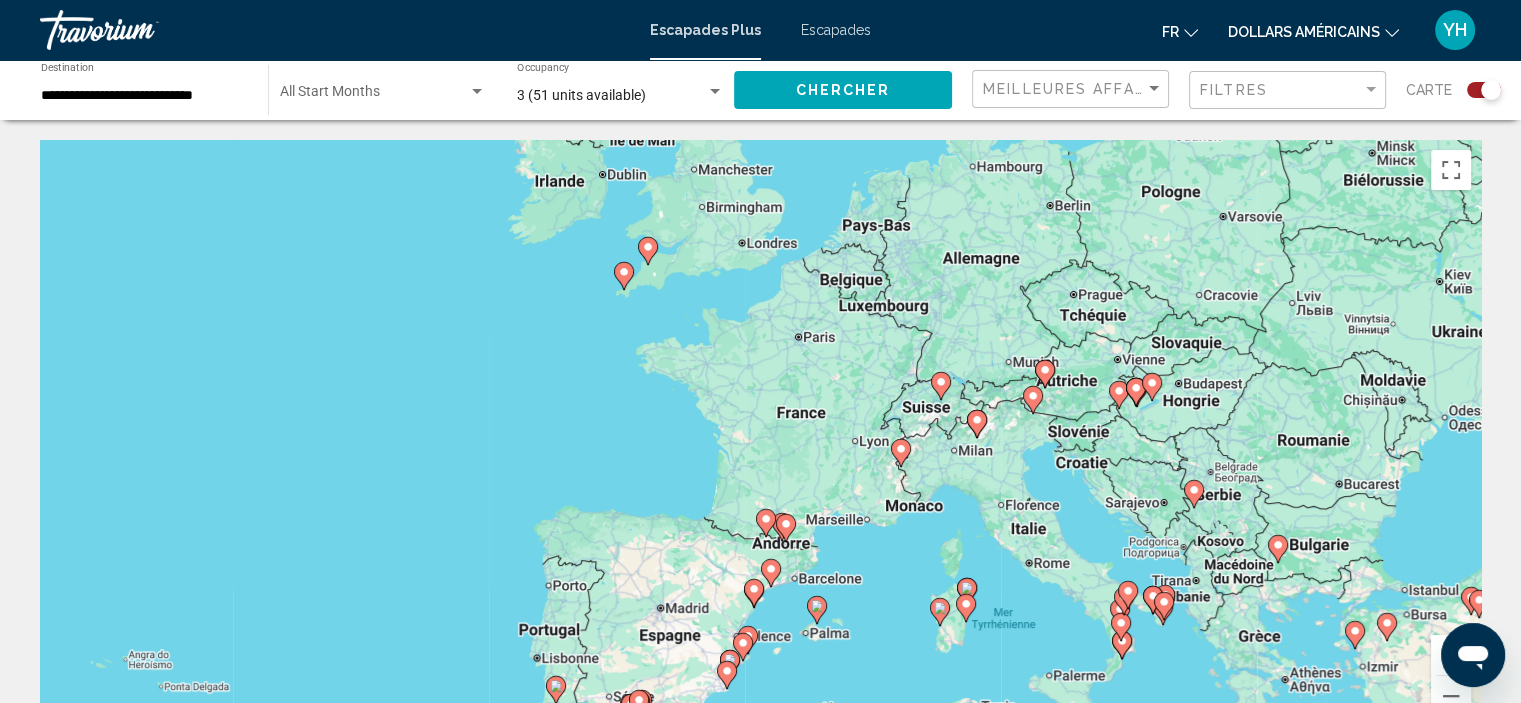 drag, startPoint x: 1162, startPoint y: 385, endPoint x: 900, endPoint y: 616, distance: 349.29214 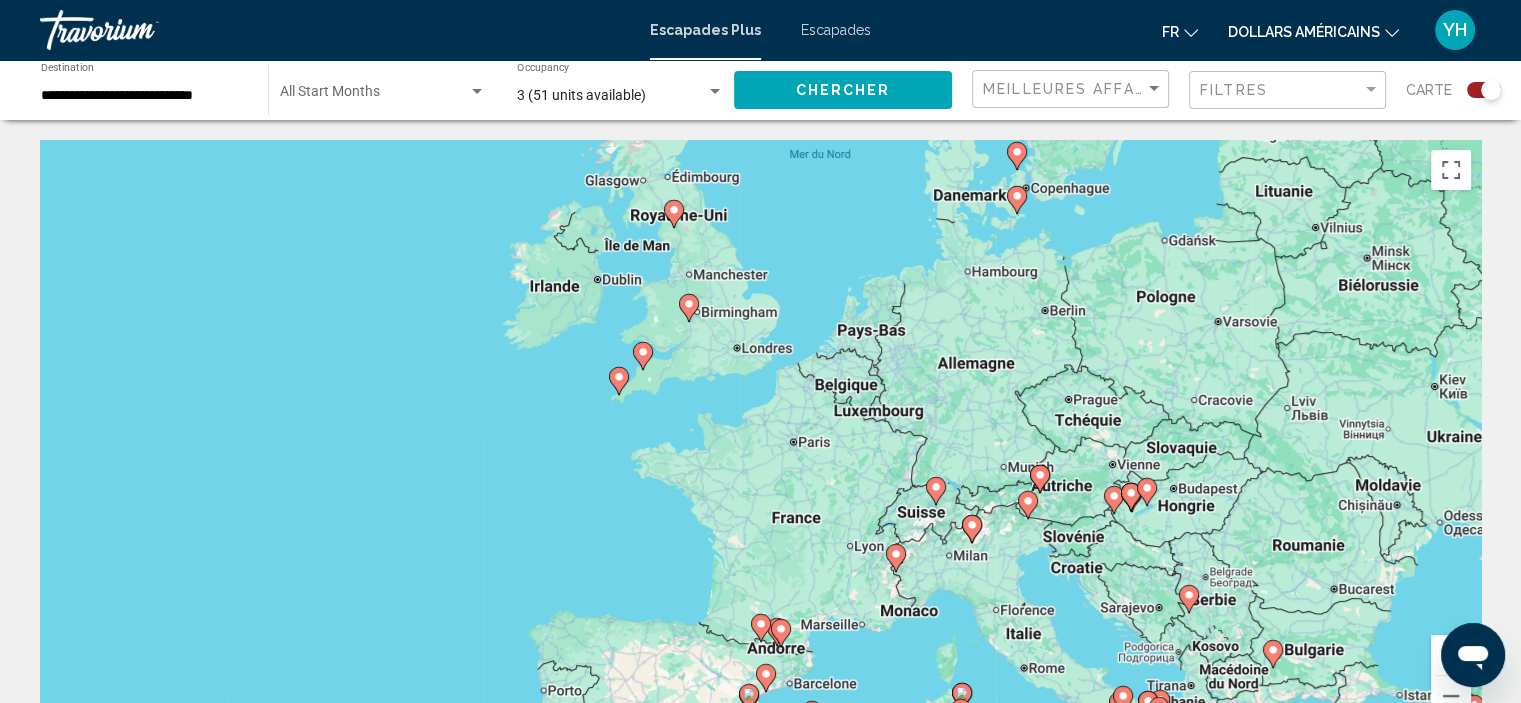 drag, startPoint x: 1034, startPoint y: 463, endPoint x: 1028, endPoint y: 571, distance: 108.16654 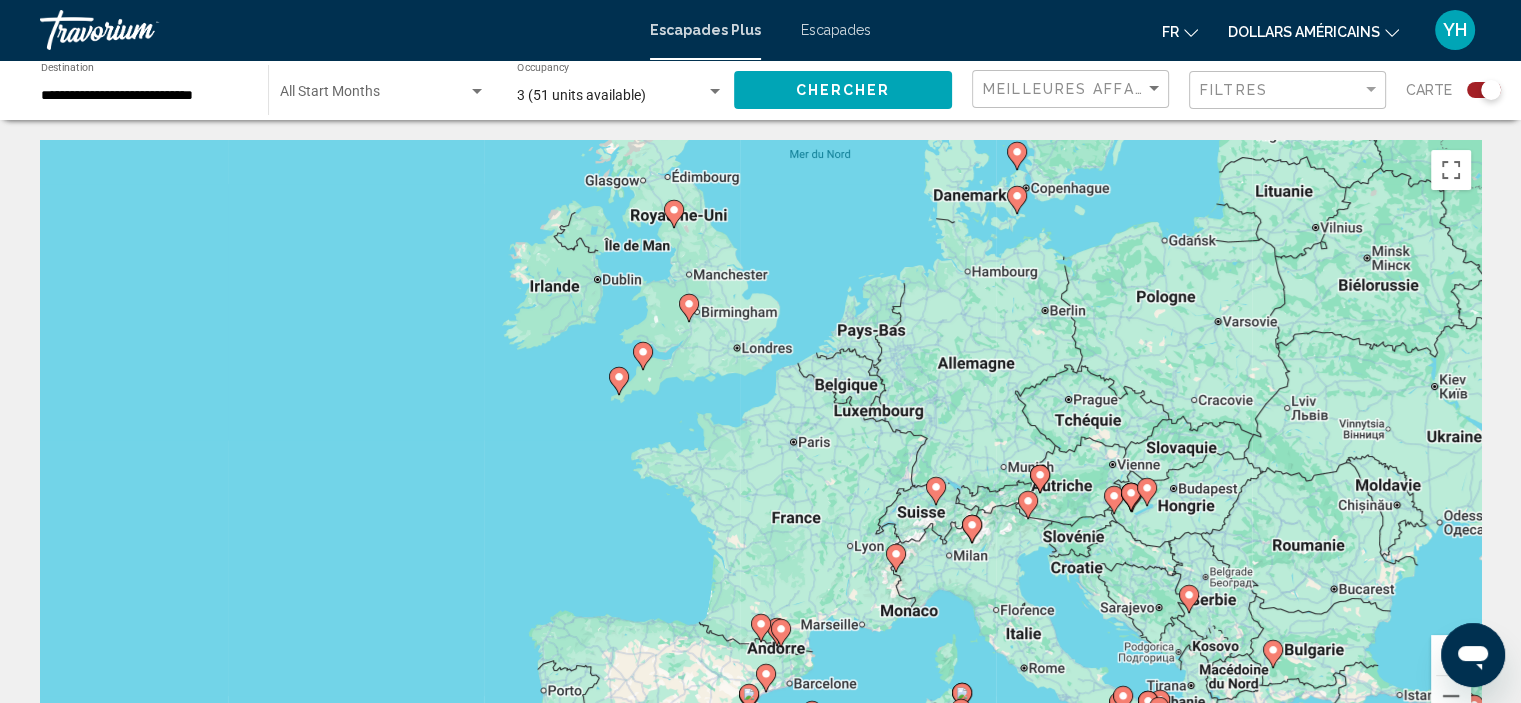 click 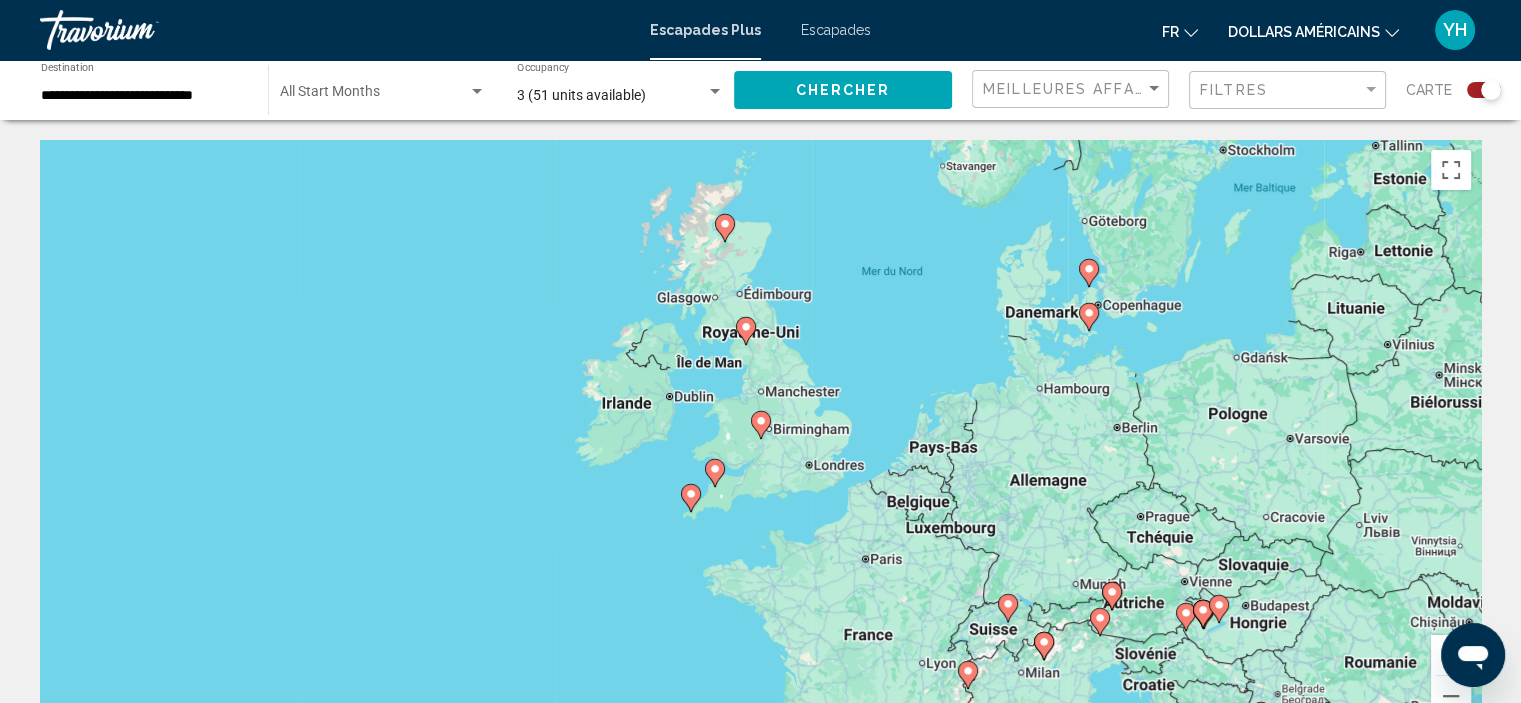 click 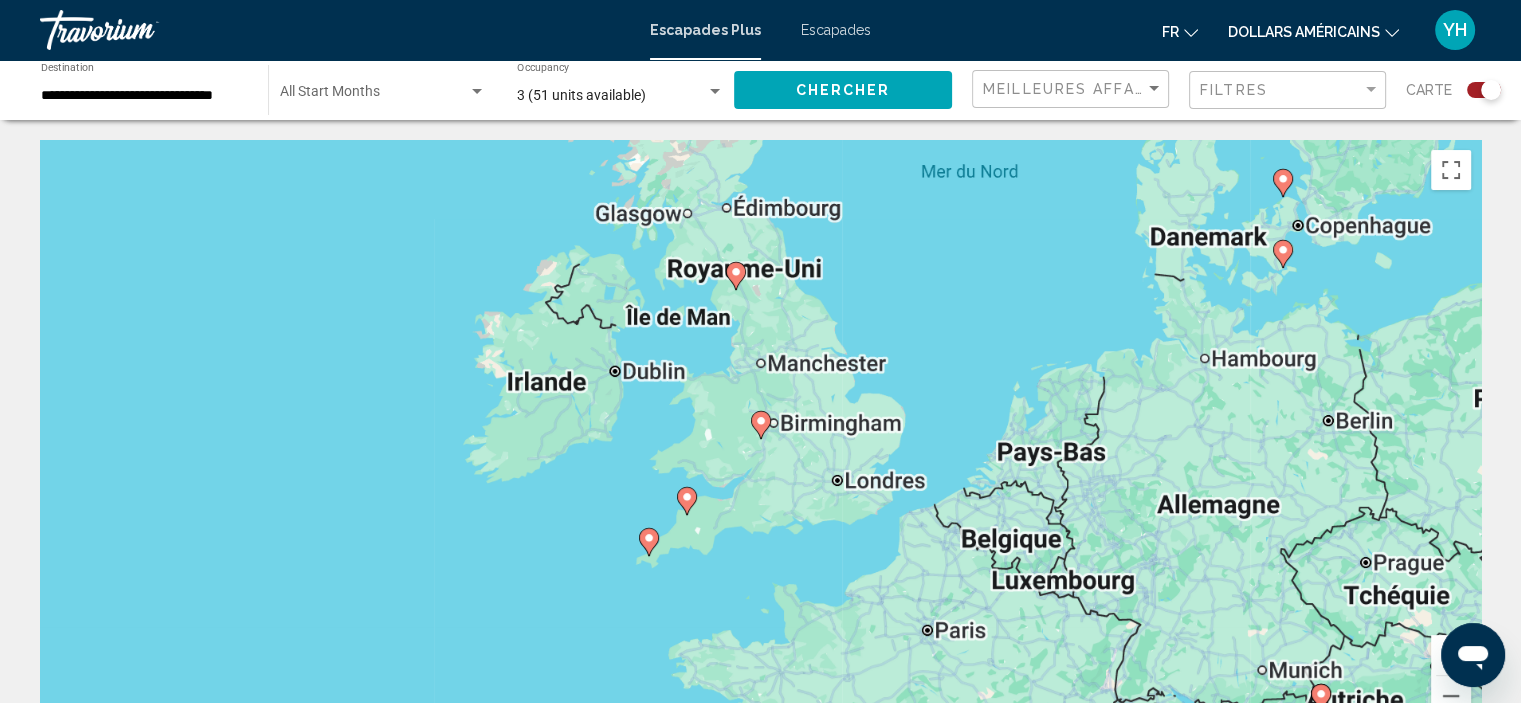 click 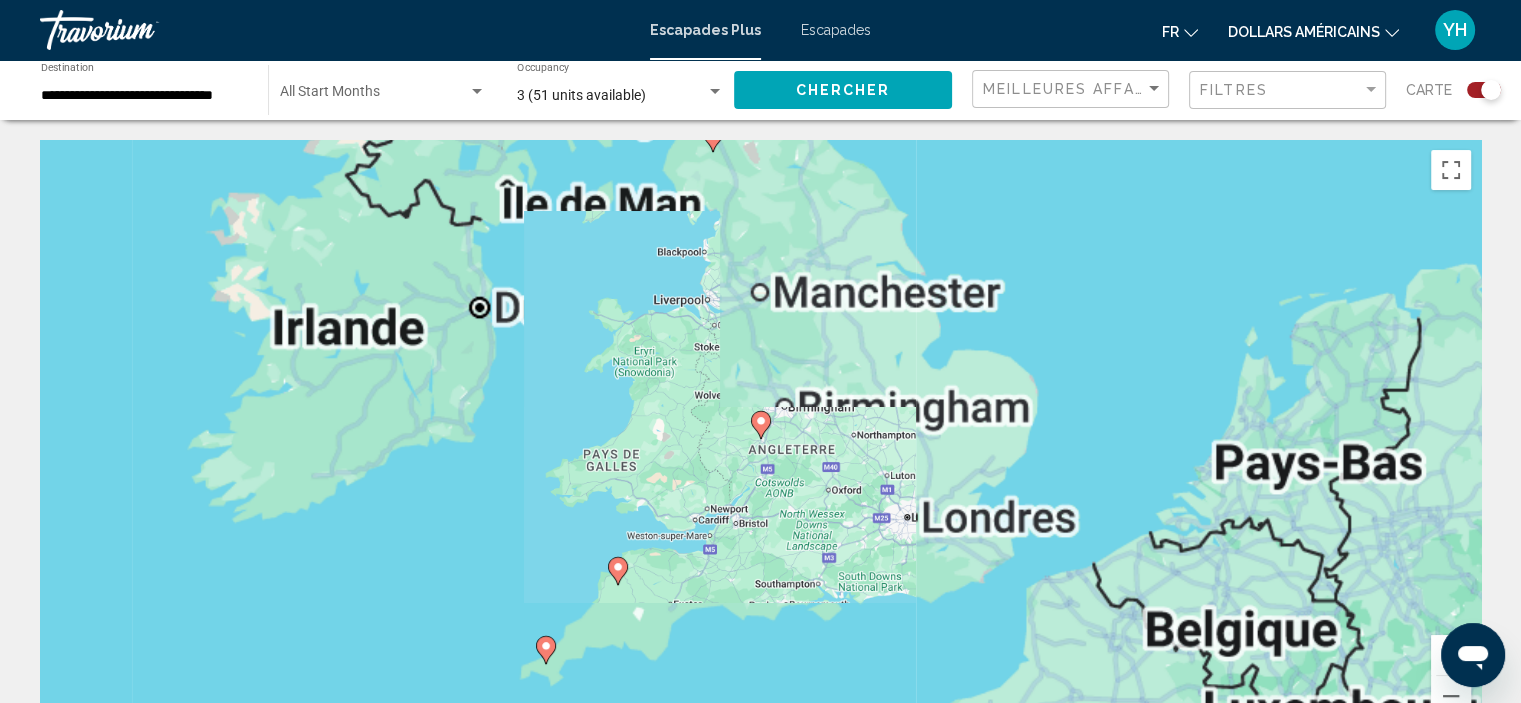 click 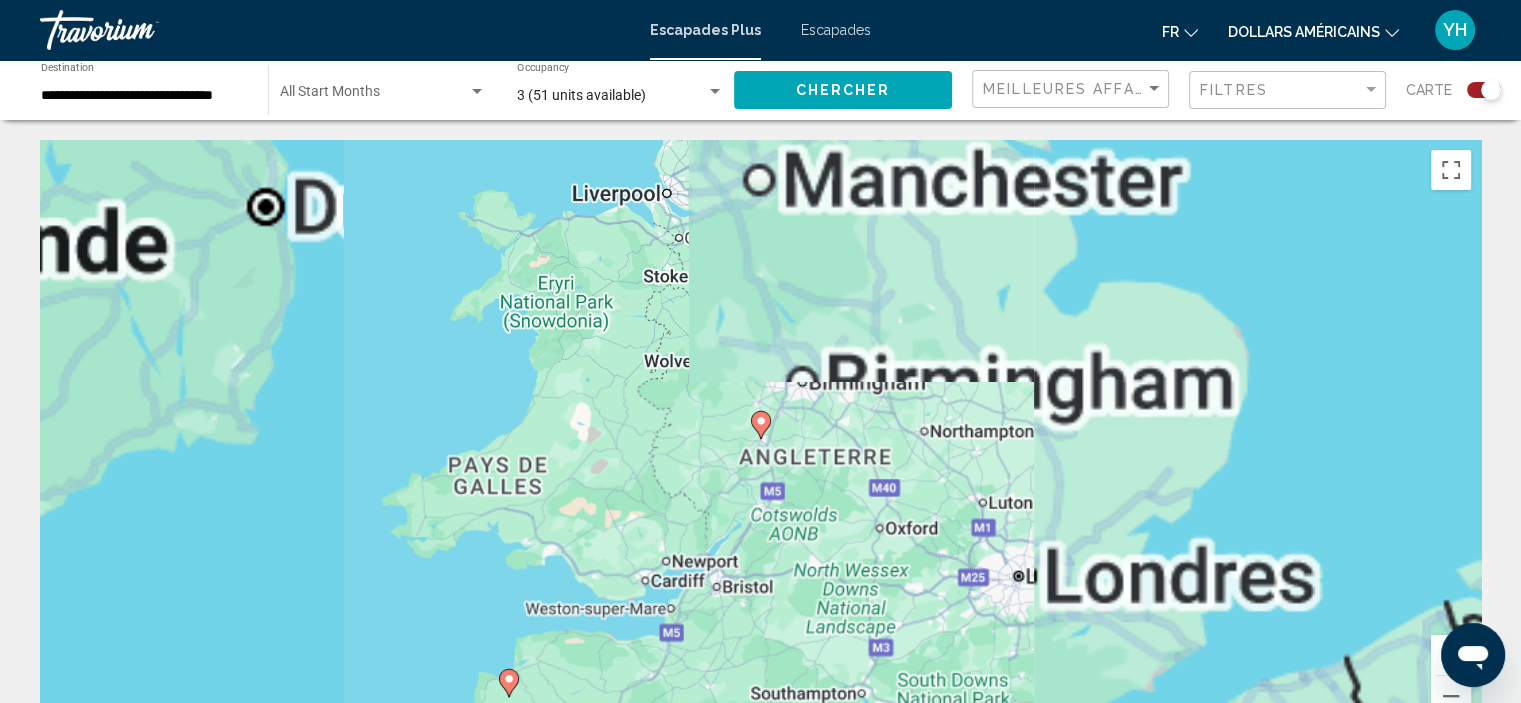 click 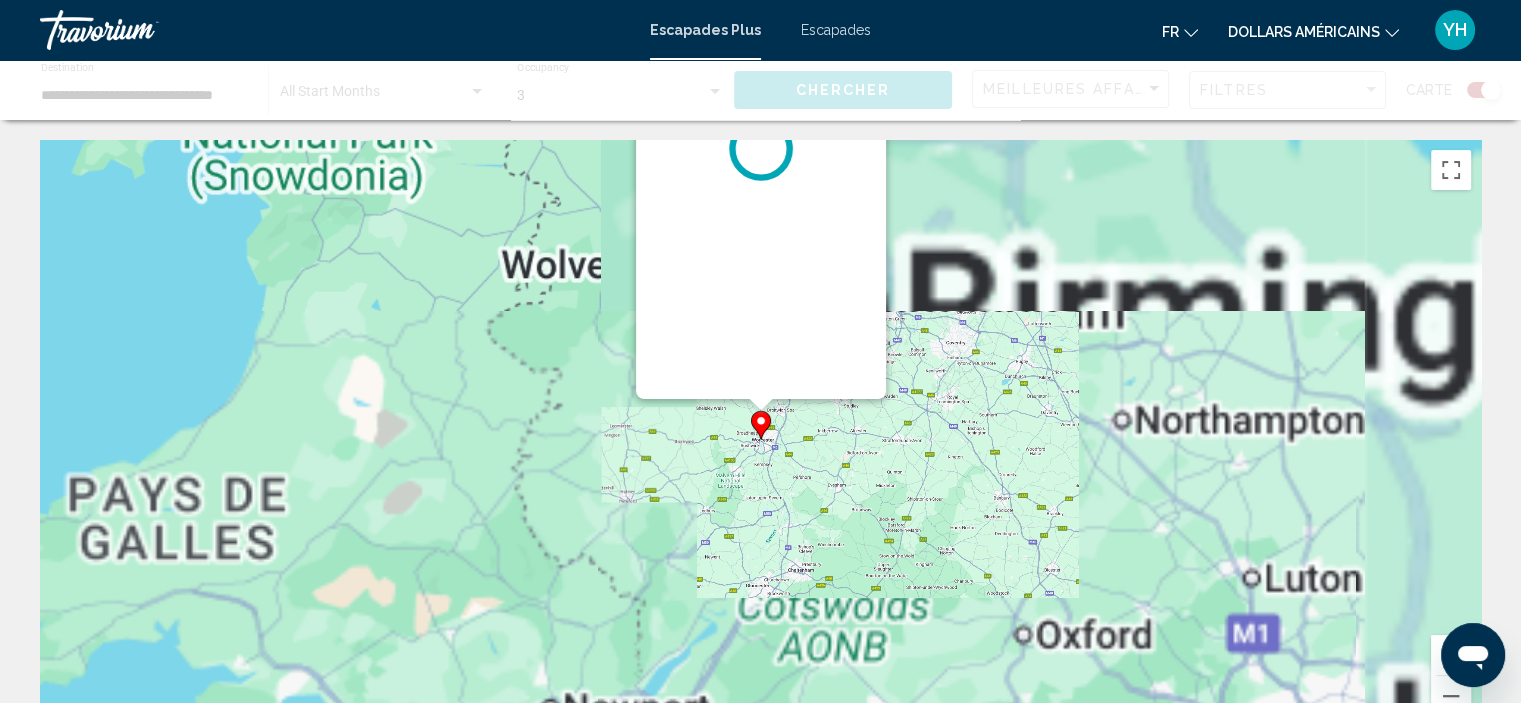 click 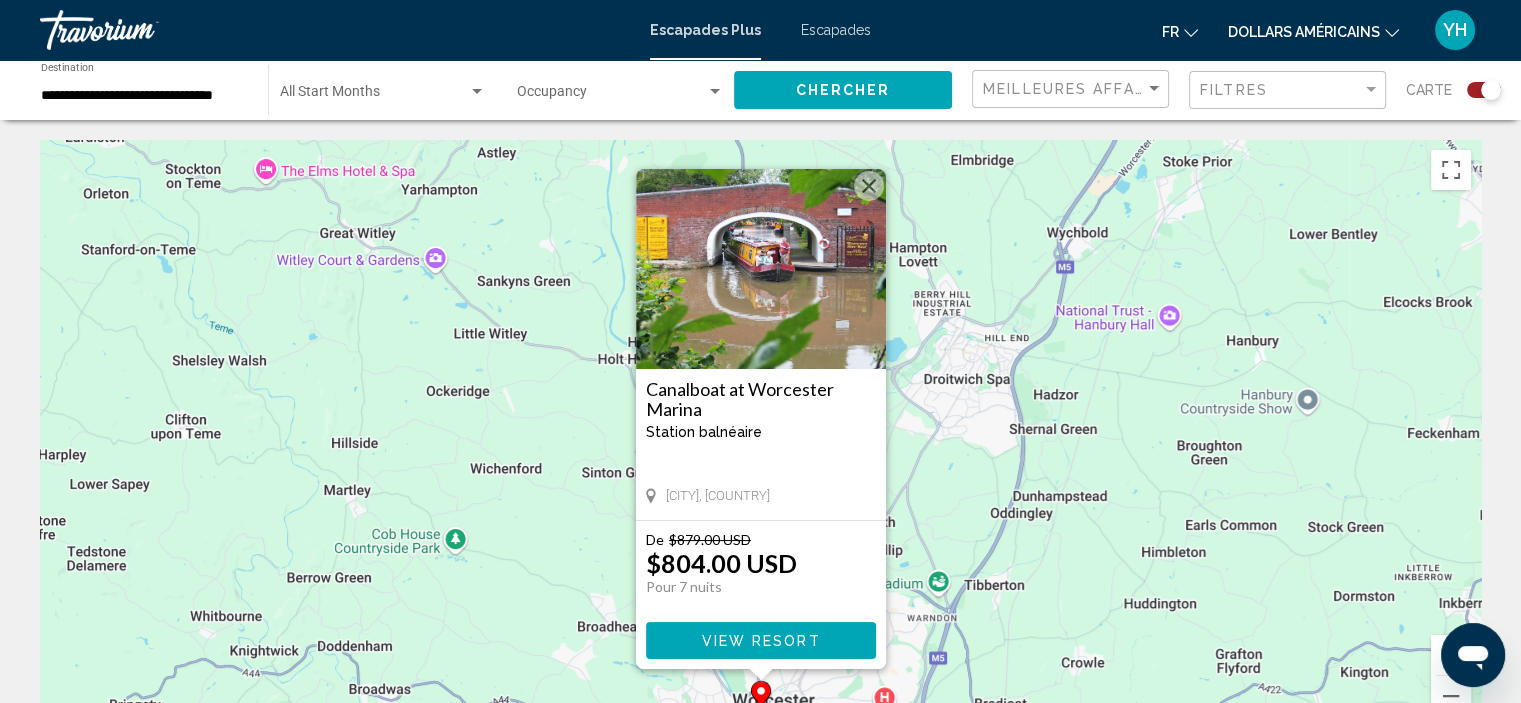 click at bounding box center [869, 186] 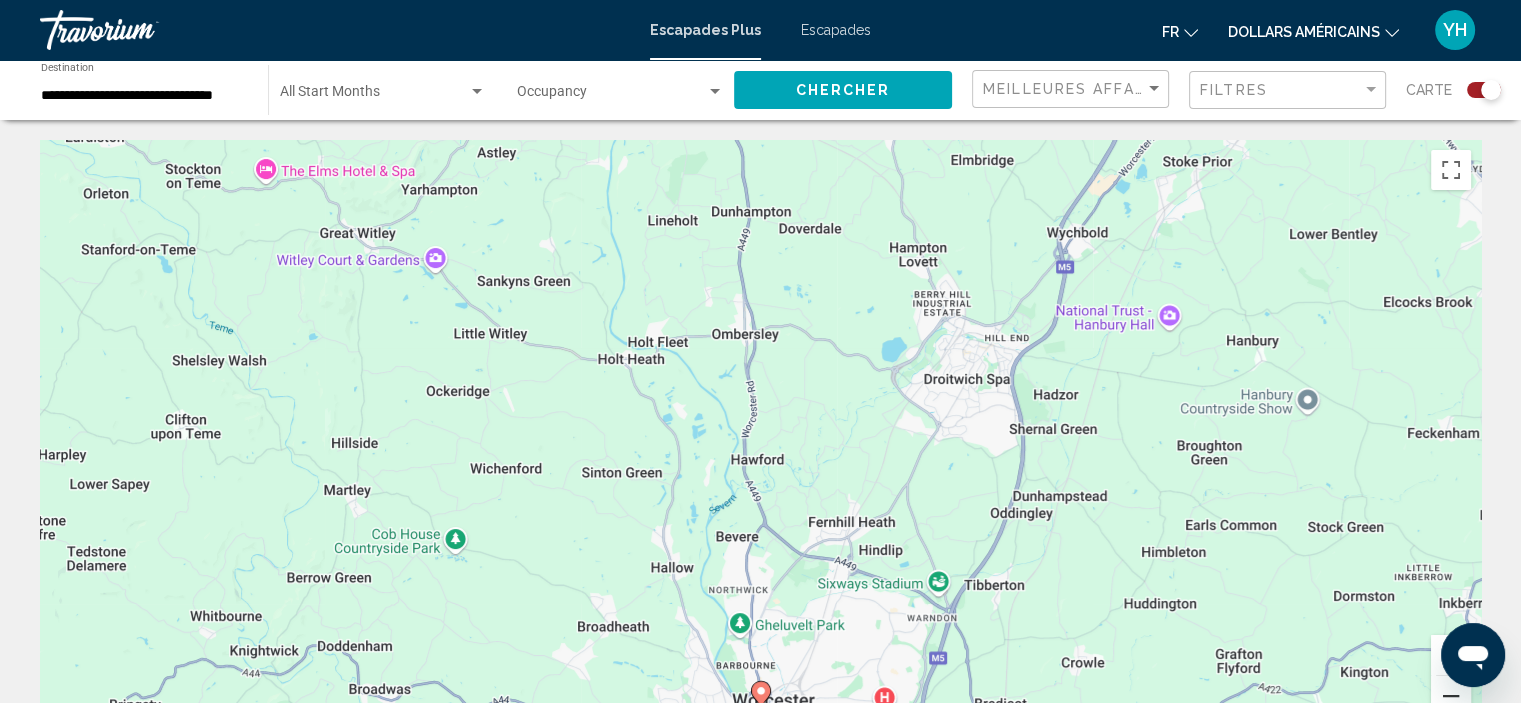 click at bounding box center (1451, 696) 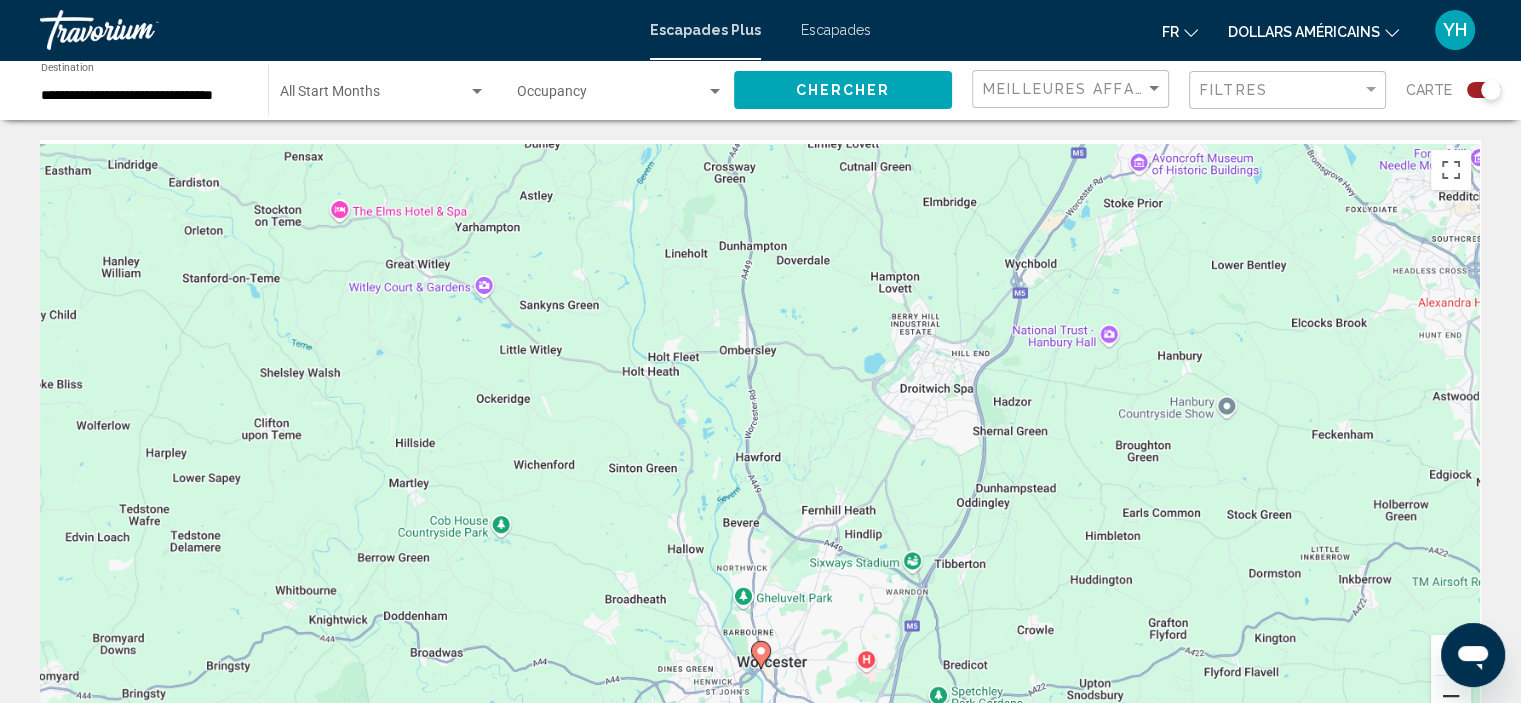 click at bounding box center (1451, 696) 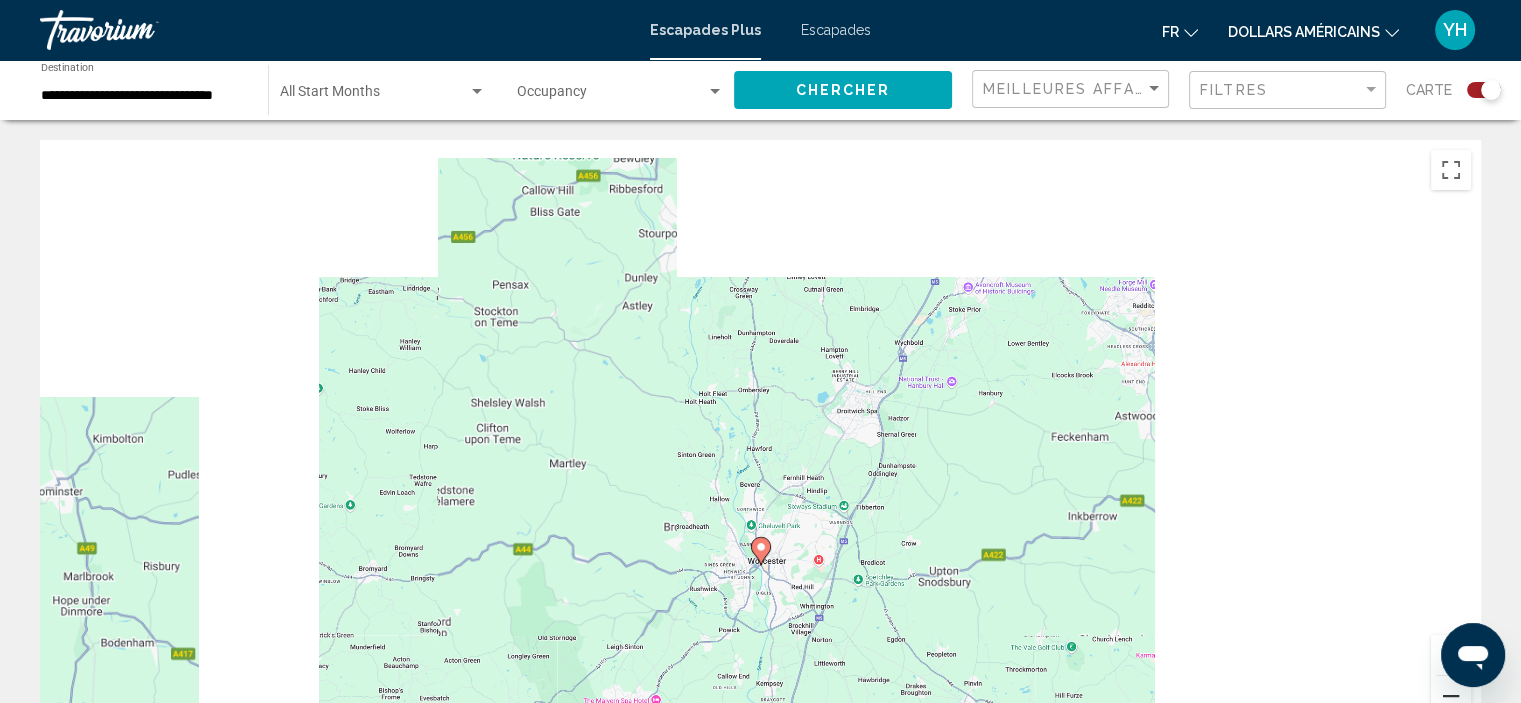 click at bounding box center (1451, 696) 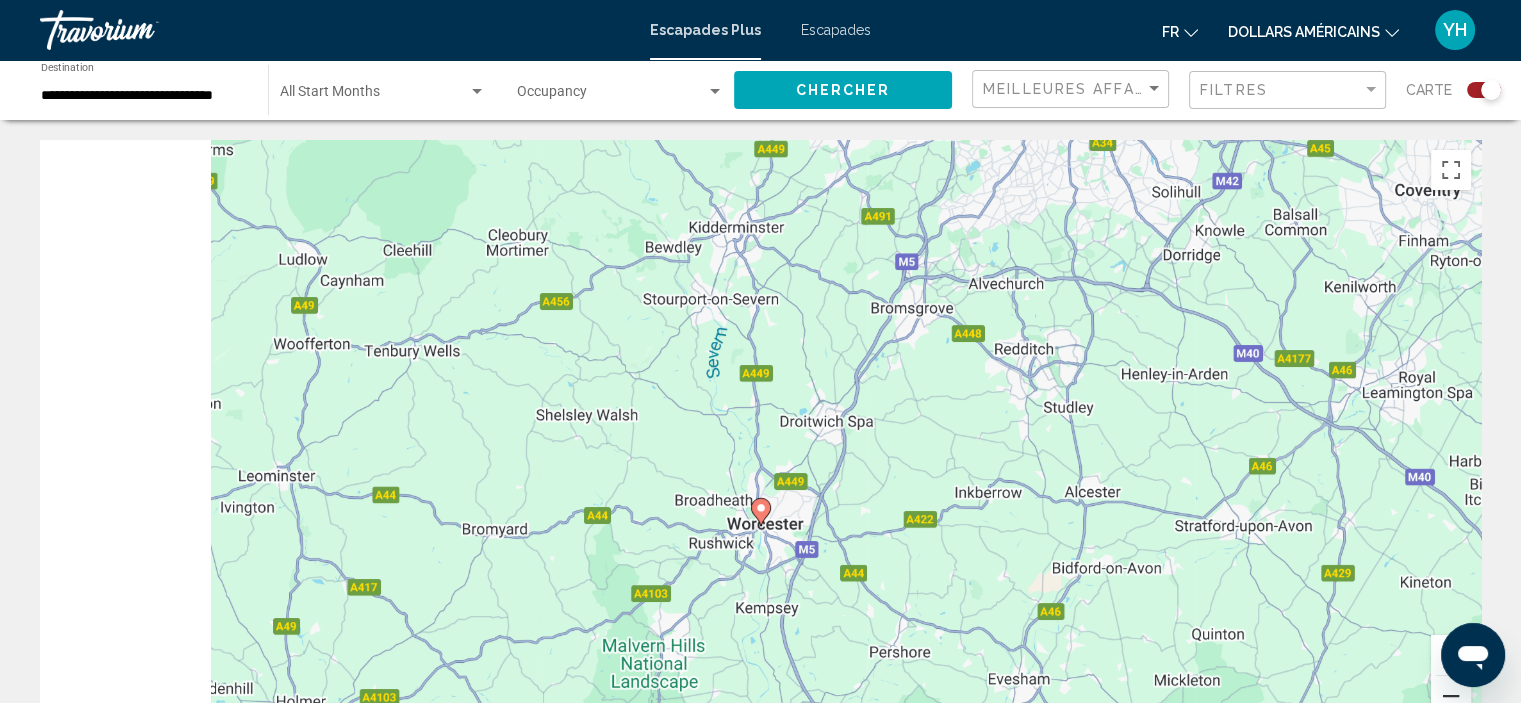 click at bounding box center [1451, 696] 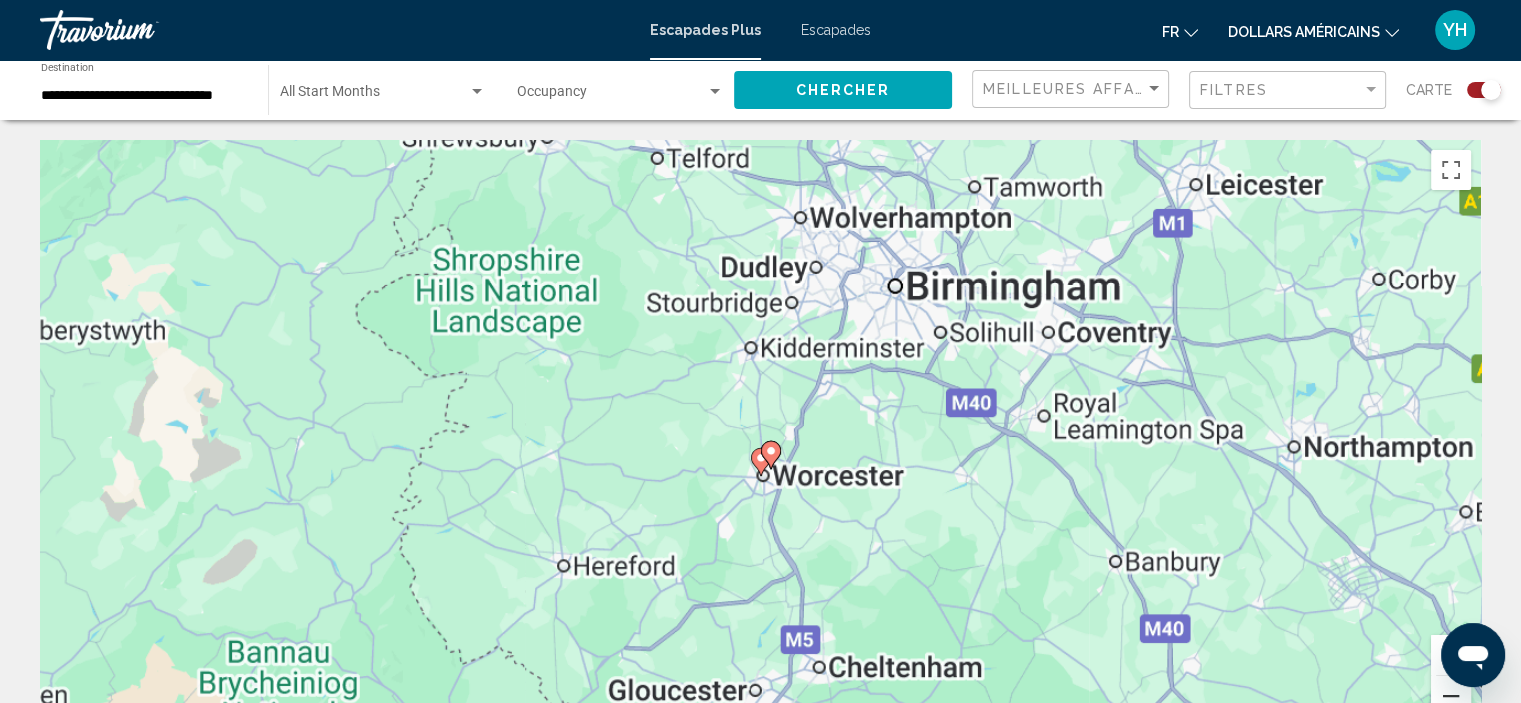 click at bounding box center [1451, 696] 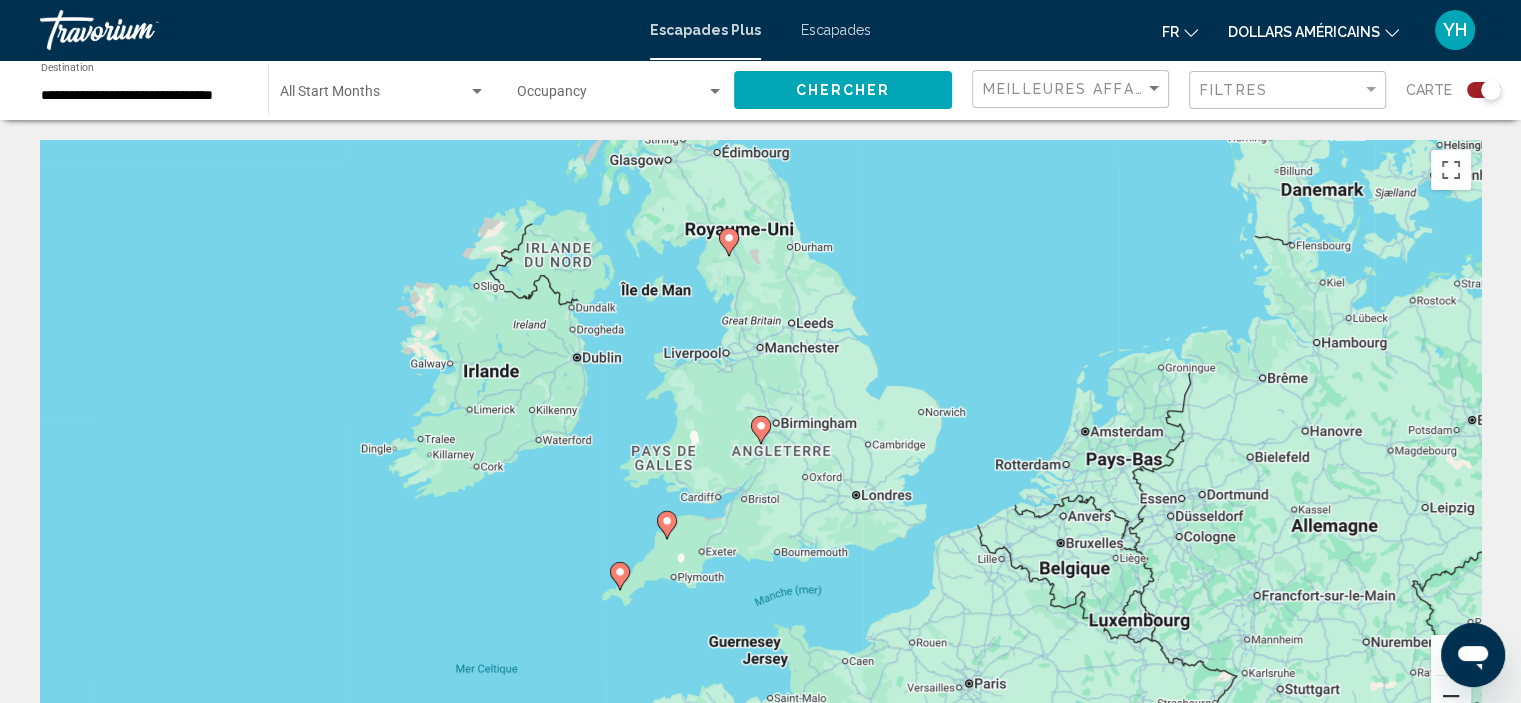 click at bounding box center [1451, 696] 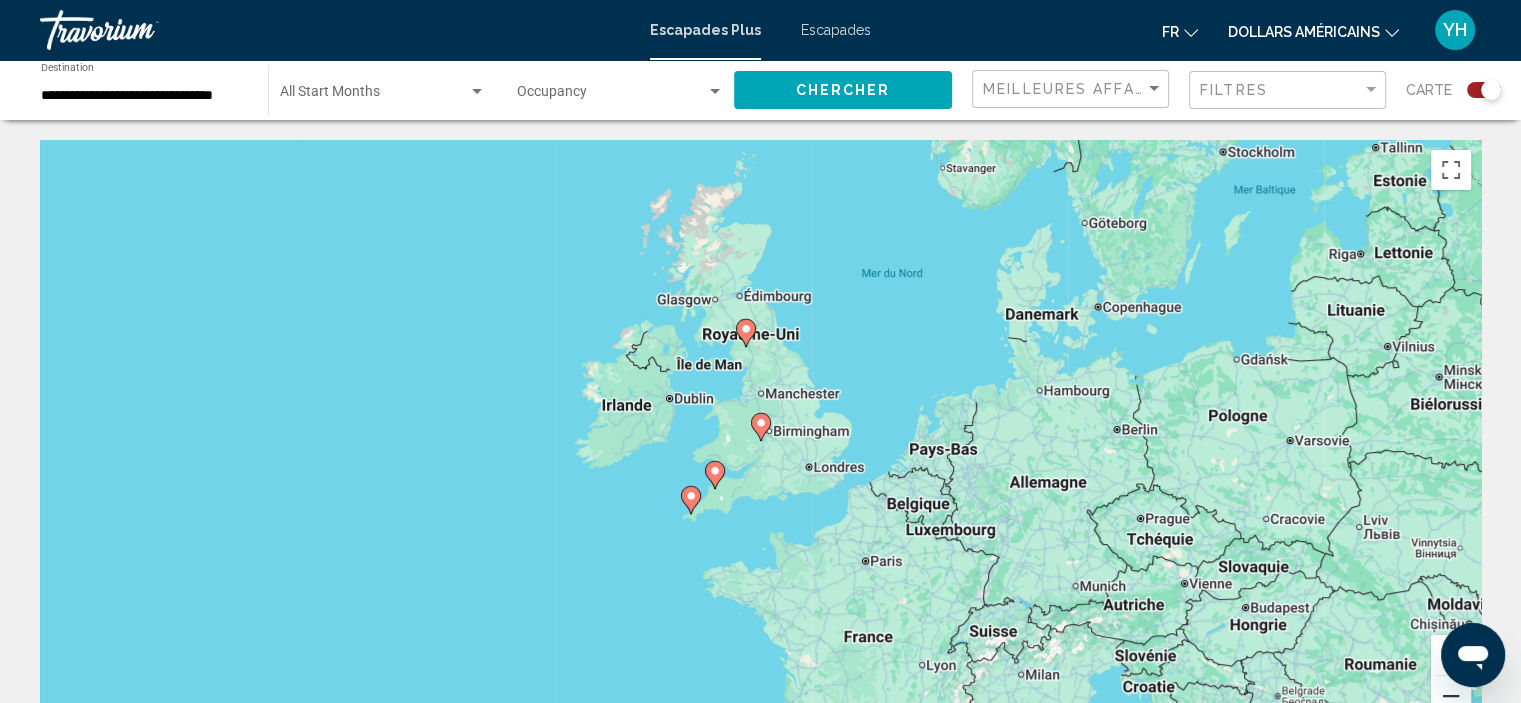 click at bounding box center (1451, 696) 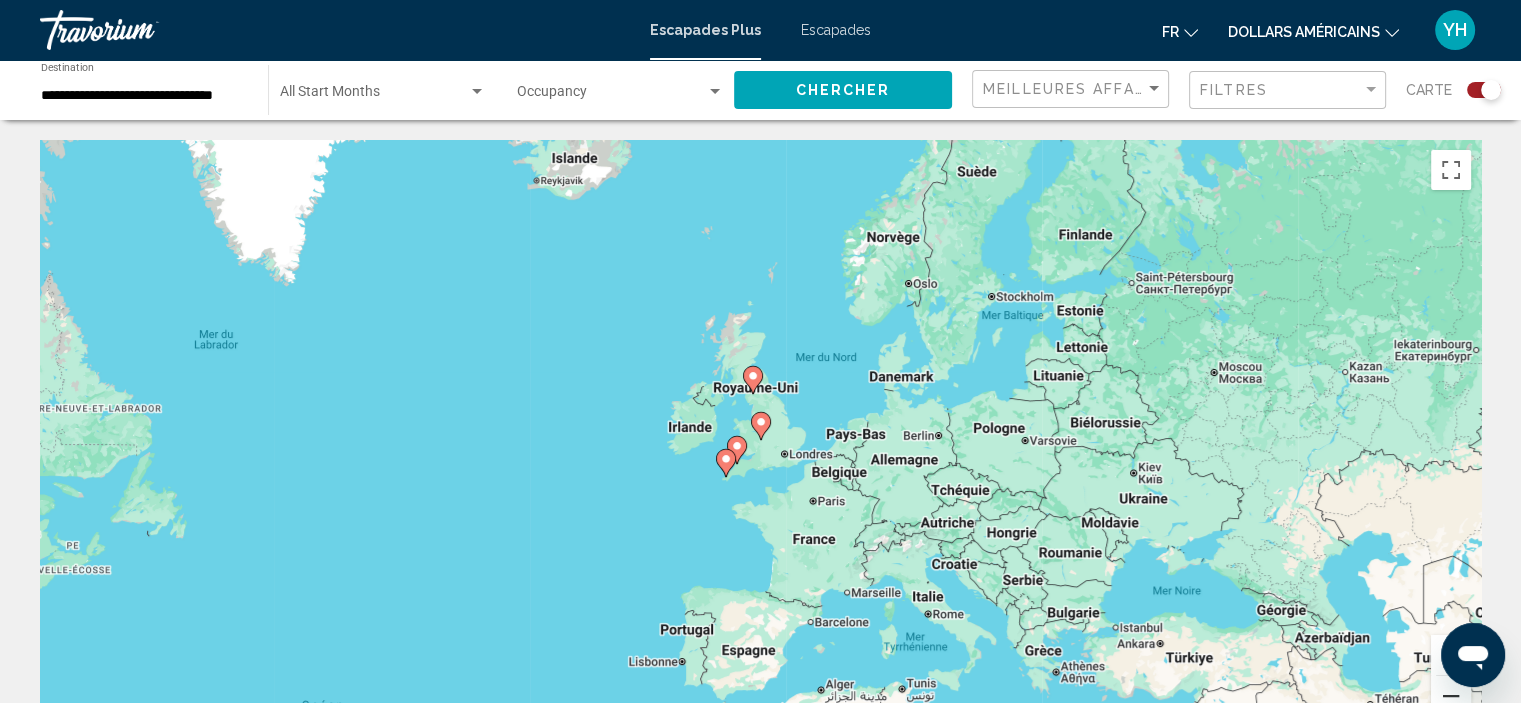 click at bounding box center (1451, 696) 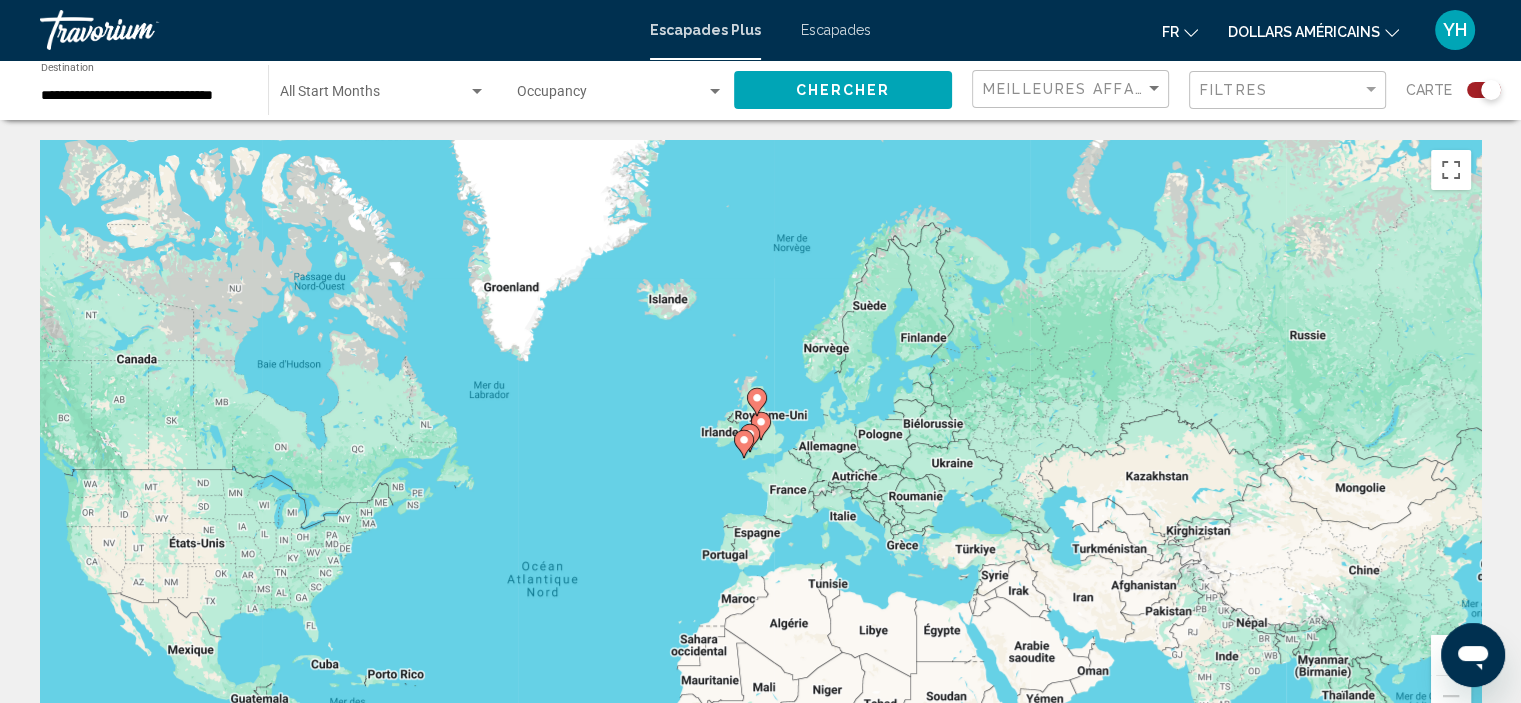 click on "Pour activer le glissement avec le clavier, appuyez sur Alt+Entrée. Une fois ce mode activé, utilisez les touches fléchées pour déplacer le repère. Pour valider le déplacement, appuyez sur Entrée. Pour annuler, appuyez sur Échap." at bounding box center (760, 440) 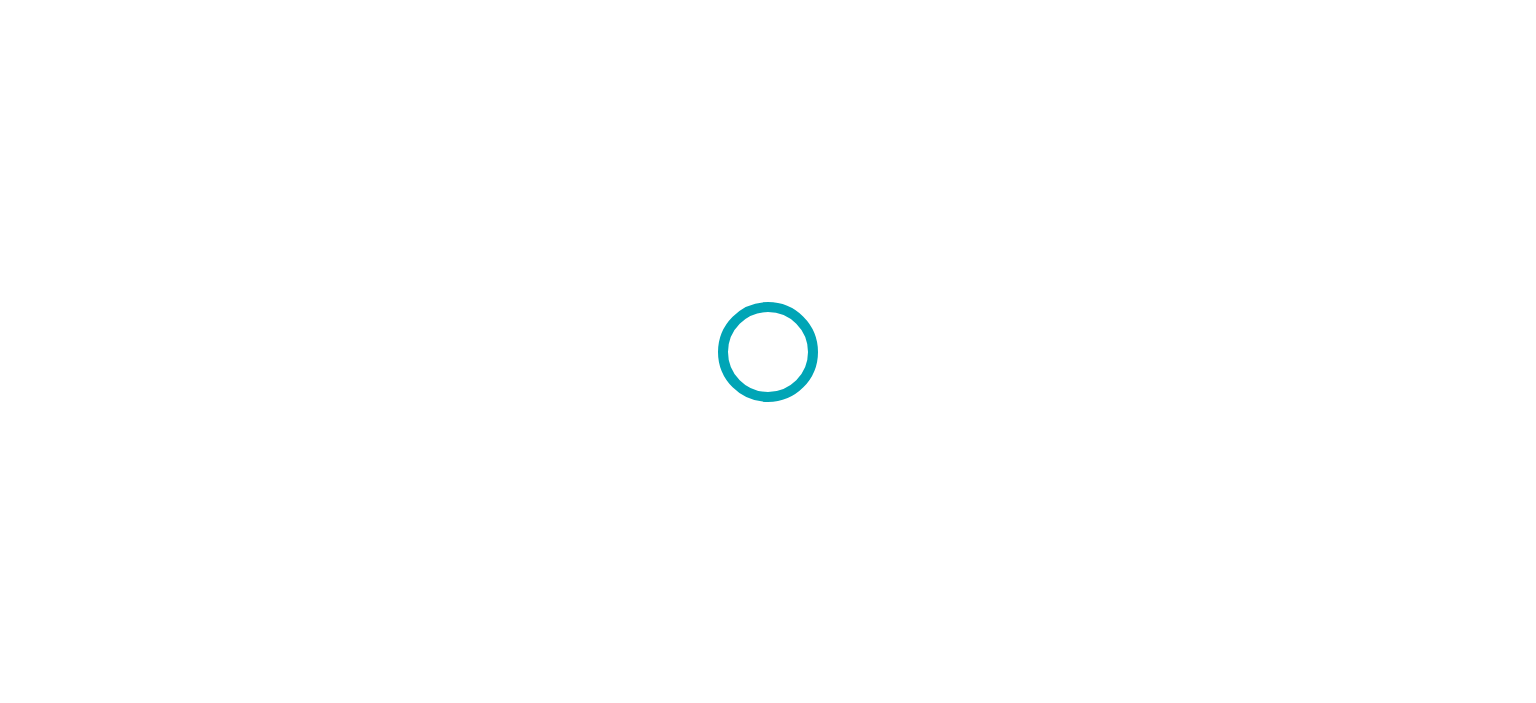 scroll, scrollTop: 0, scrollLeft: 0, axis: both 